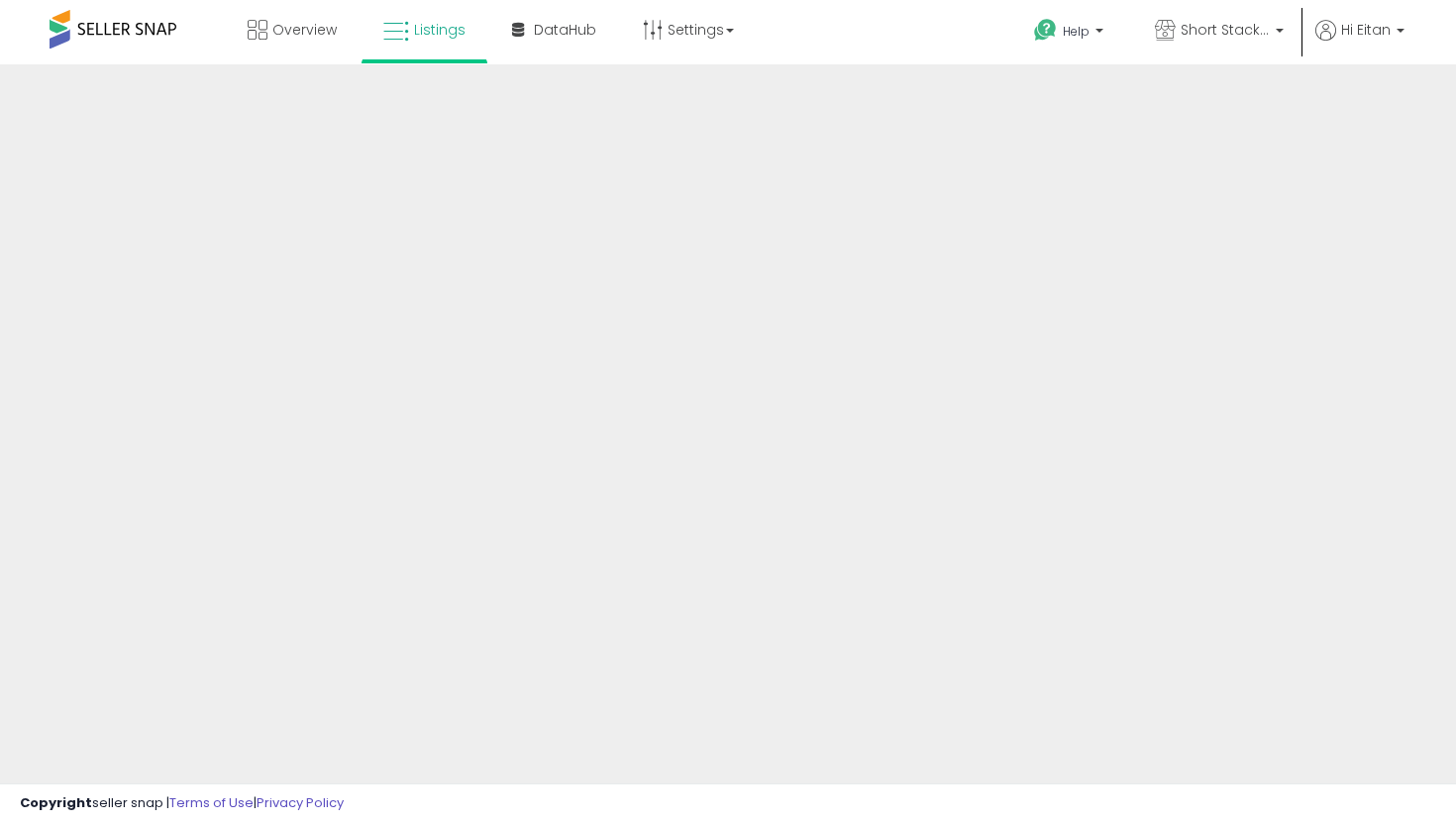 scroll, scrollTop: 0, scrollLeft: 0, axis: both 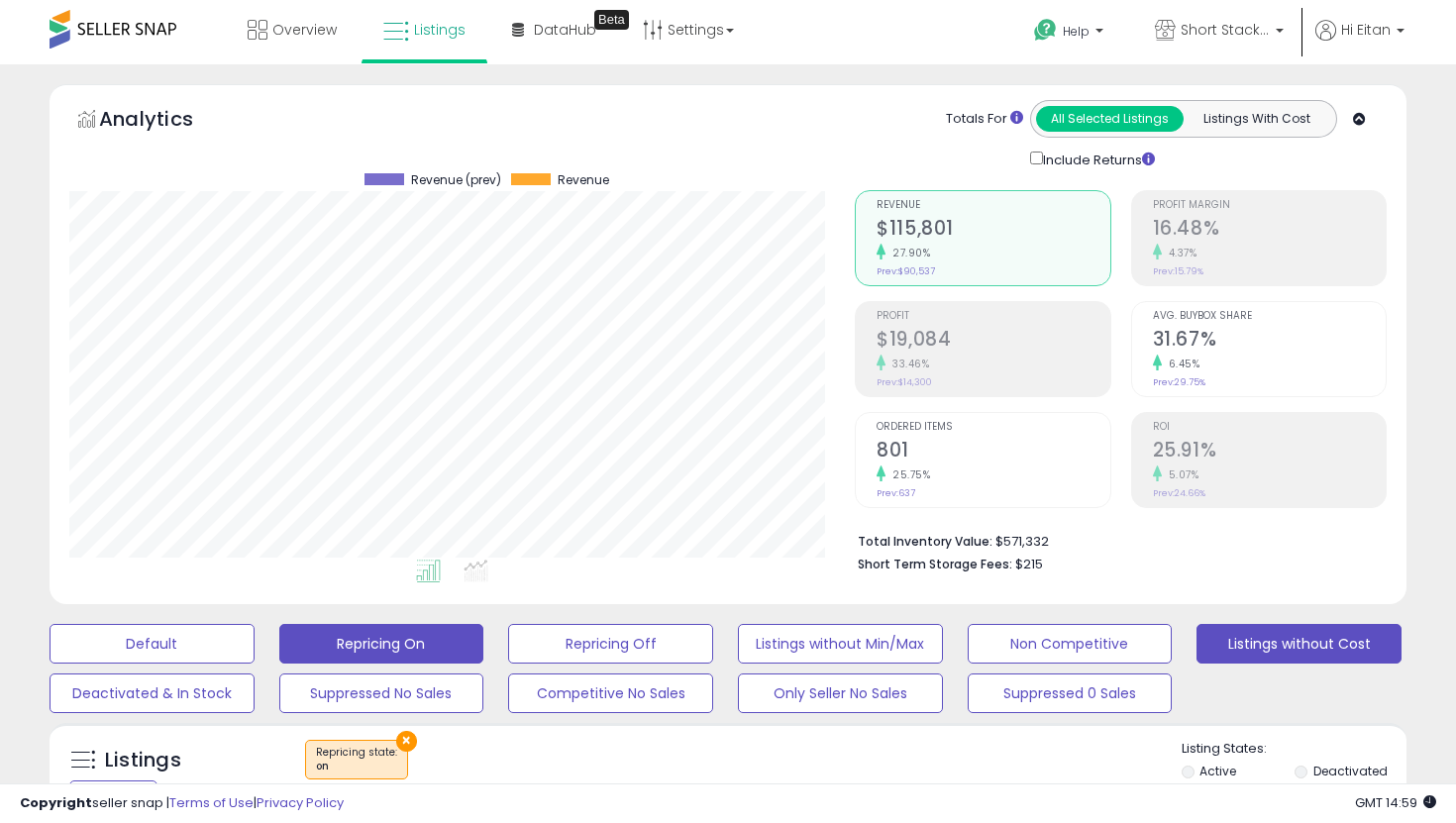 click on "Listings without Cost" at bounding box center [152, 644] 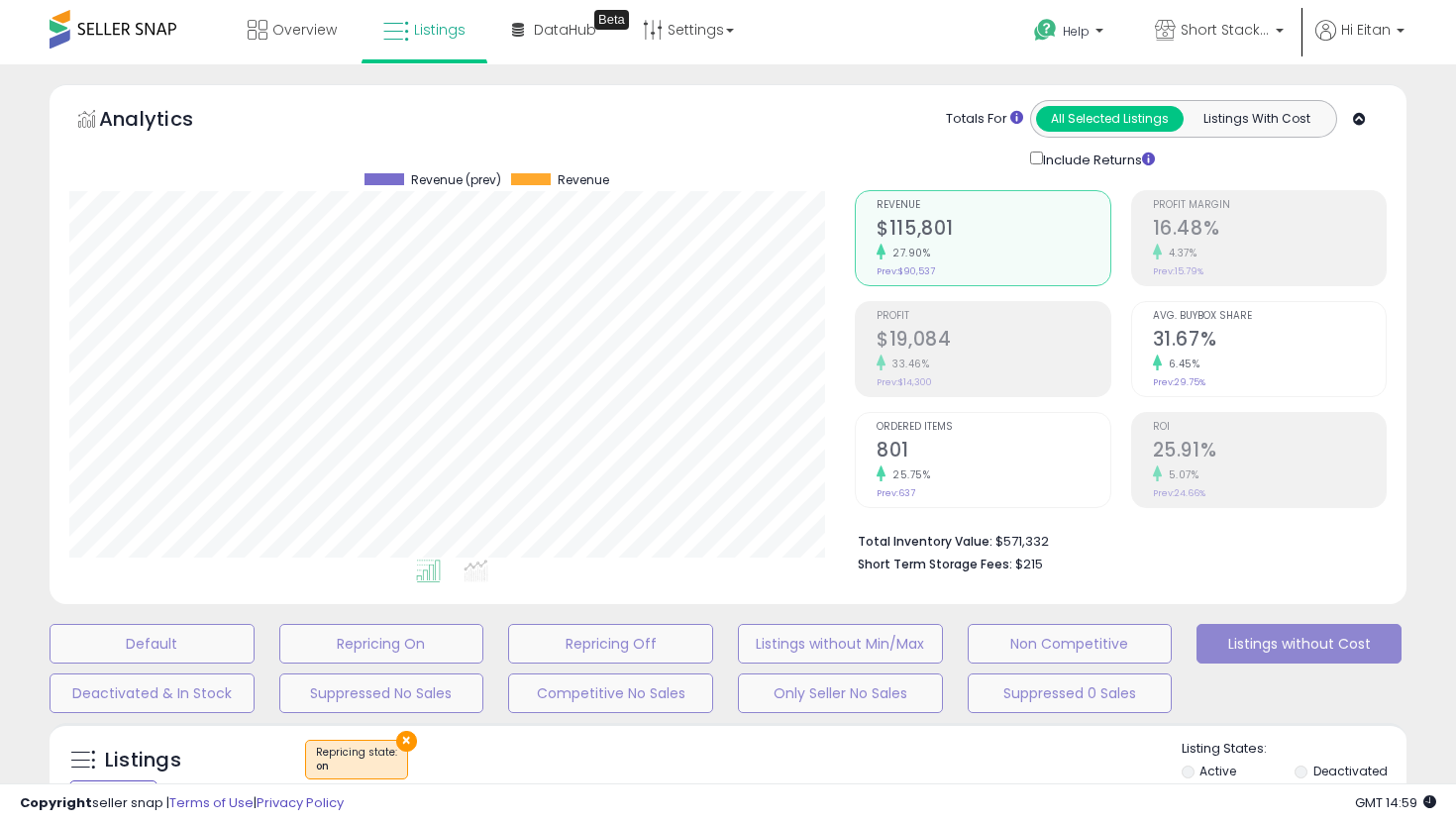 select on "**" 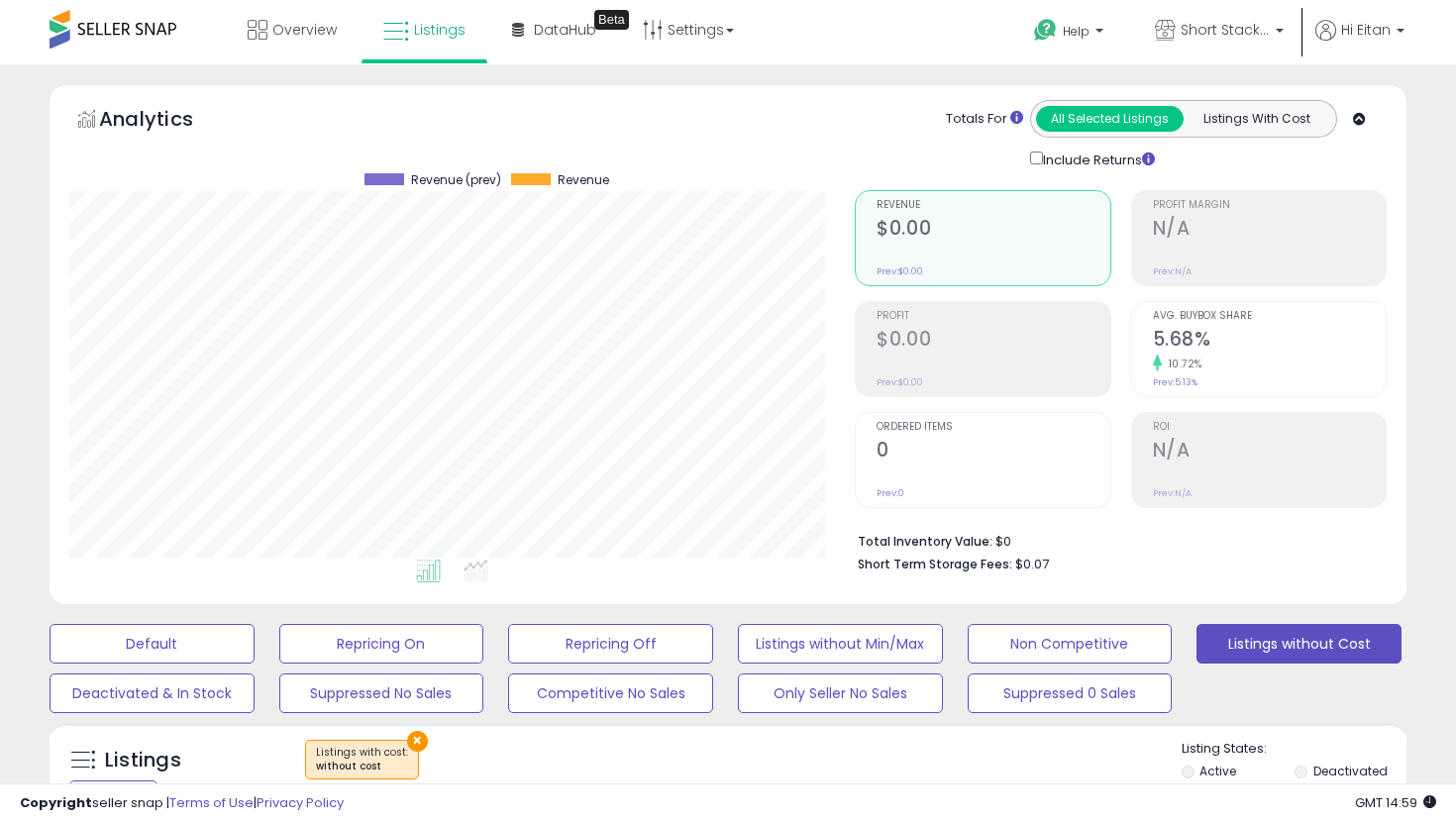scroll, scrollTop: 989967, scrollLeft: 989690, axis: both 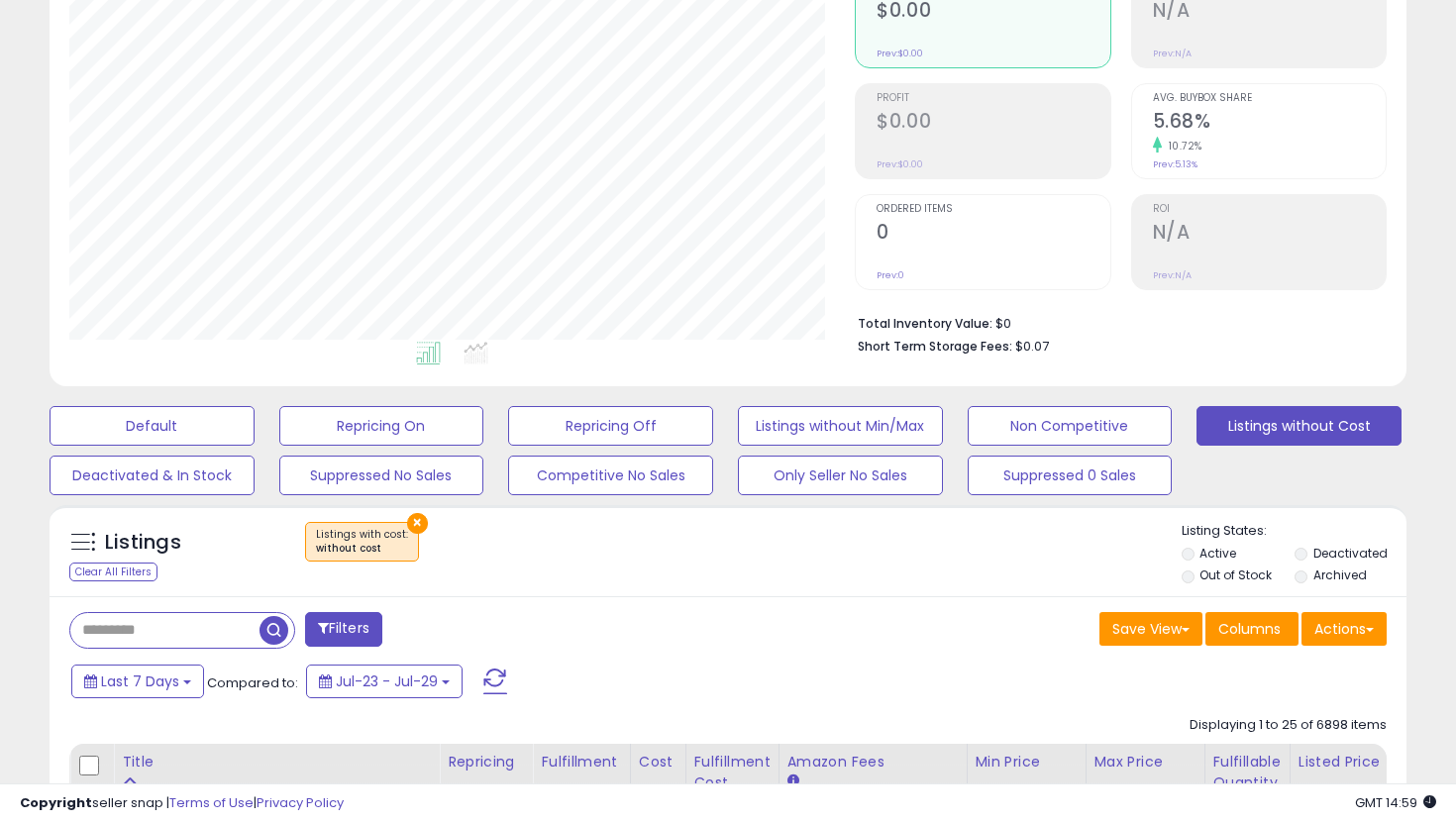 click on "Out of Stock" at bounding box center (1235, 574) 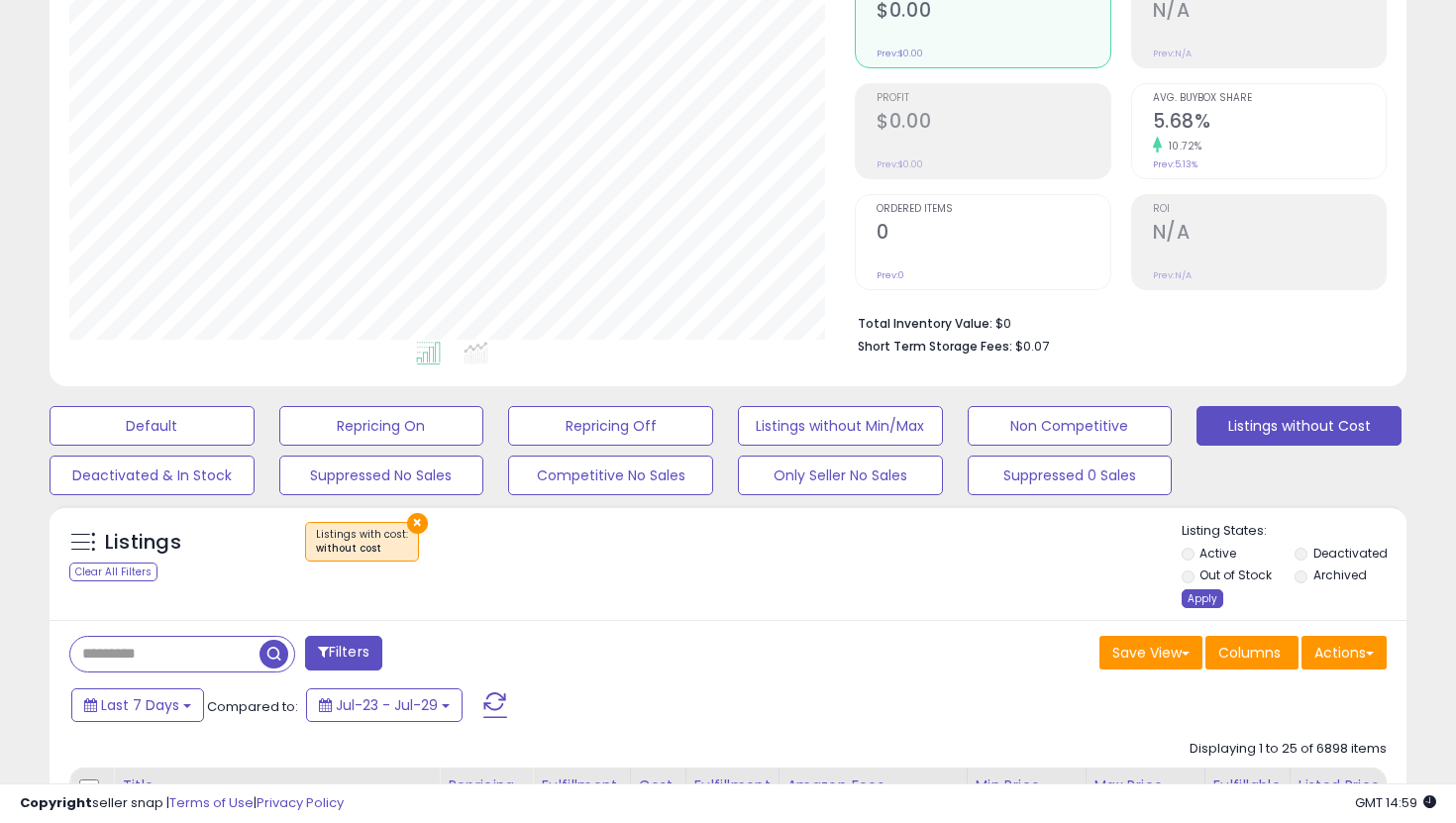 click on "Apply" at bounding box center (1202, 598) 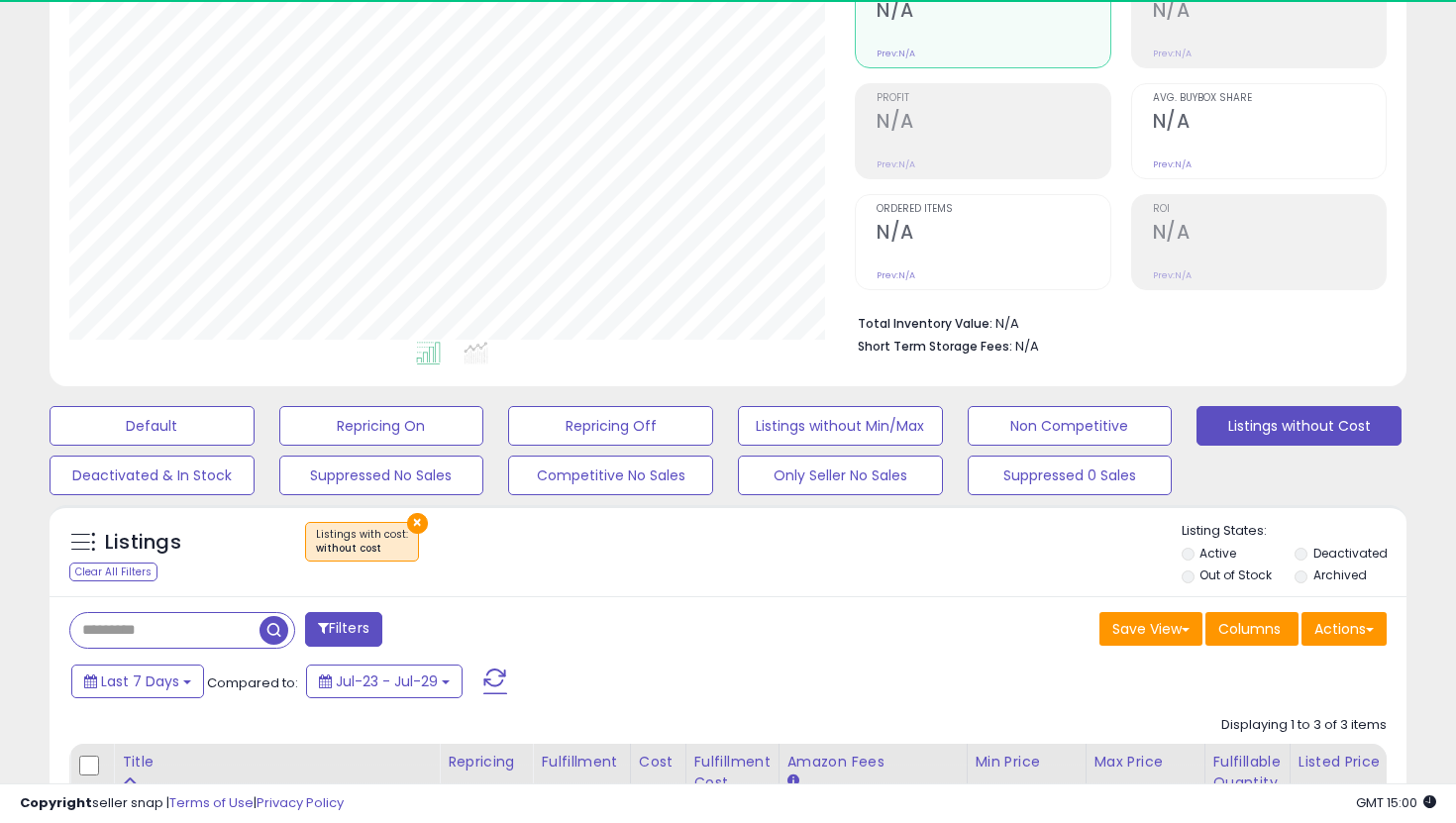 scroll, scrollTop: 989967, scrollLeft: 989690, axis: both 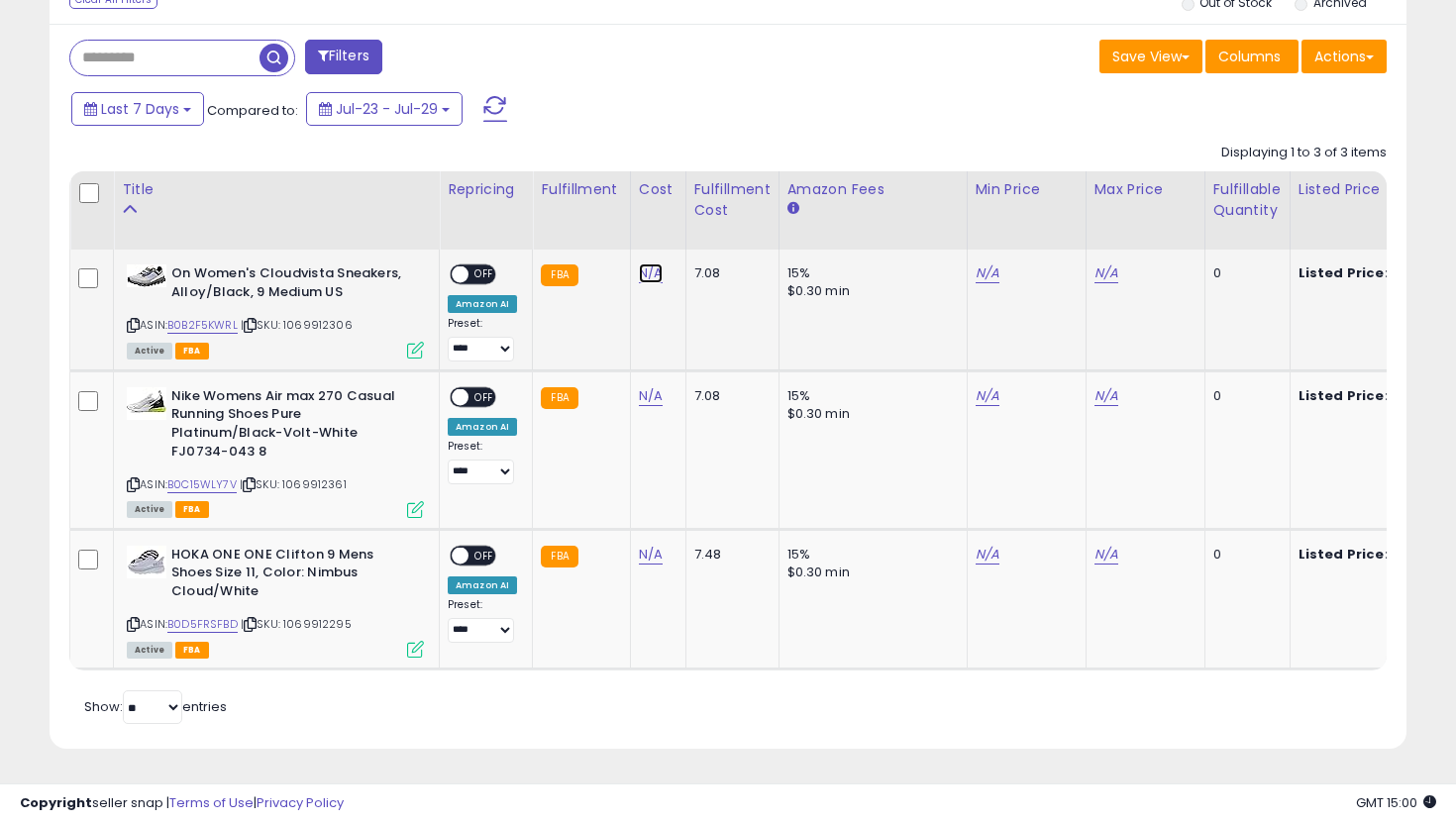click on "N/A" at bounding box center [651, 273] 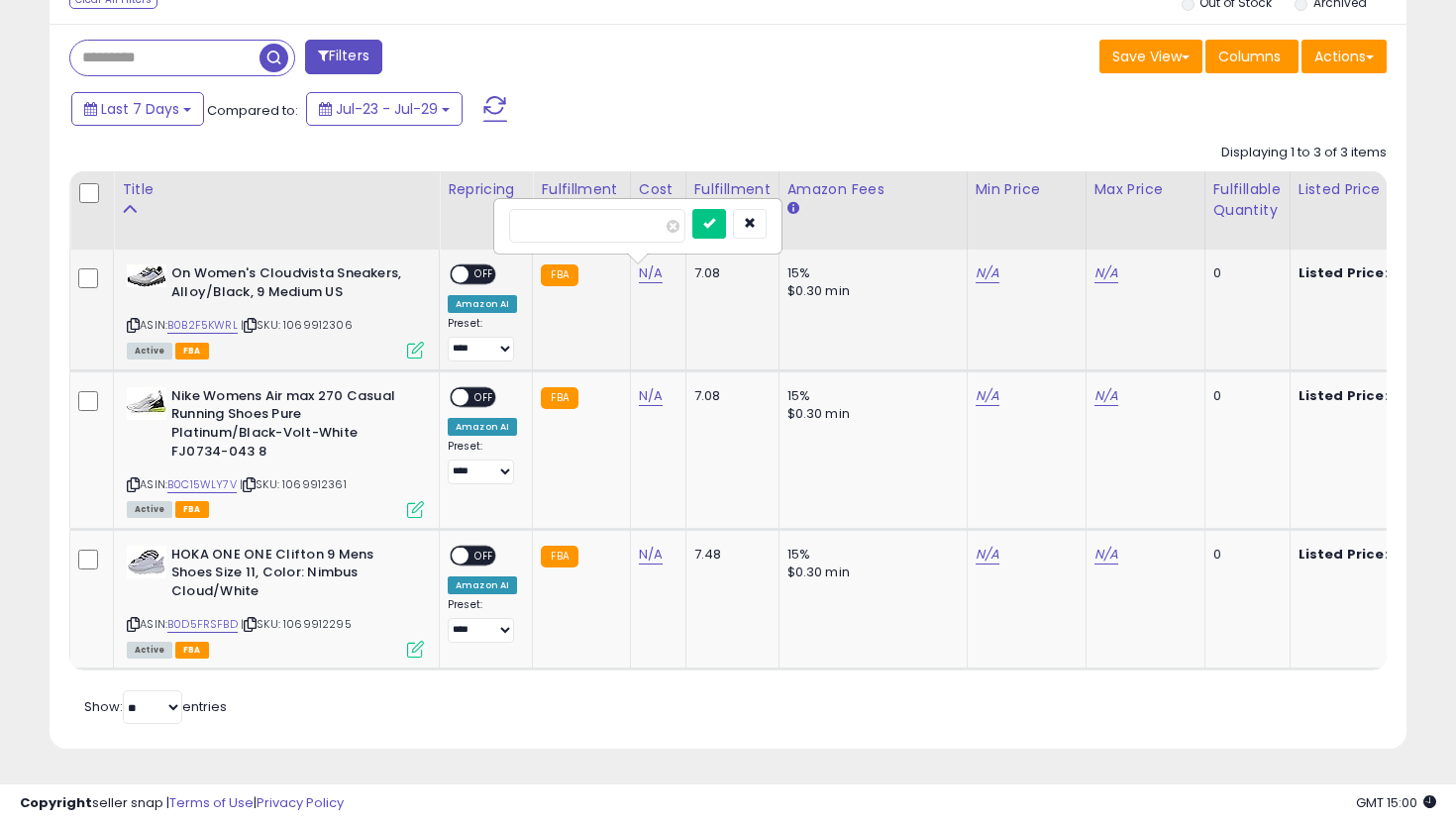 type on "***" 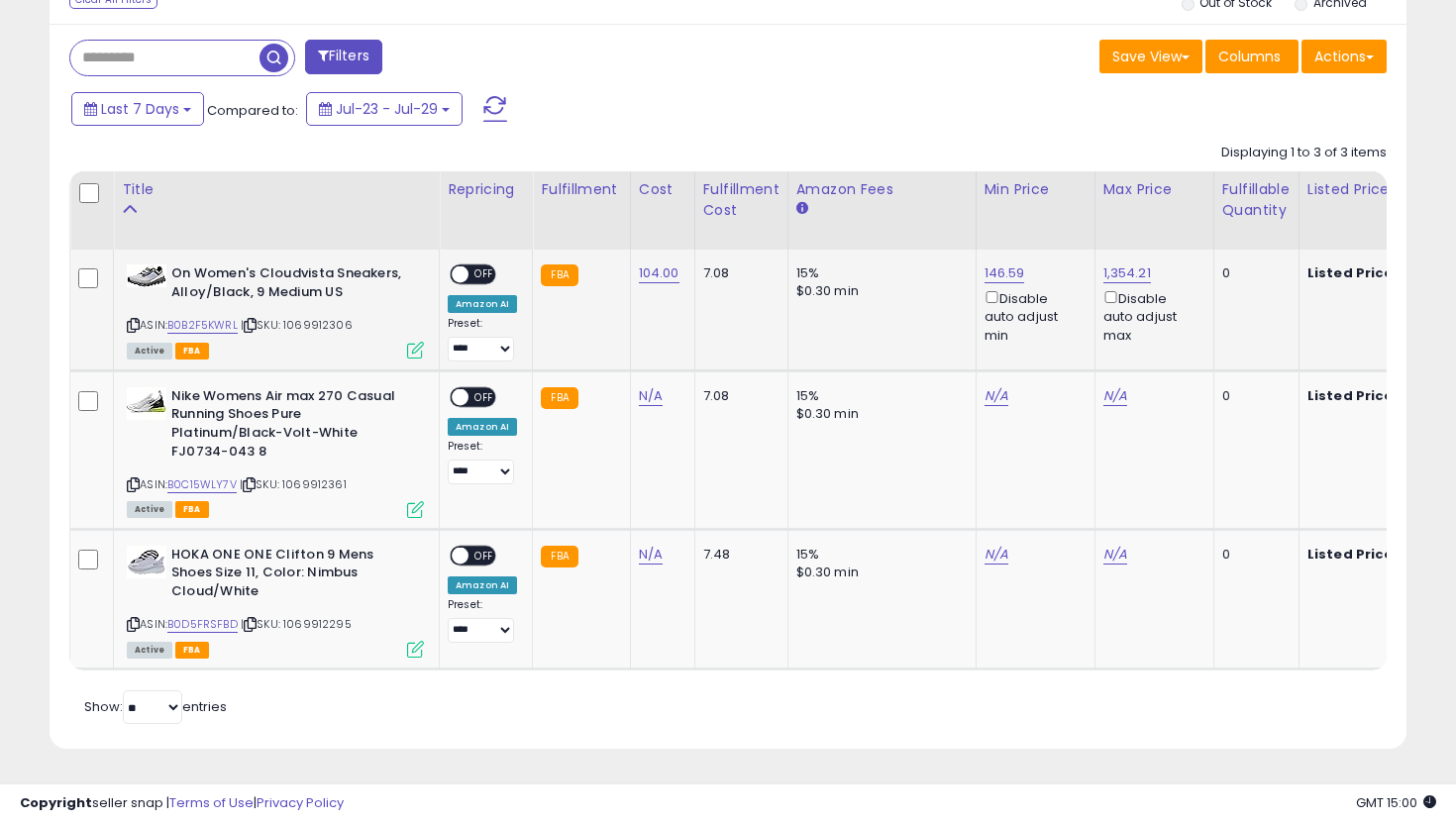 scroll, scrollTop: 0, scrollLeft: 317, axis: horizontal 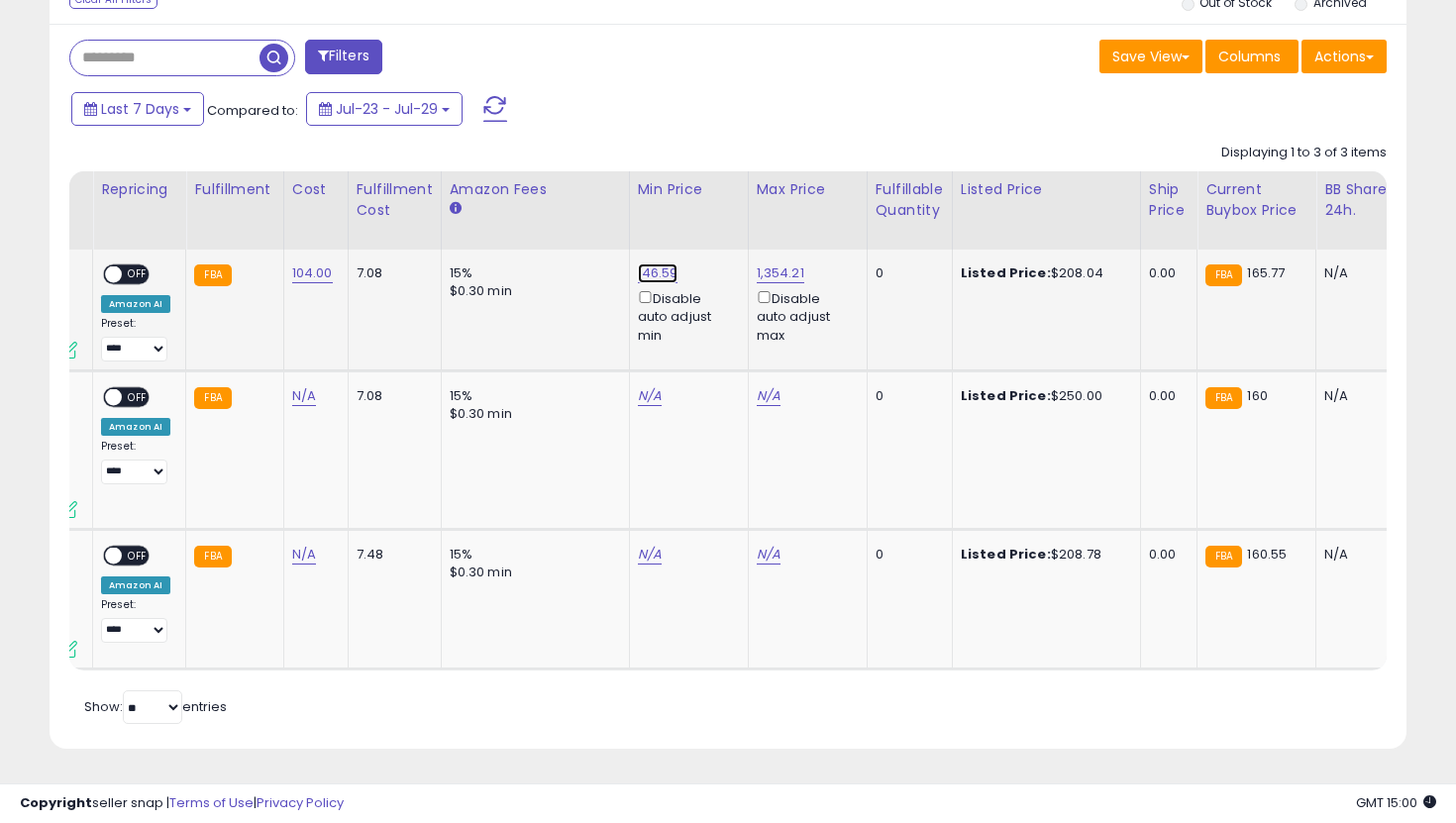 click on "146.59" at bounding box center (658, 273) 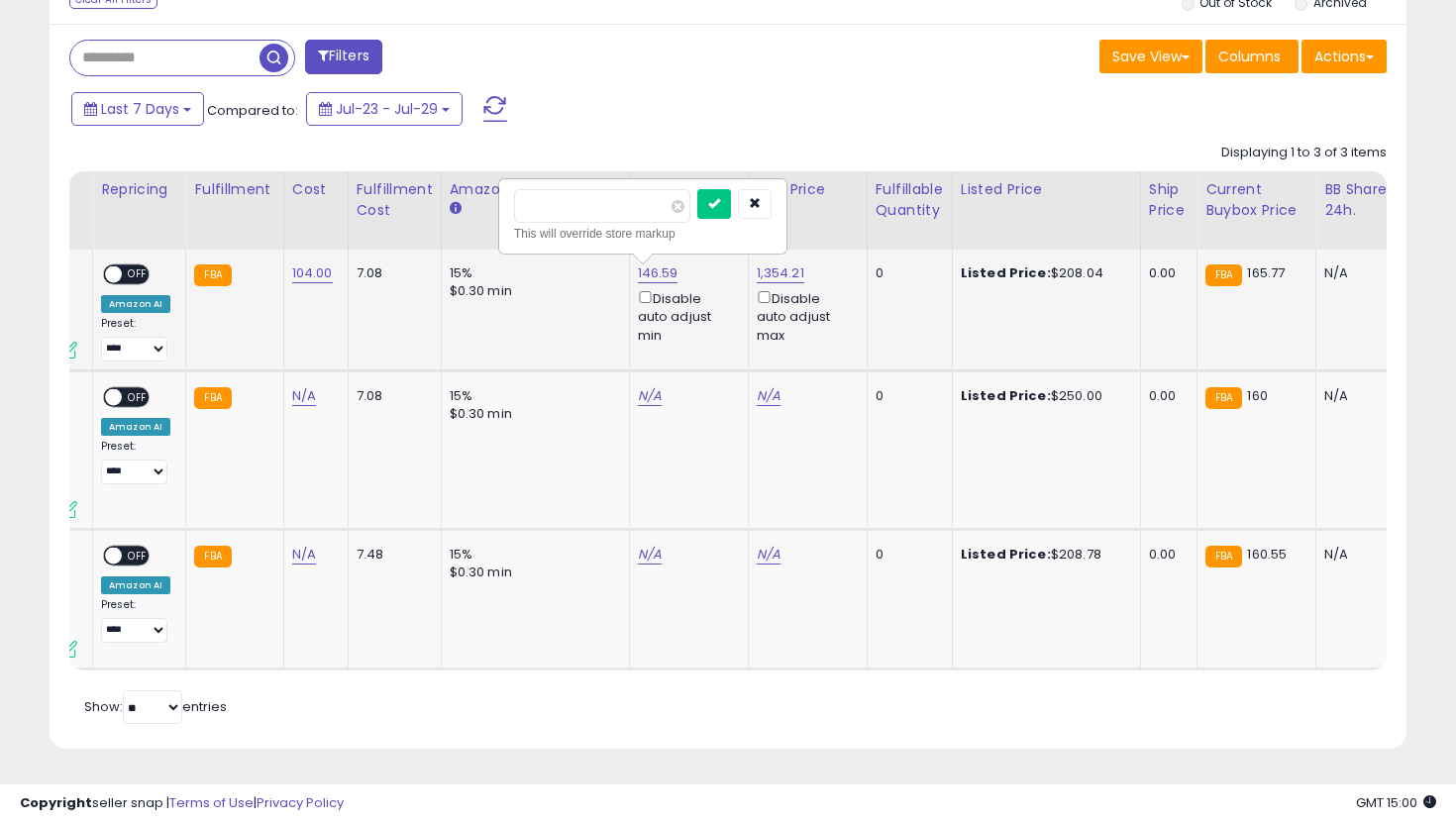 drag, startPoint x: 599, startPoint y: 212, endPoint x: 516, endPoint y: 212, distance: 83 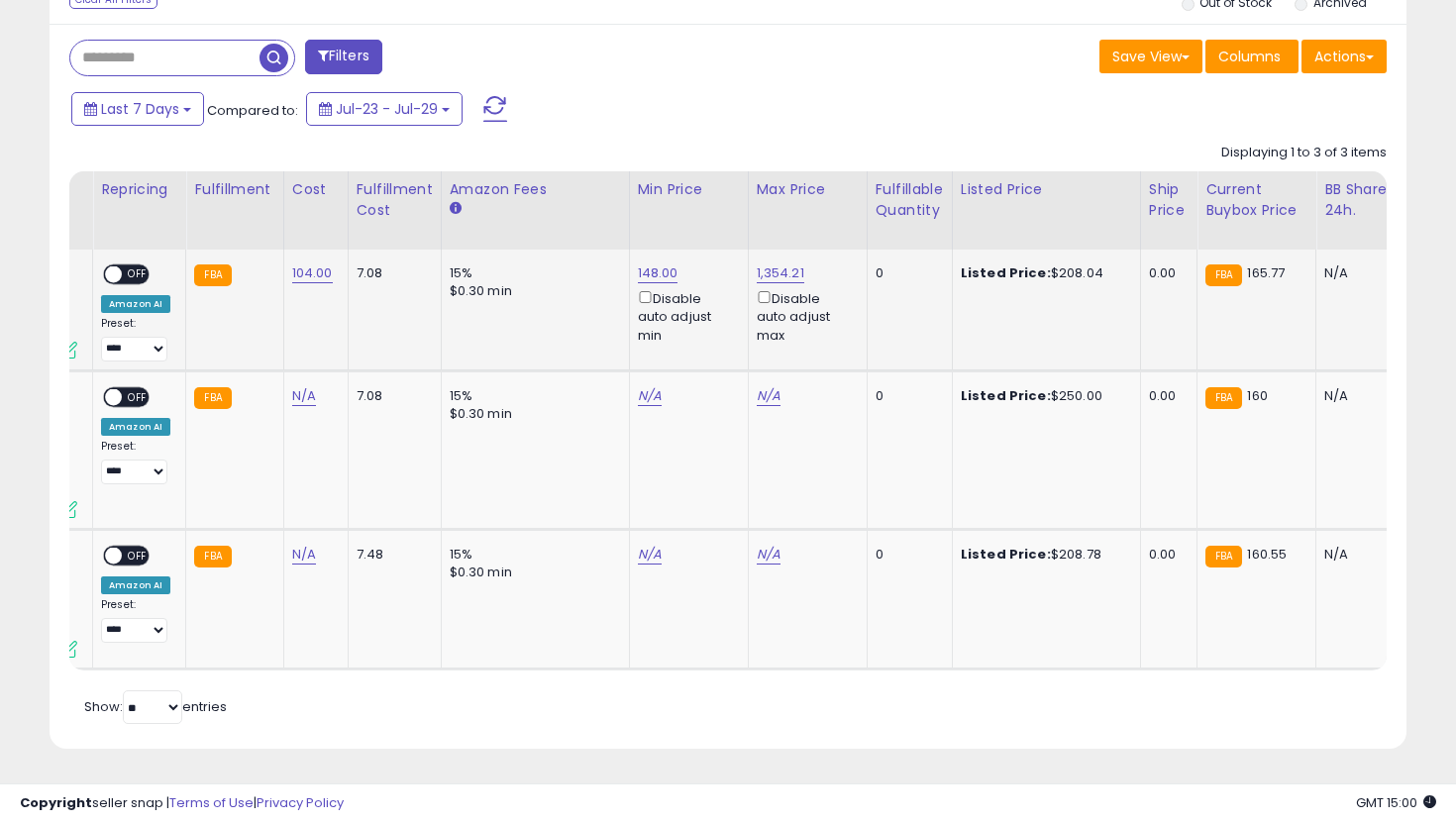 click on "OFF" at bounding box center (138, 274) 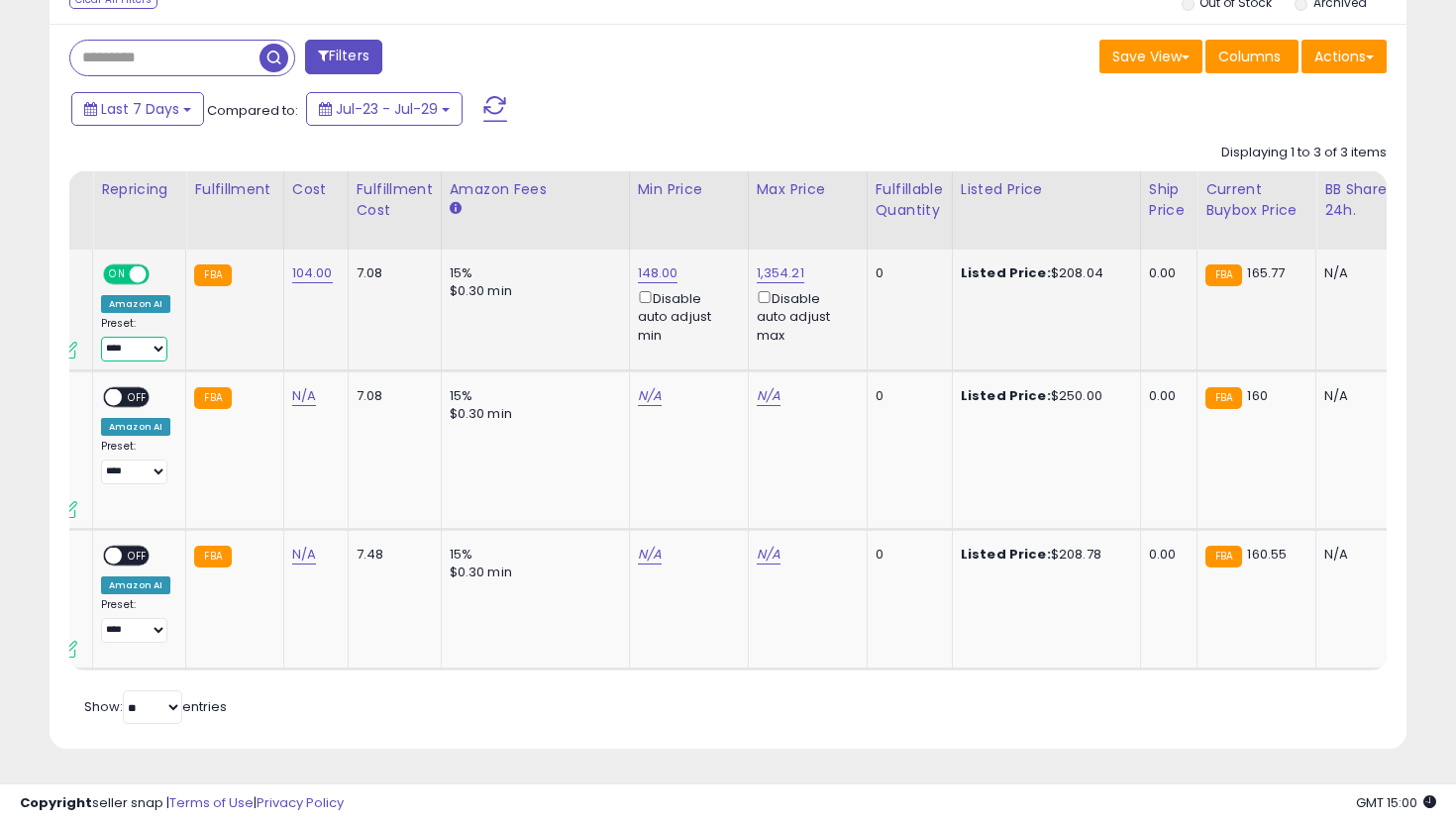 click on "**********" at bounding box center (134, 349) 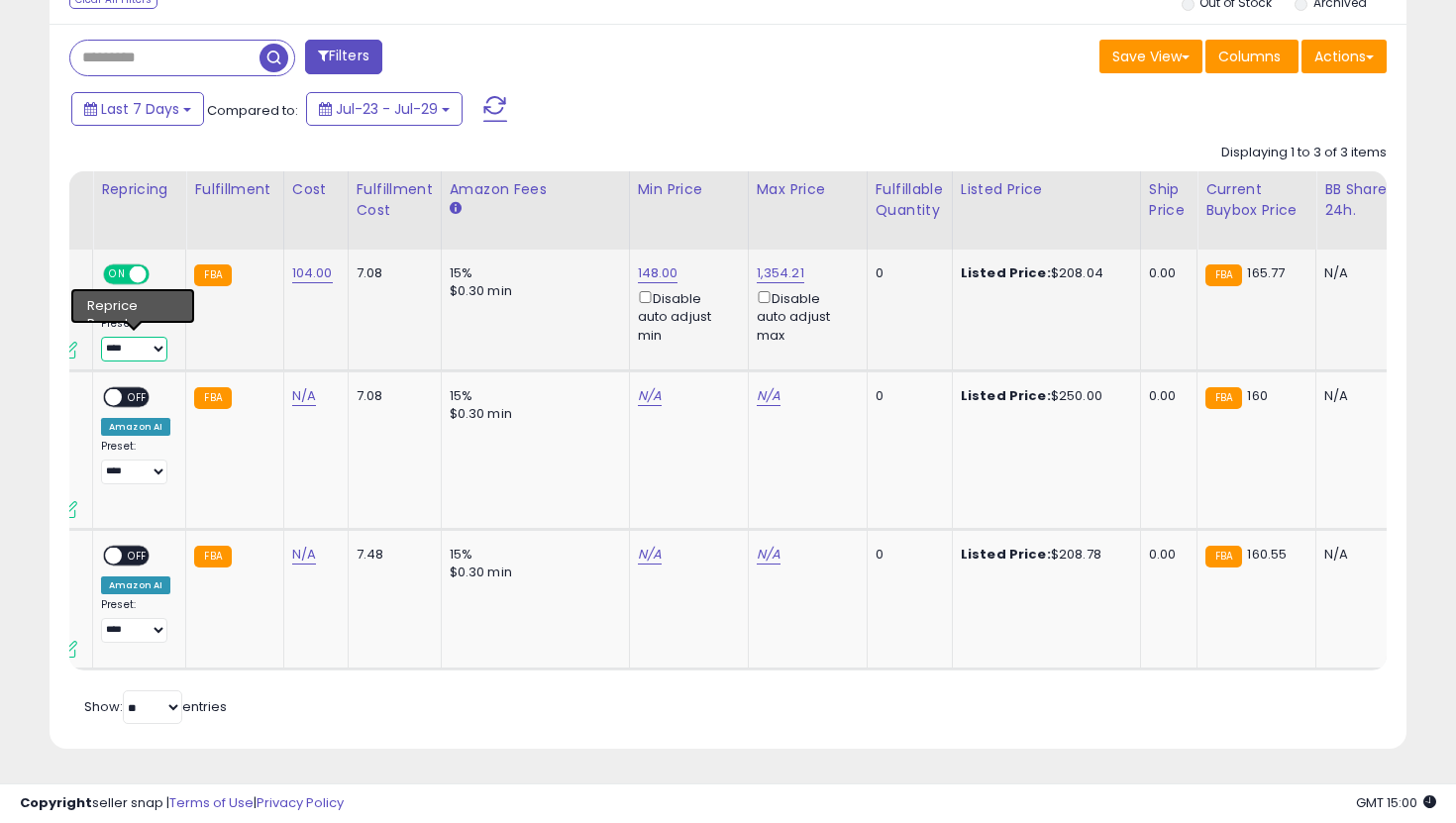 select on "**********" 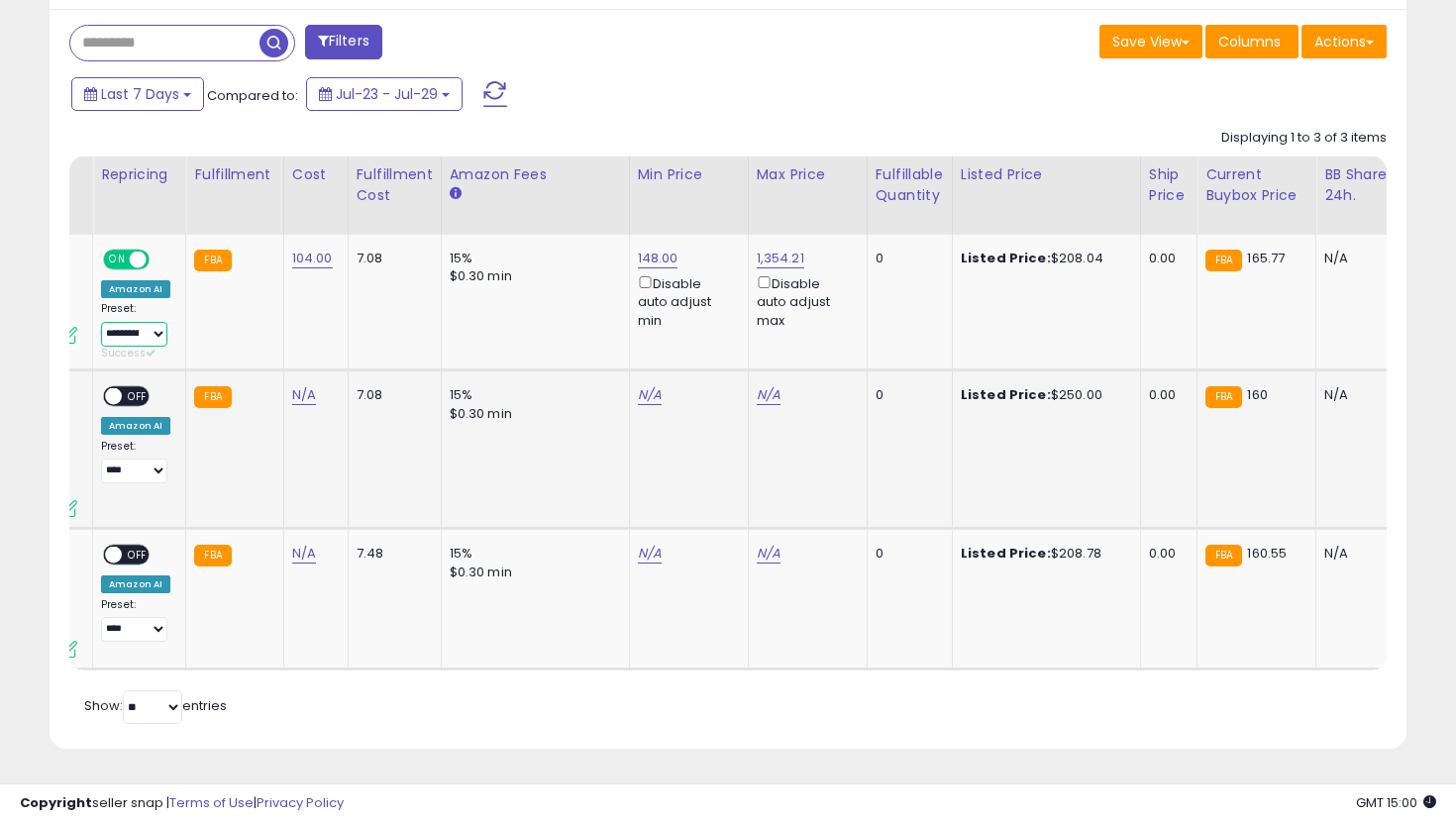scroll, scrollTop: 790, scrollLeft: 0, axis: vertical 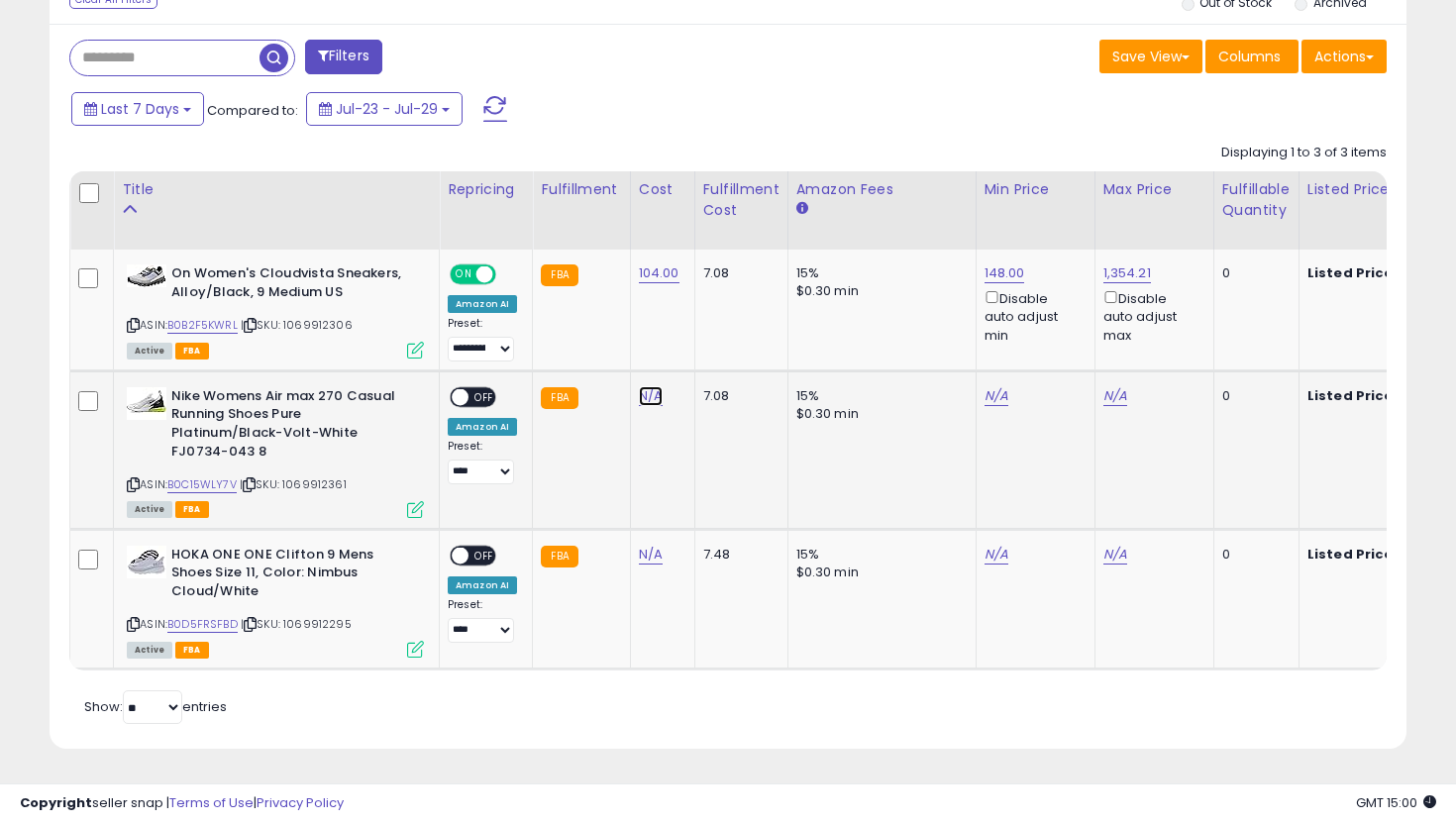 click on "N/A" at bounding box center (651, 396) 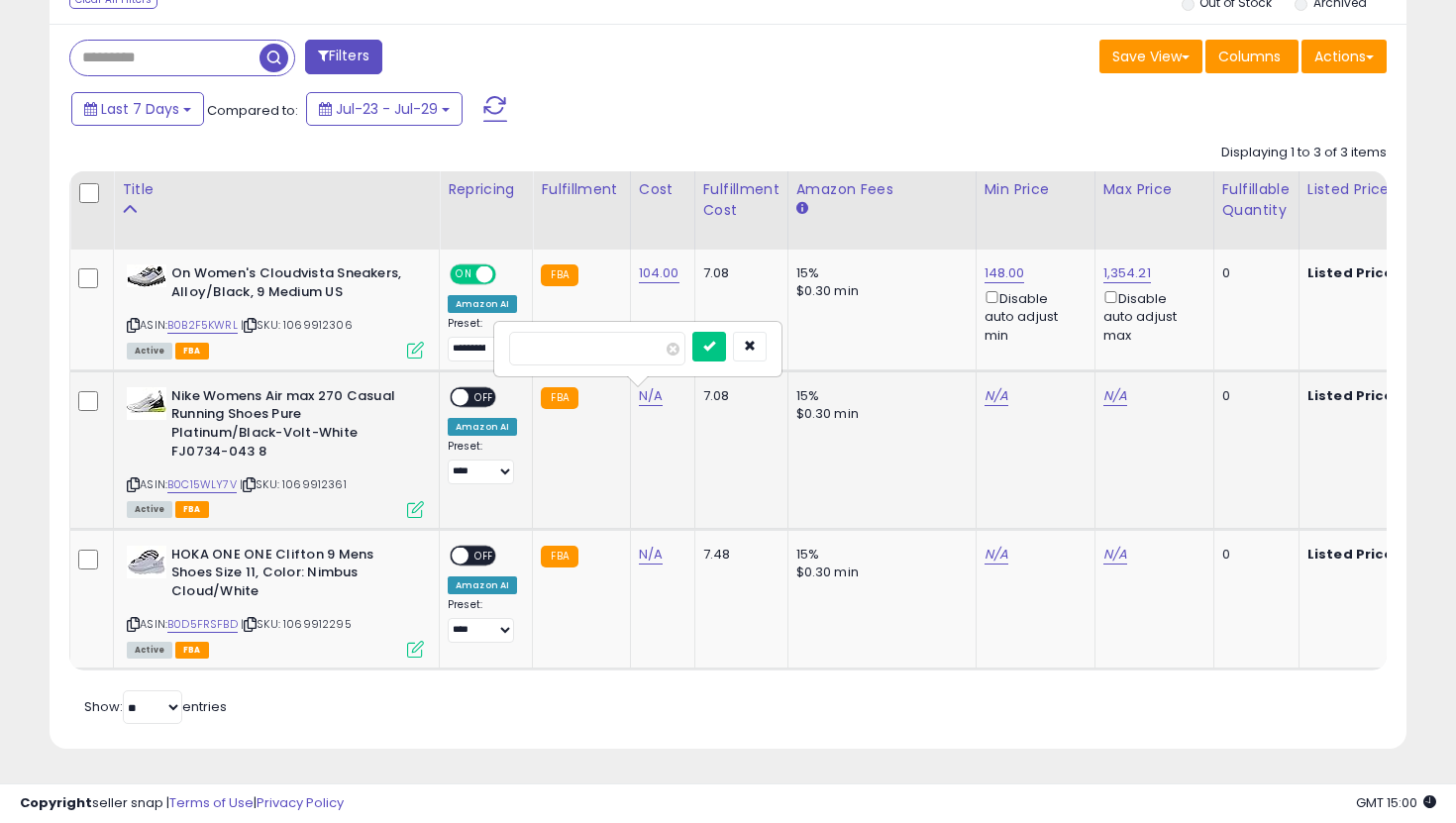 type on "***" 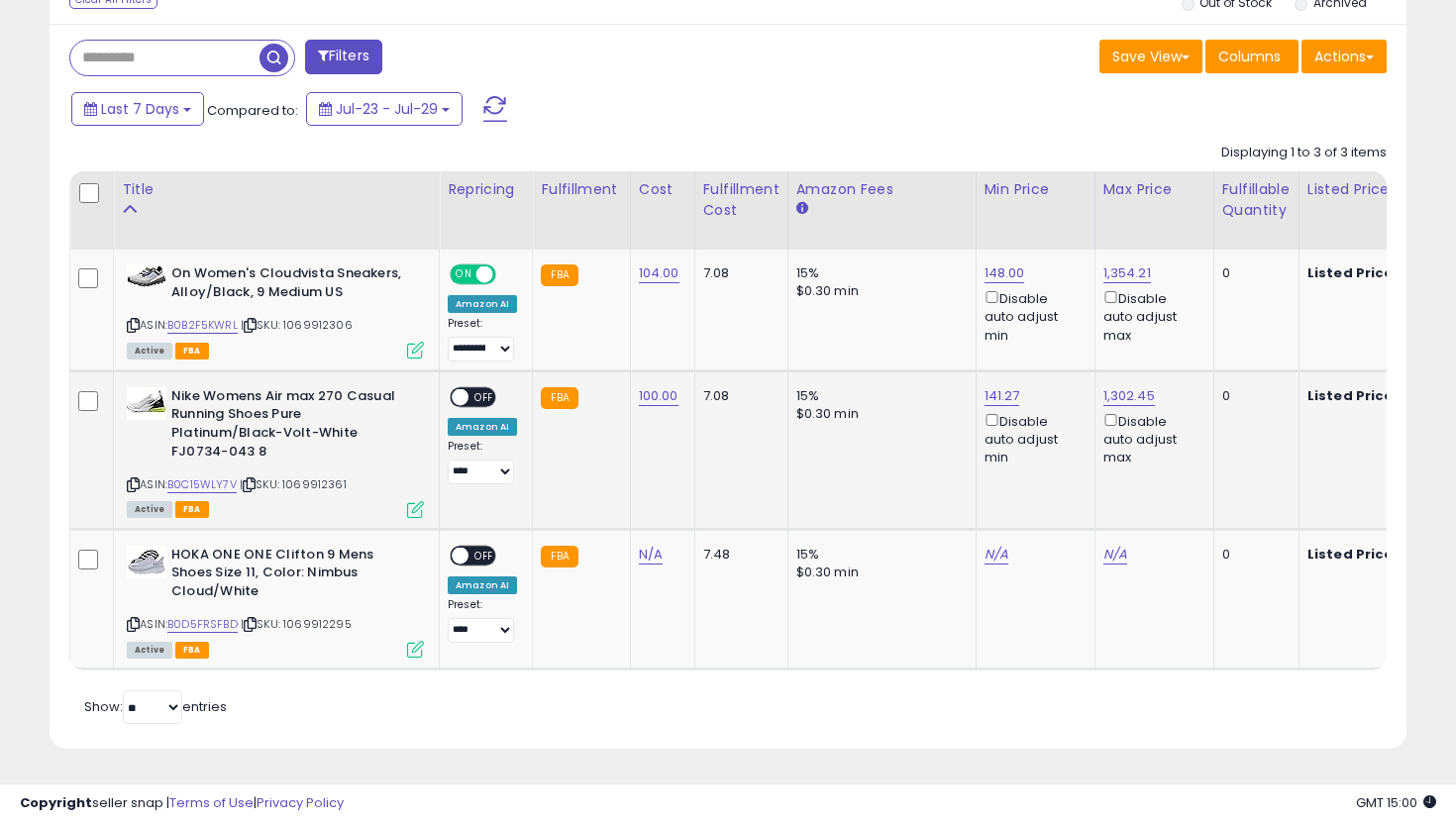 scroll, scrollTop: 0, scrollLeft: 357, axis: horizontal 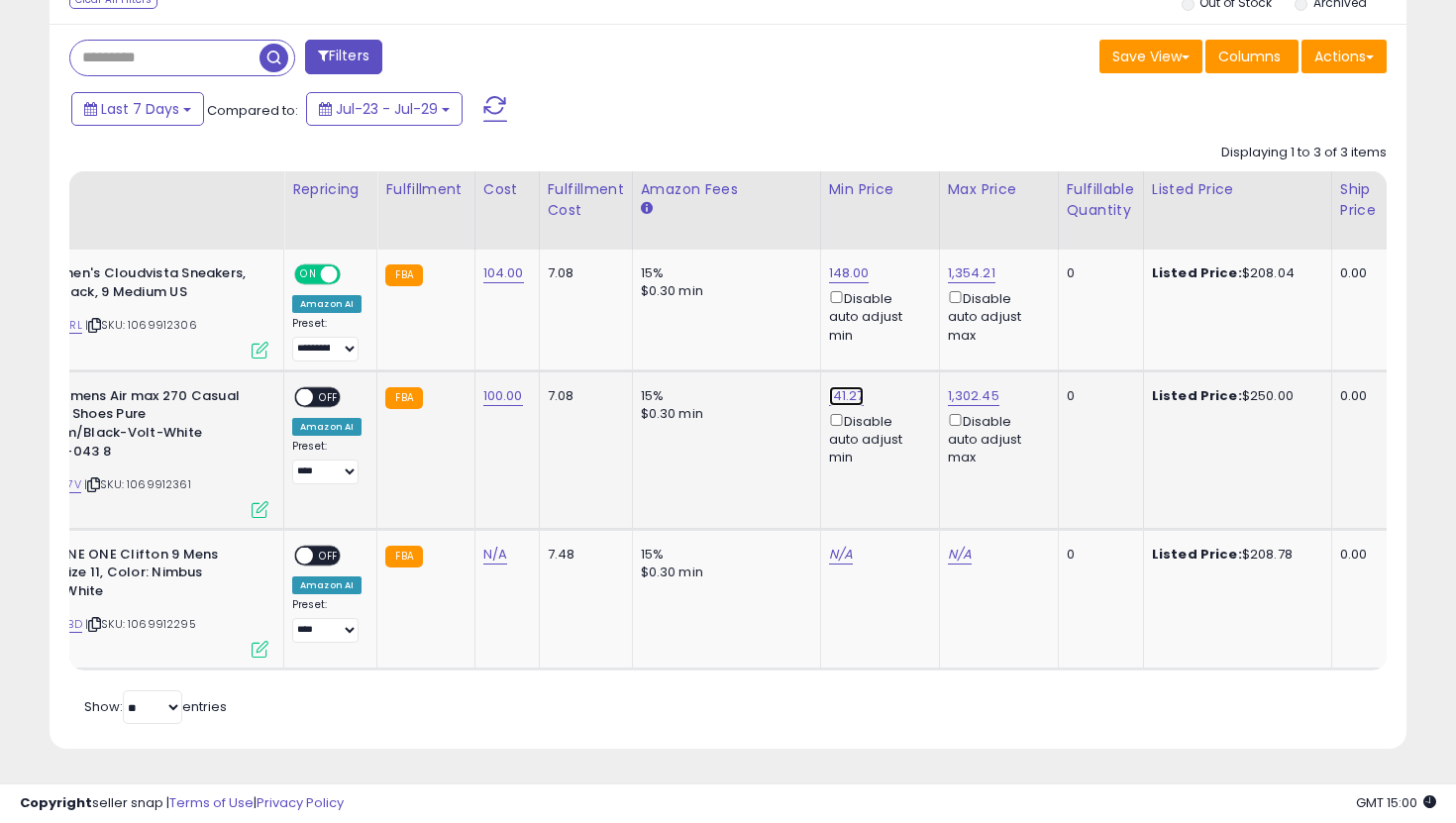 click on "141.27" at bounding box center (849, 273) 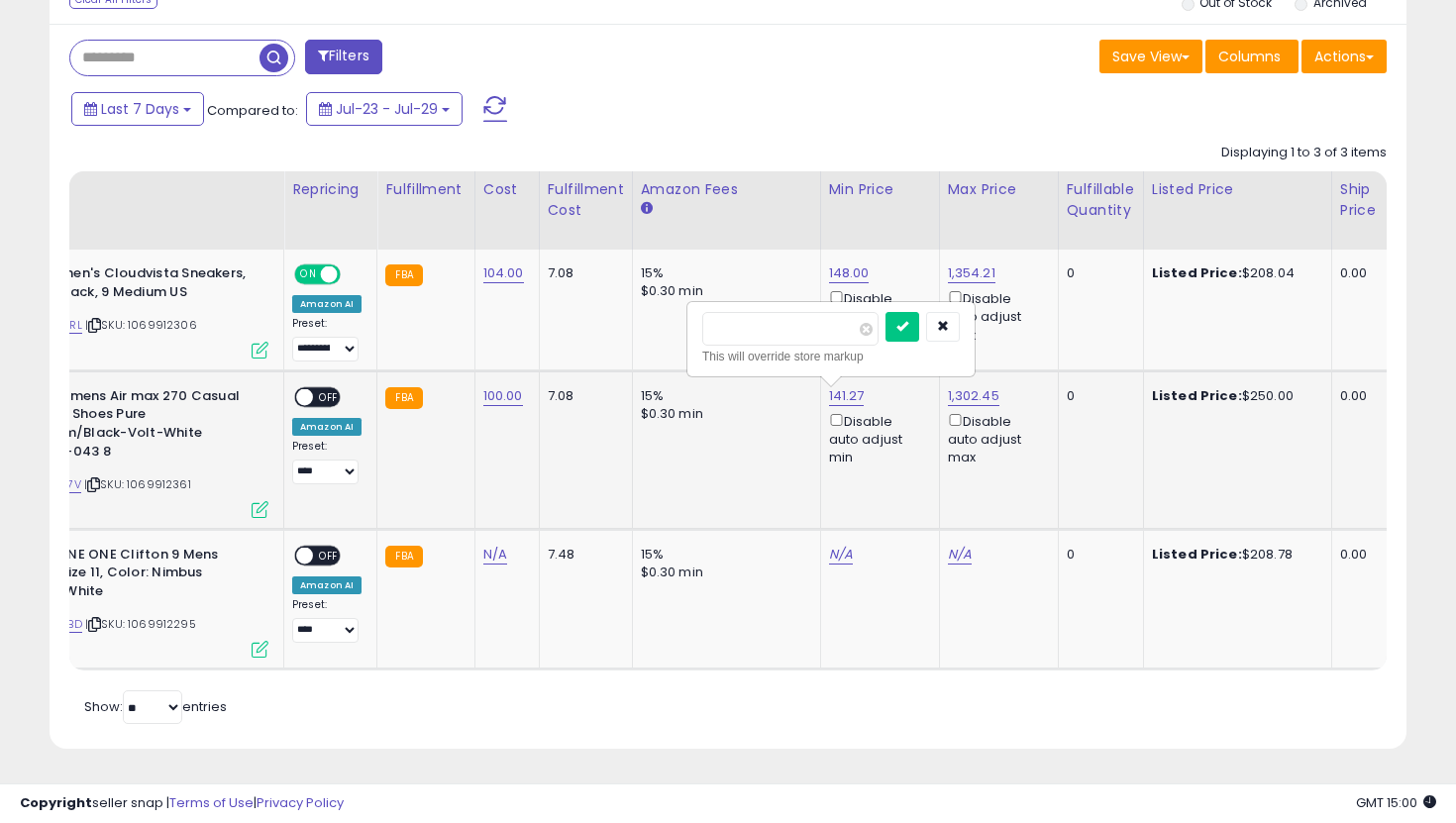 click on "******" at bounding box center (790, 329) 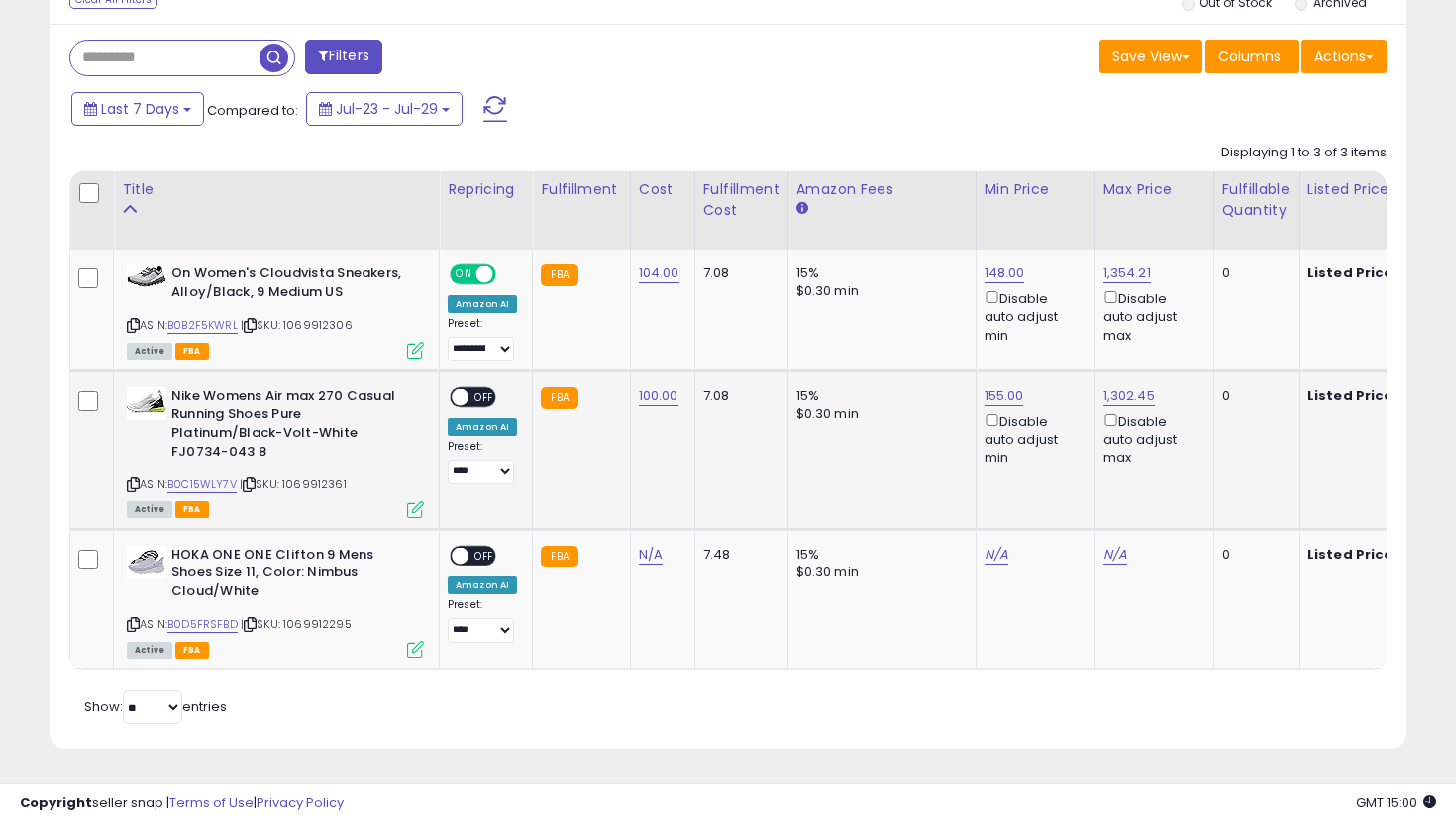 click on "OFF" at bounding box center [484, 396] 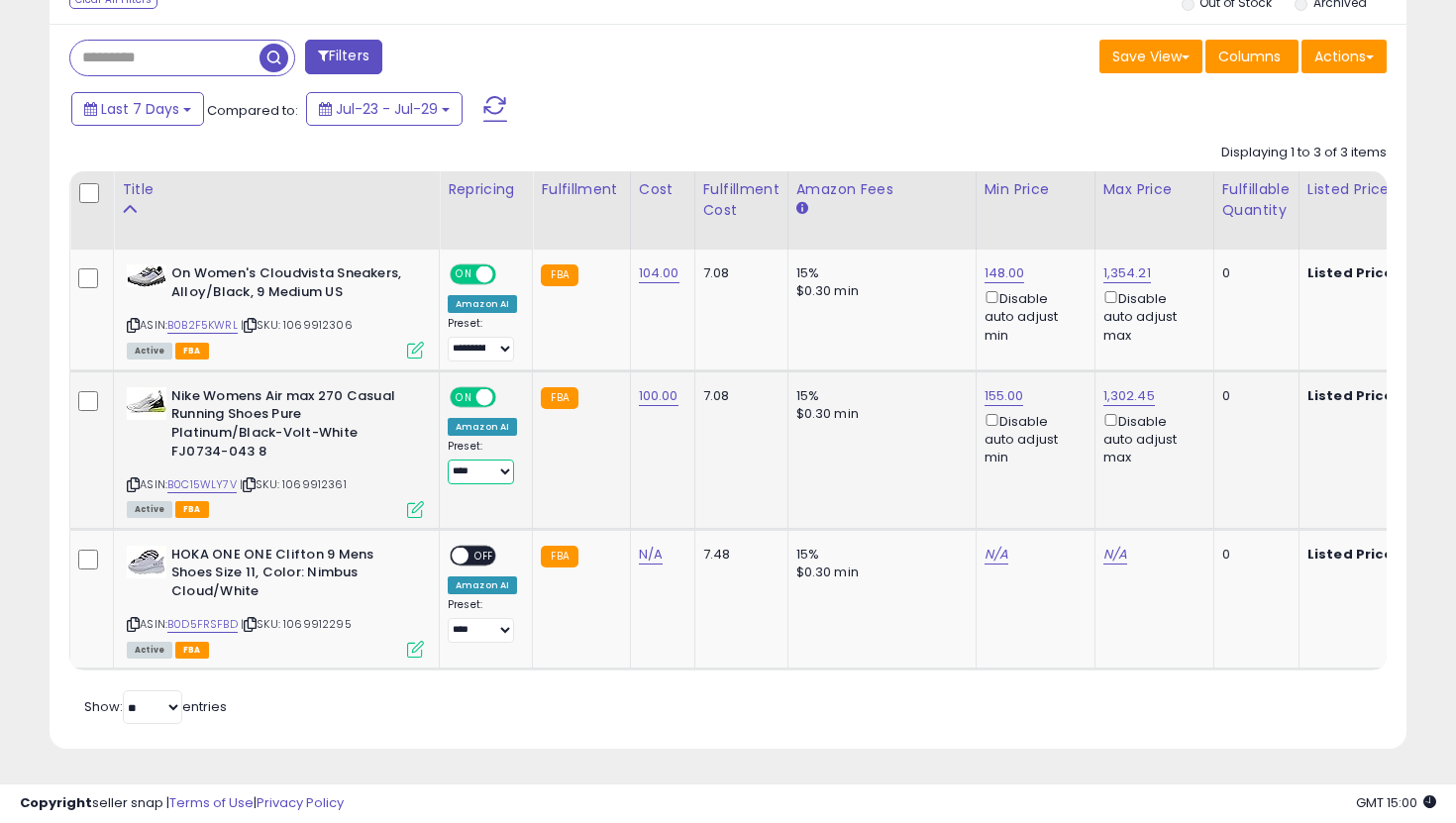 click on "**********" at bounding box center (480, 471) 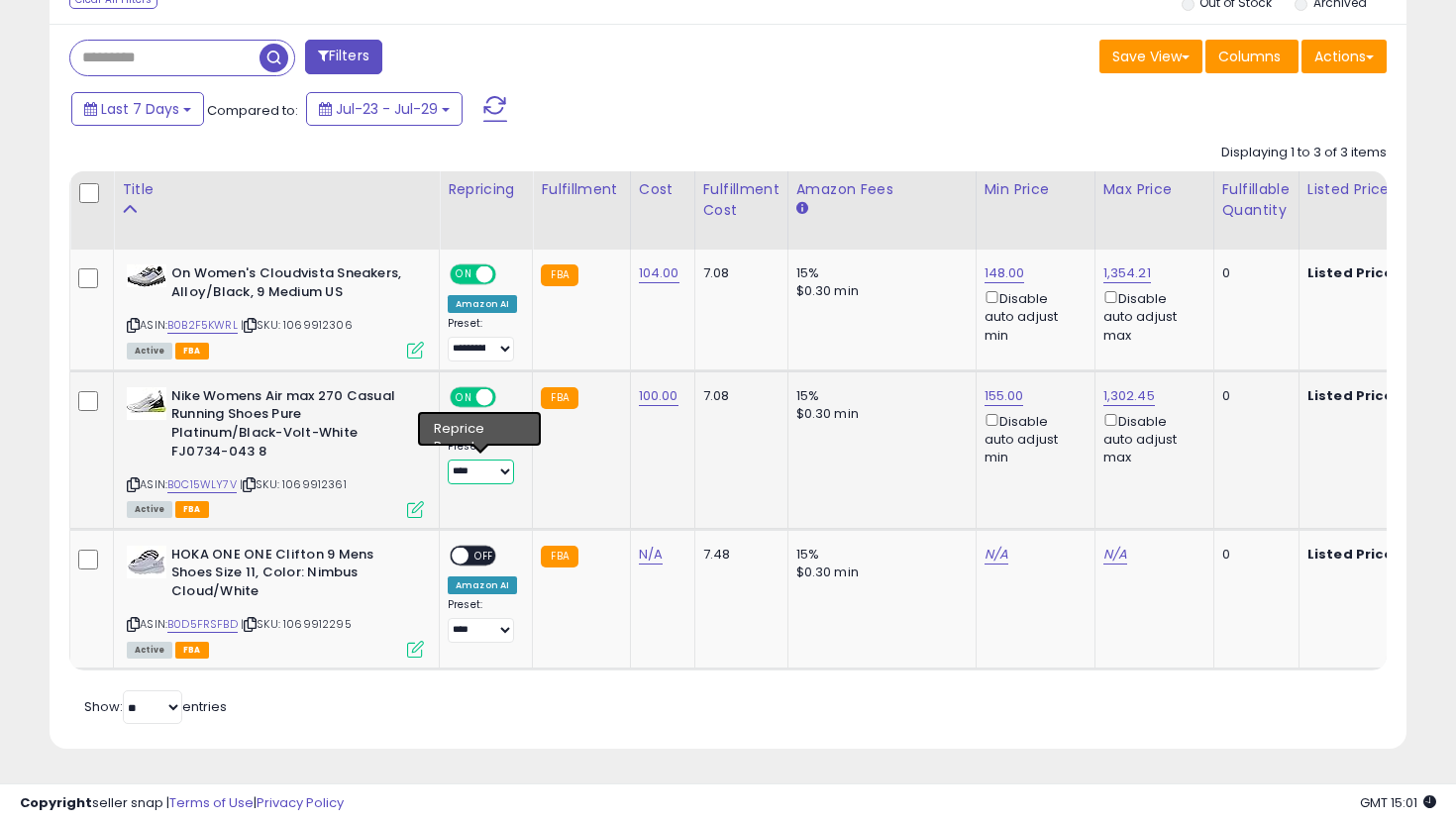 select on "**********" 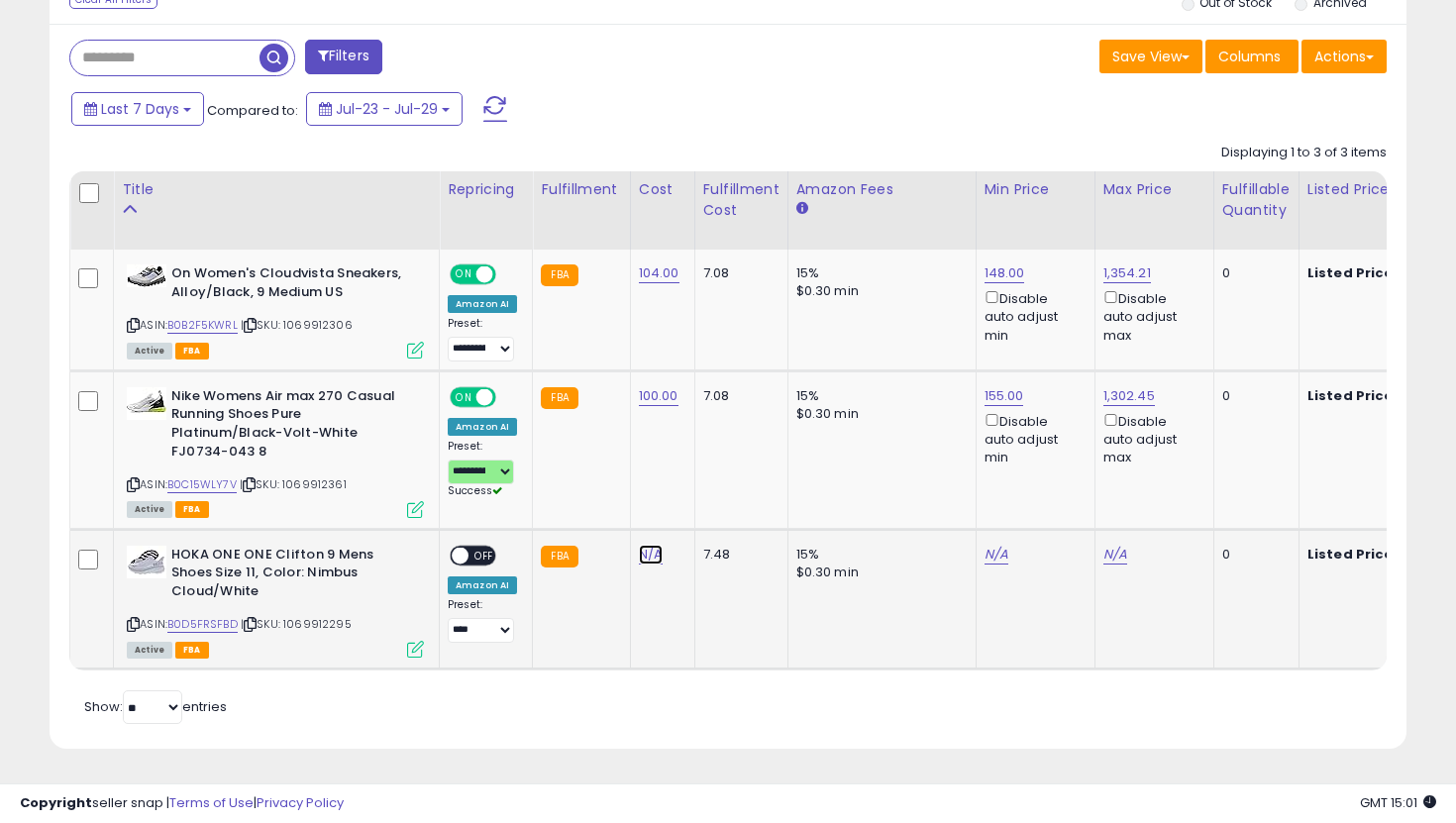 click on "N/A" at bounding box center [651, 555] 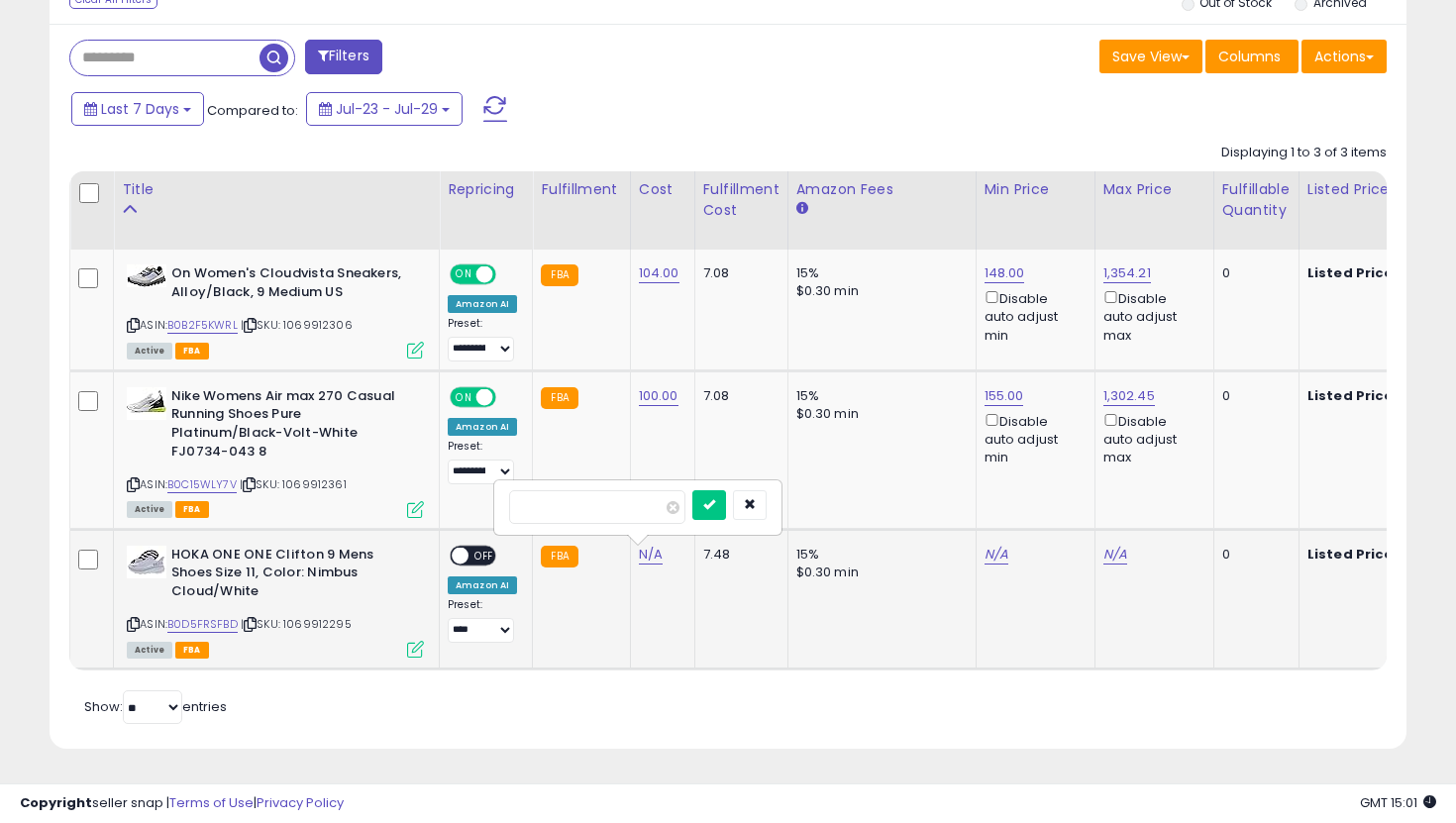 type on "***" 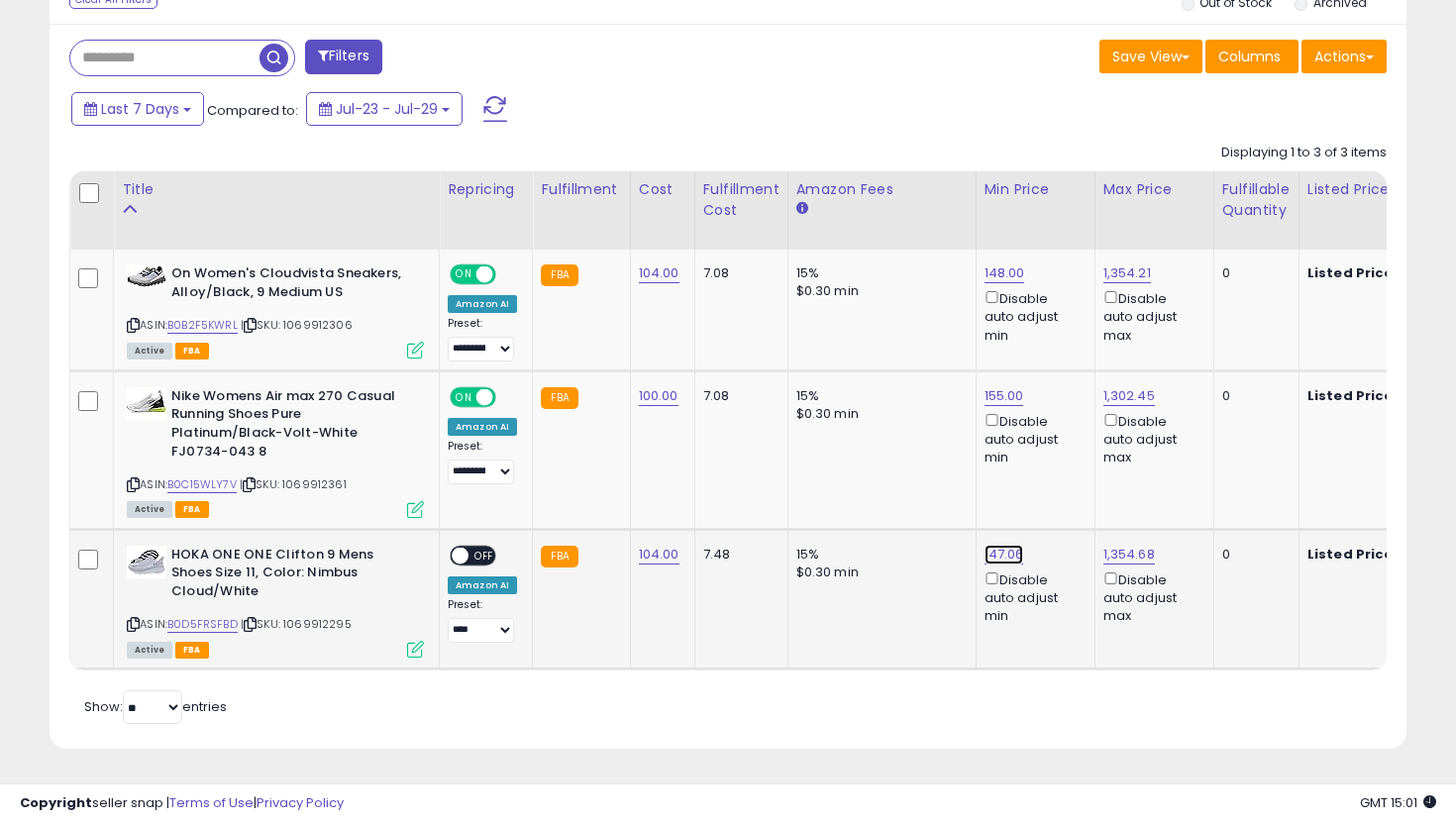 click on "147.06" at bounding box center [1004, 273] 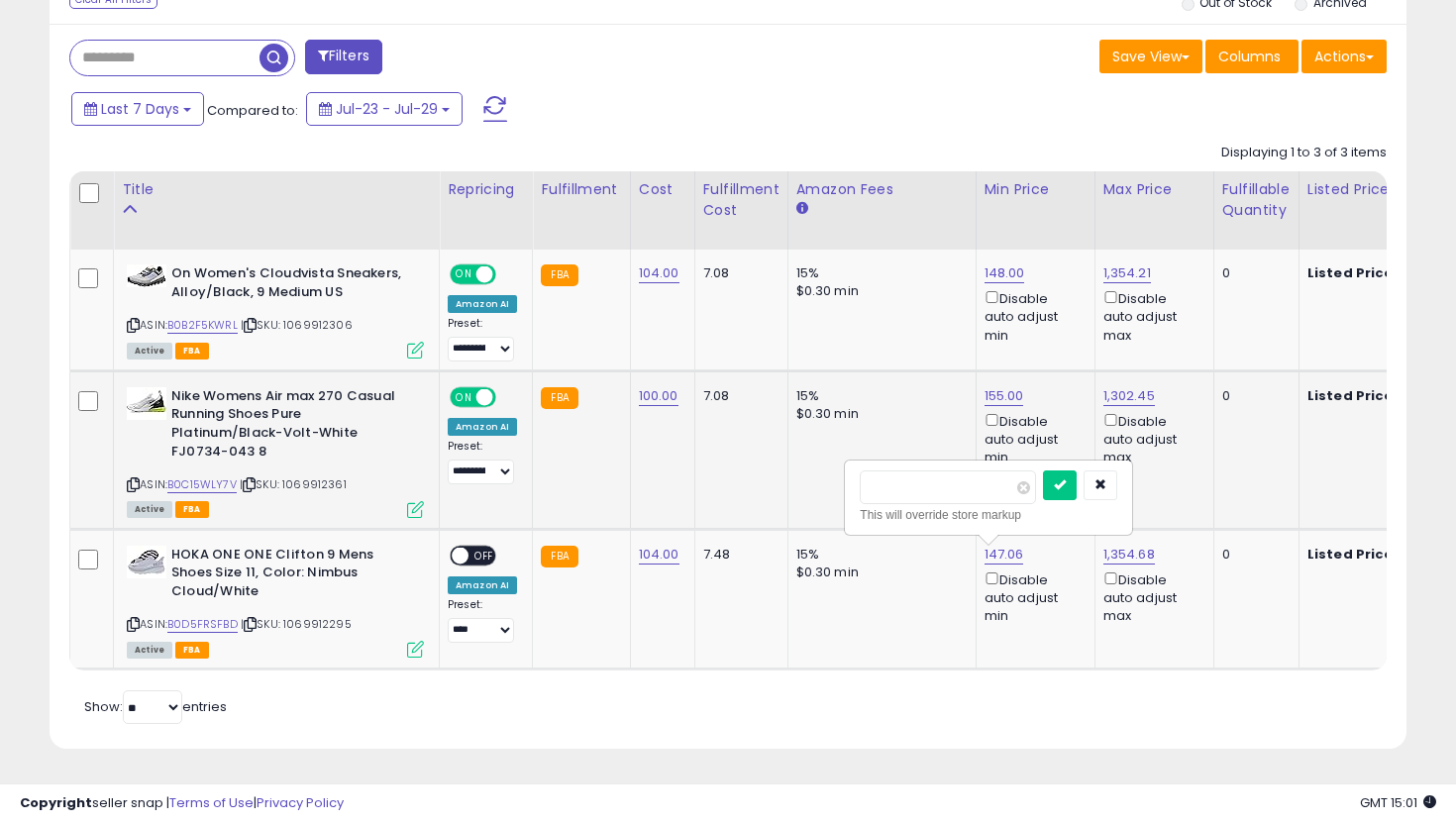 drag, startPoint x: 948, startPoint y: 498, endPoint x: 795, endPoint y: 462, distance: 157.17824 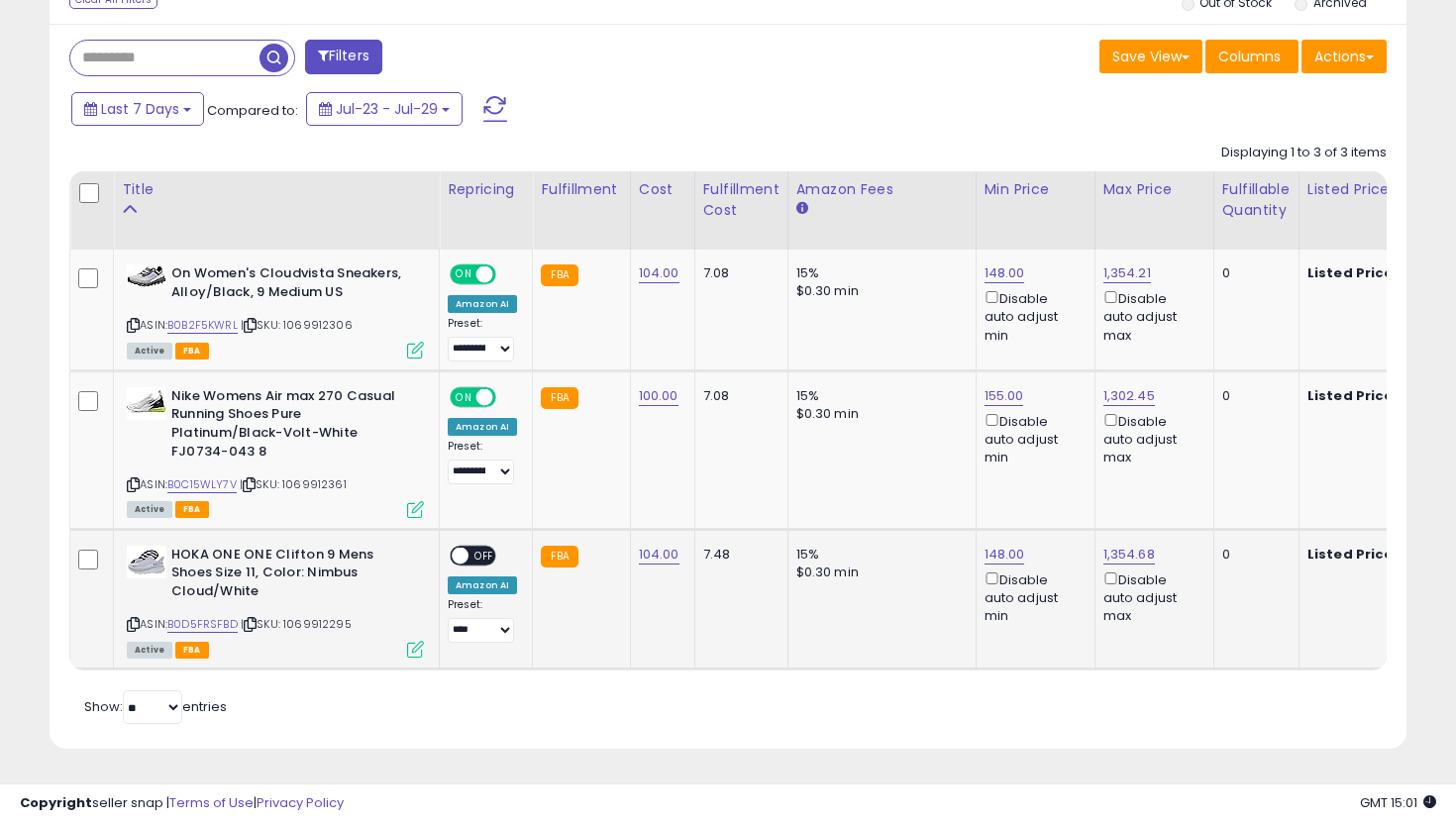 click on "OFF" at bounding box center (484, 555) 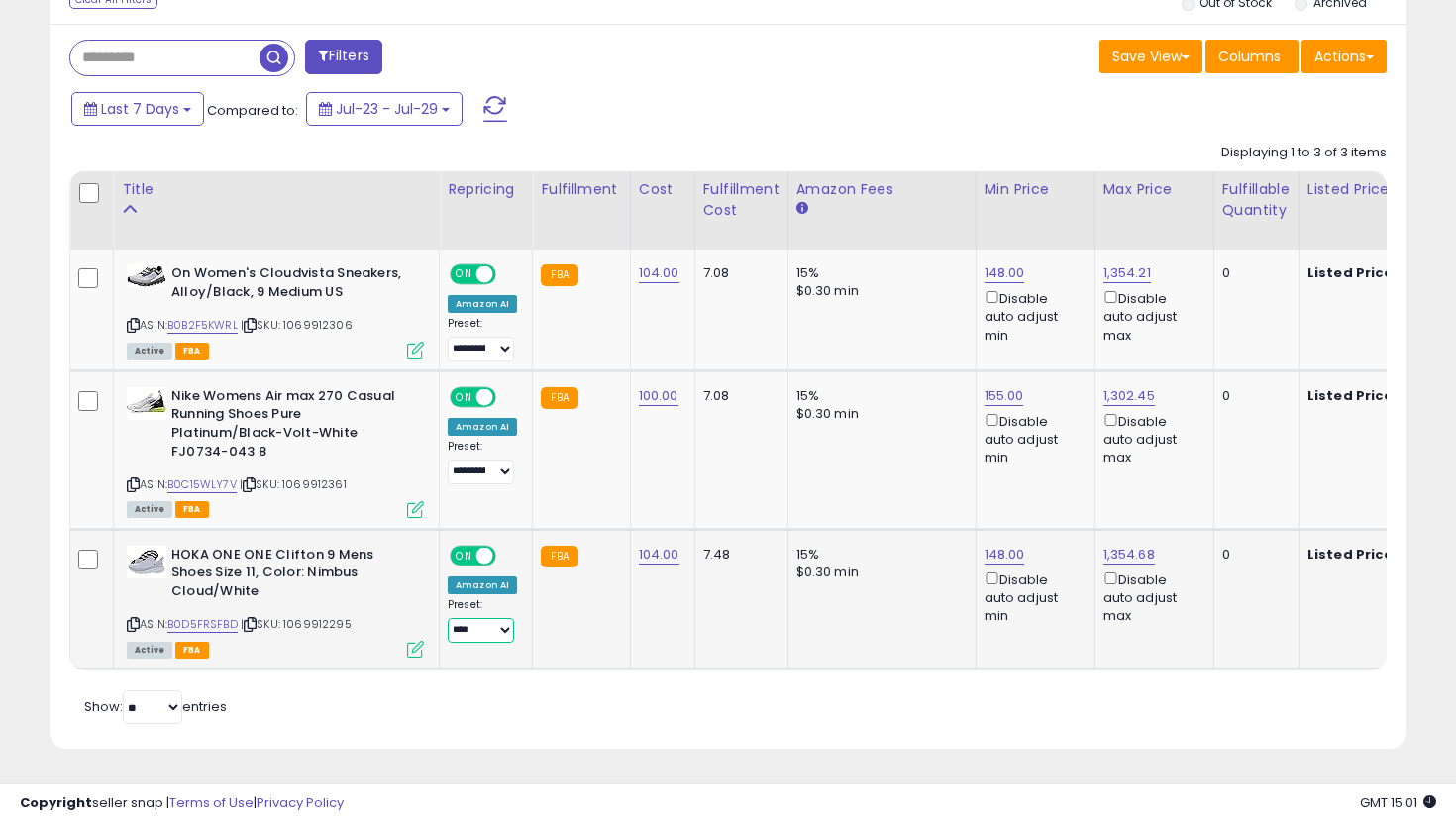 click on "**********" at bounding box center [480, 630] 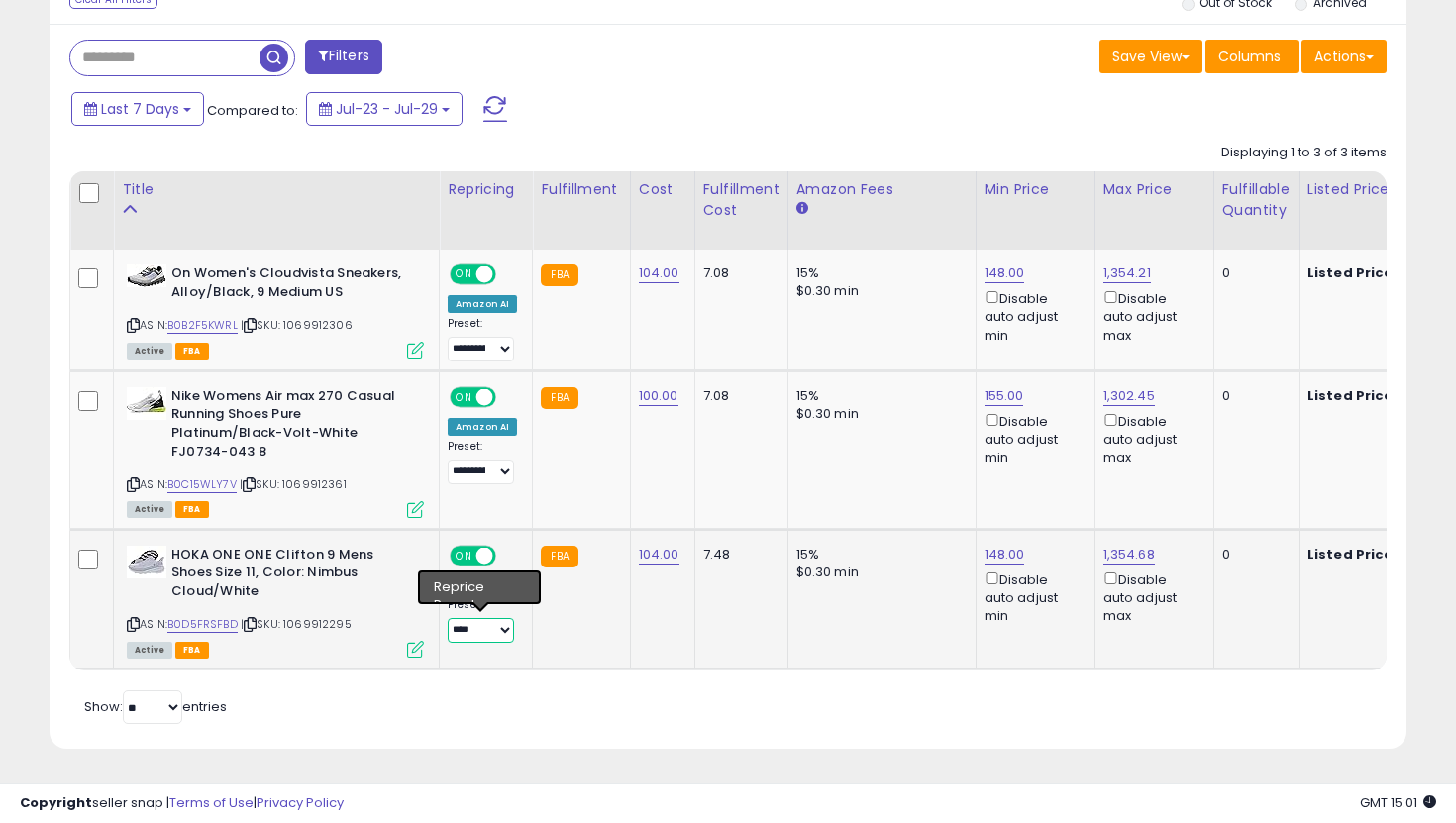 select on "**********" 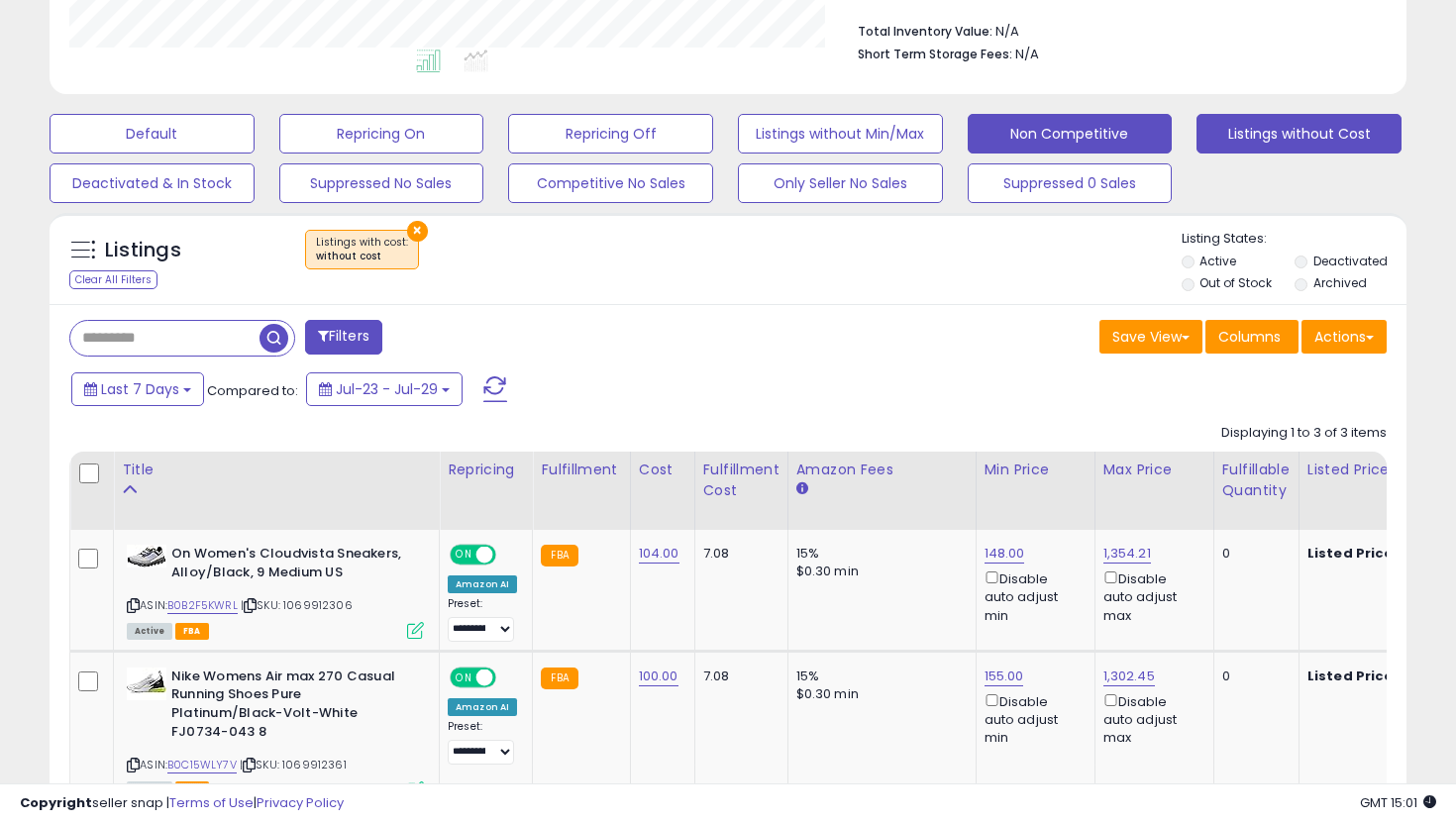 click on "Non Competitive" at bounding box center (152, 134) 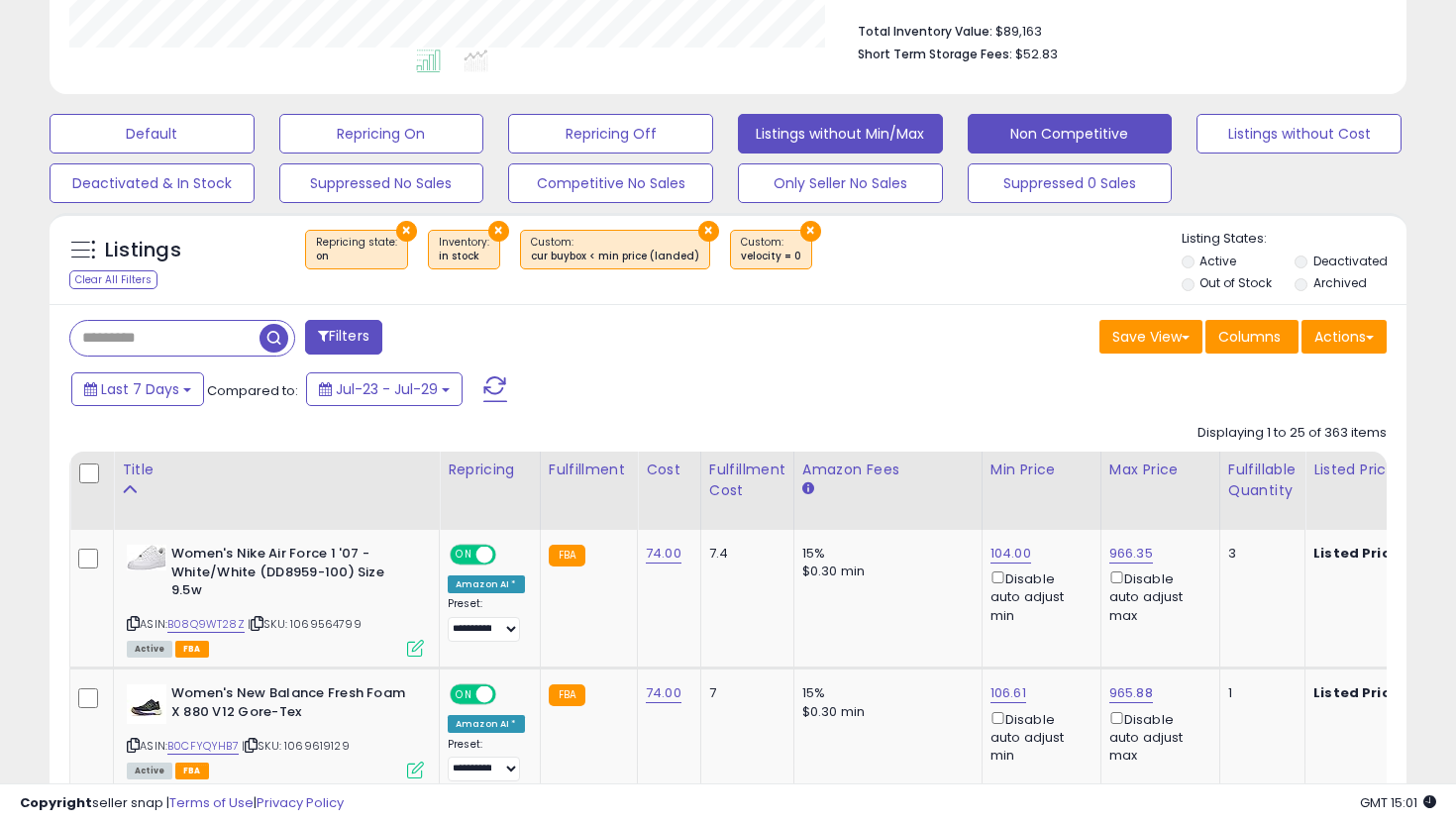 click on "Listings without Min/Max" at bounding box center (152, 134) 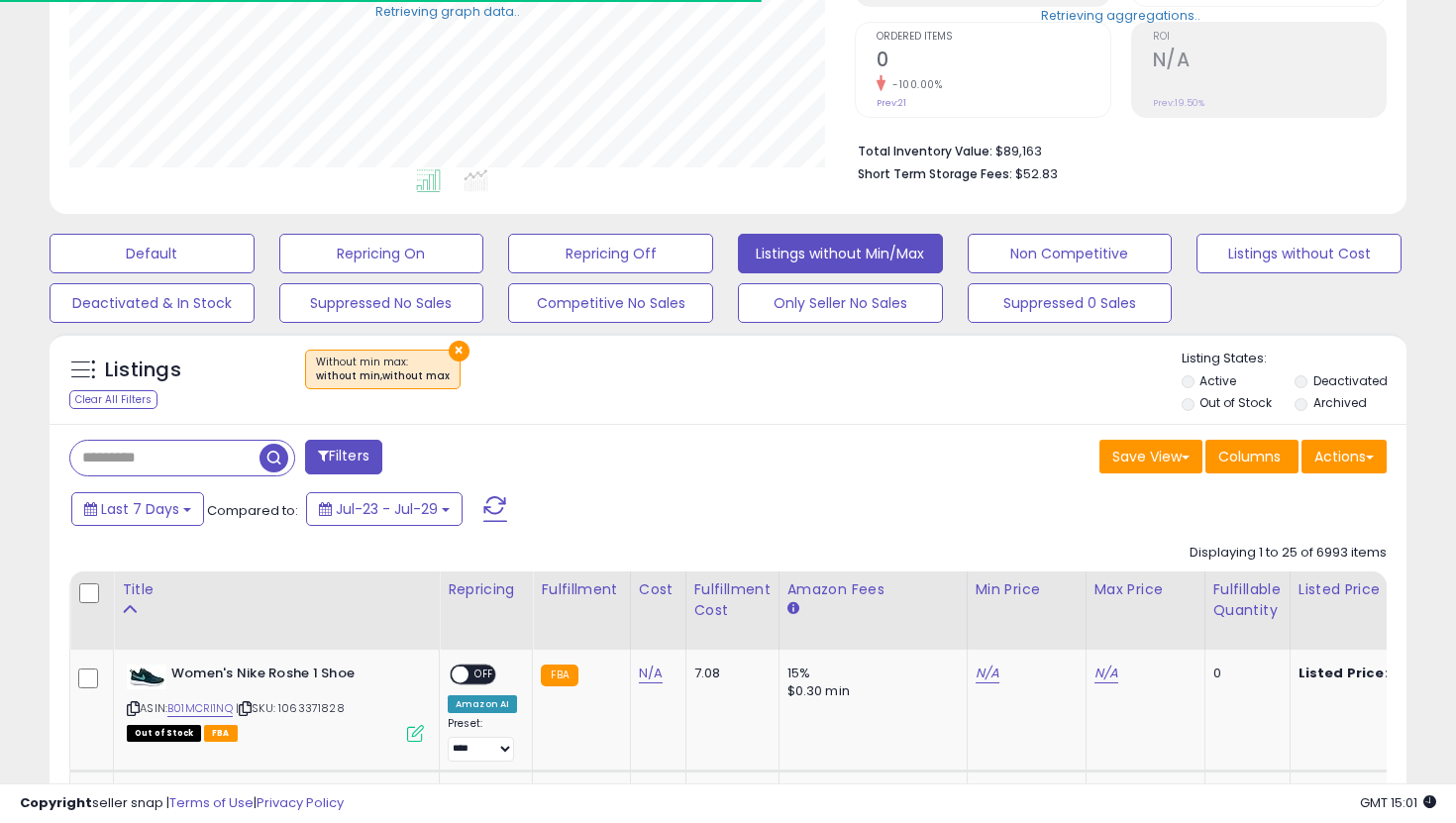scroll, scrollTop: 510, scrollLeft: 0, axis: vertical 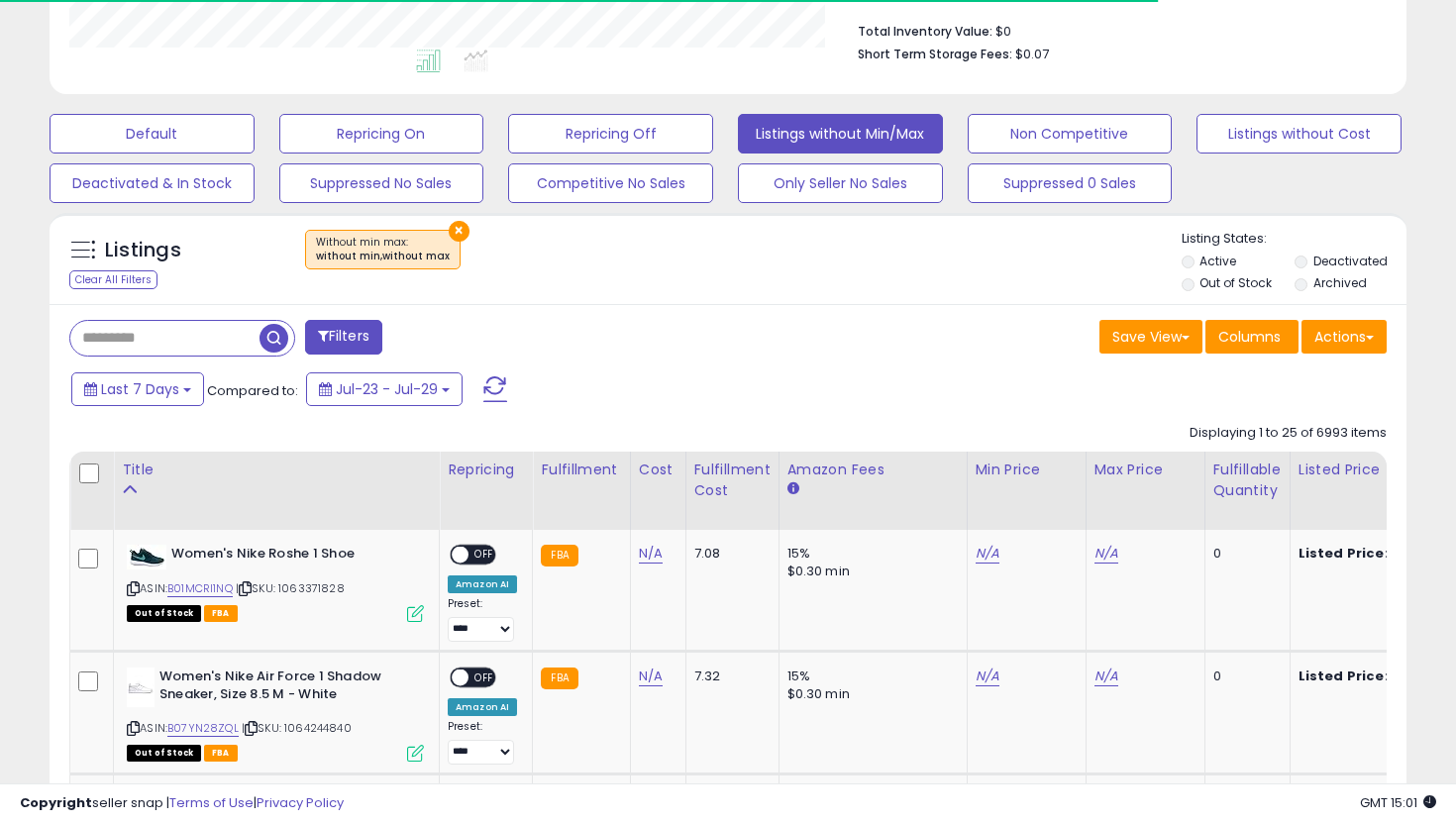 click on "Out of Stock" at bounding box center (1235, 282) 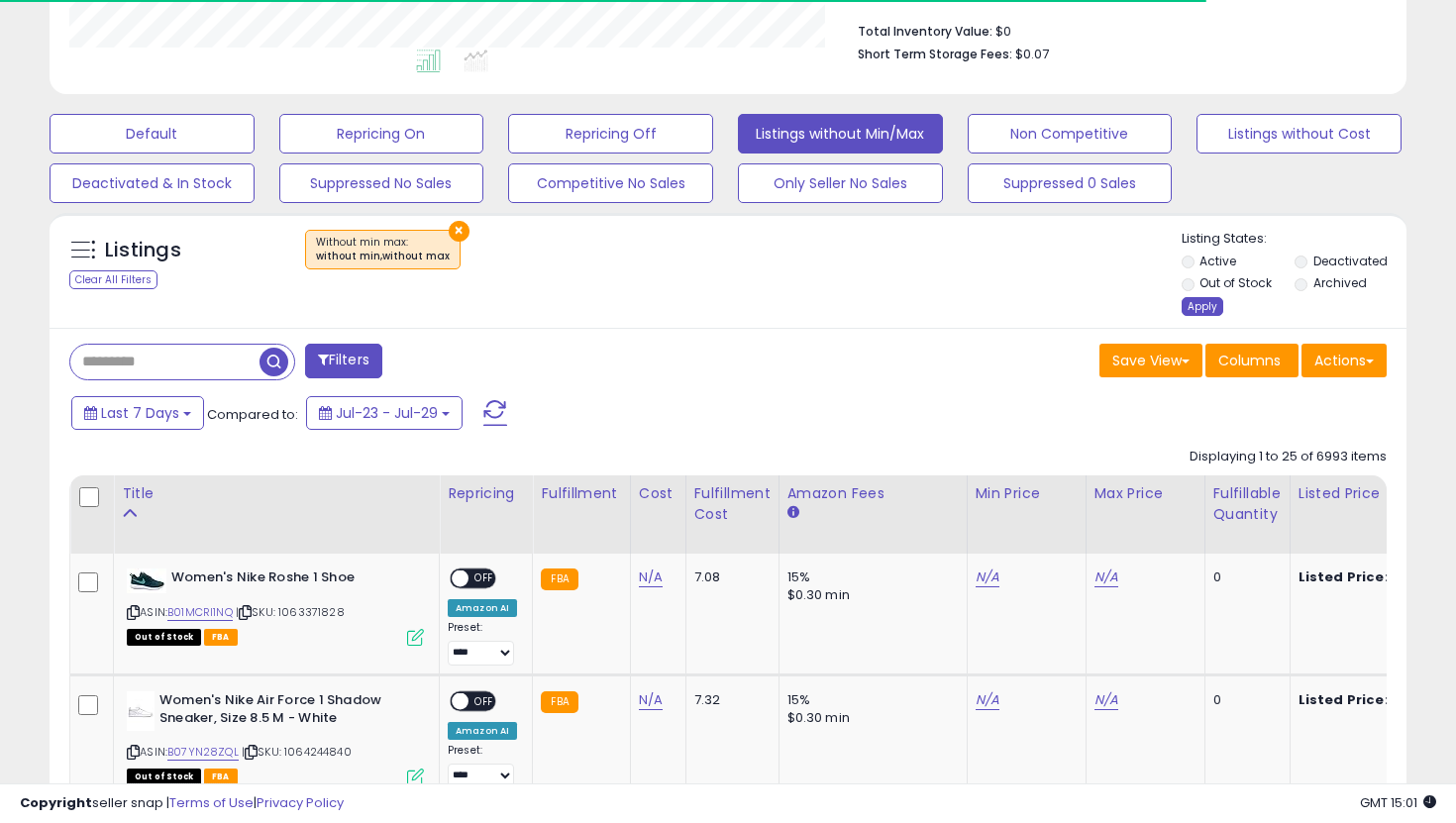 click on "Apply" at bounding box center (1202, 306) 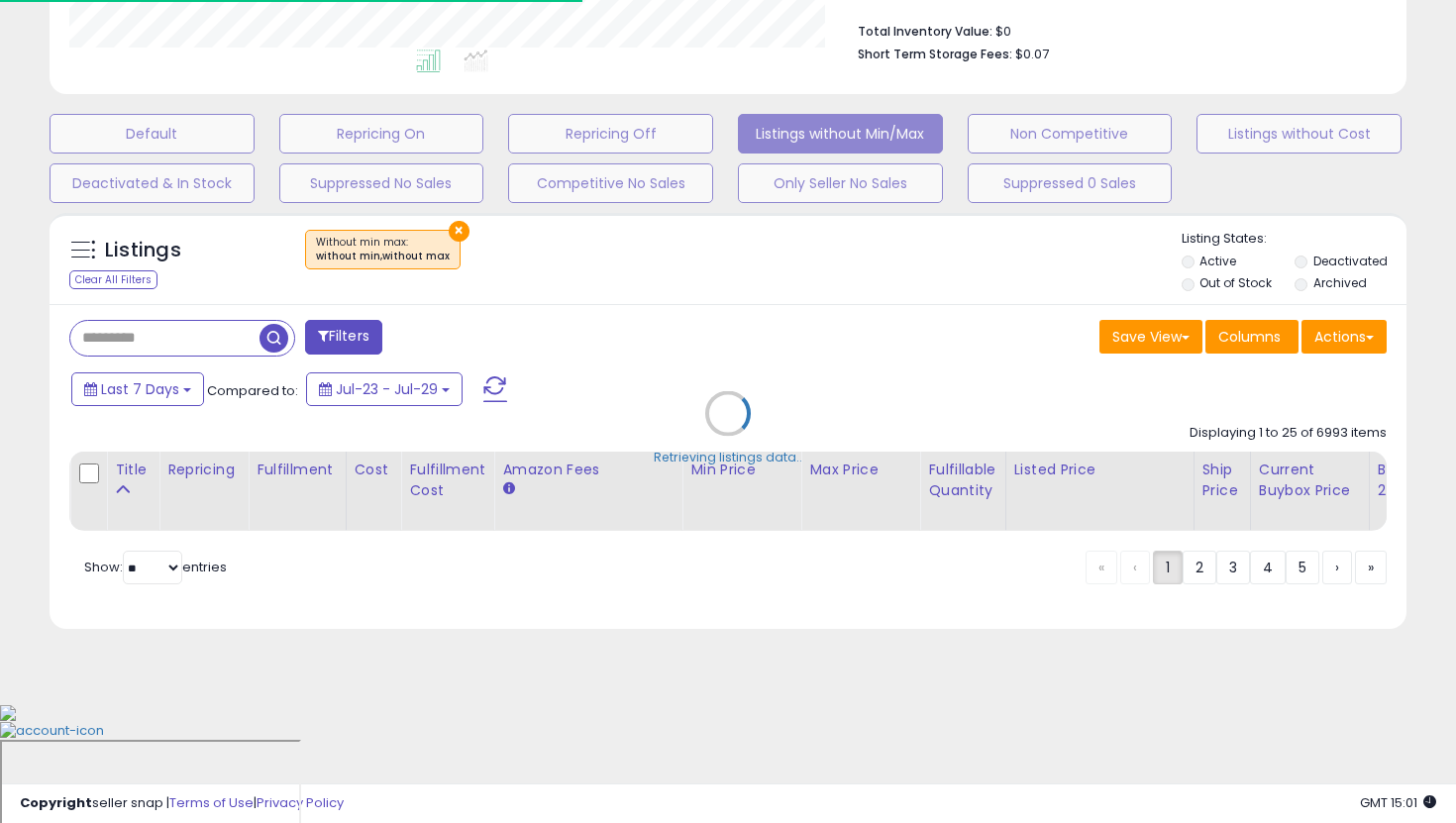 scroll, scrollTop: 370, scrollLeft: 0, axis: vertical 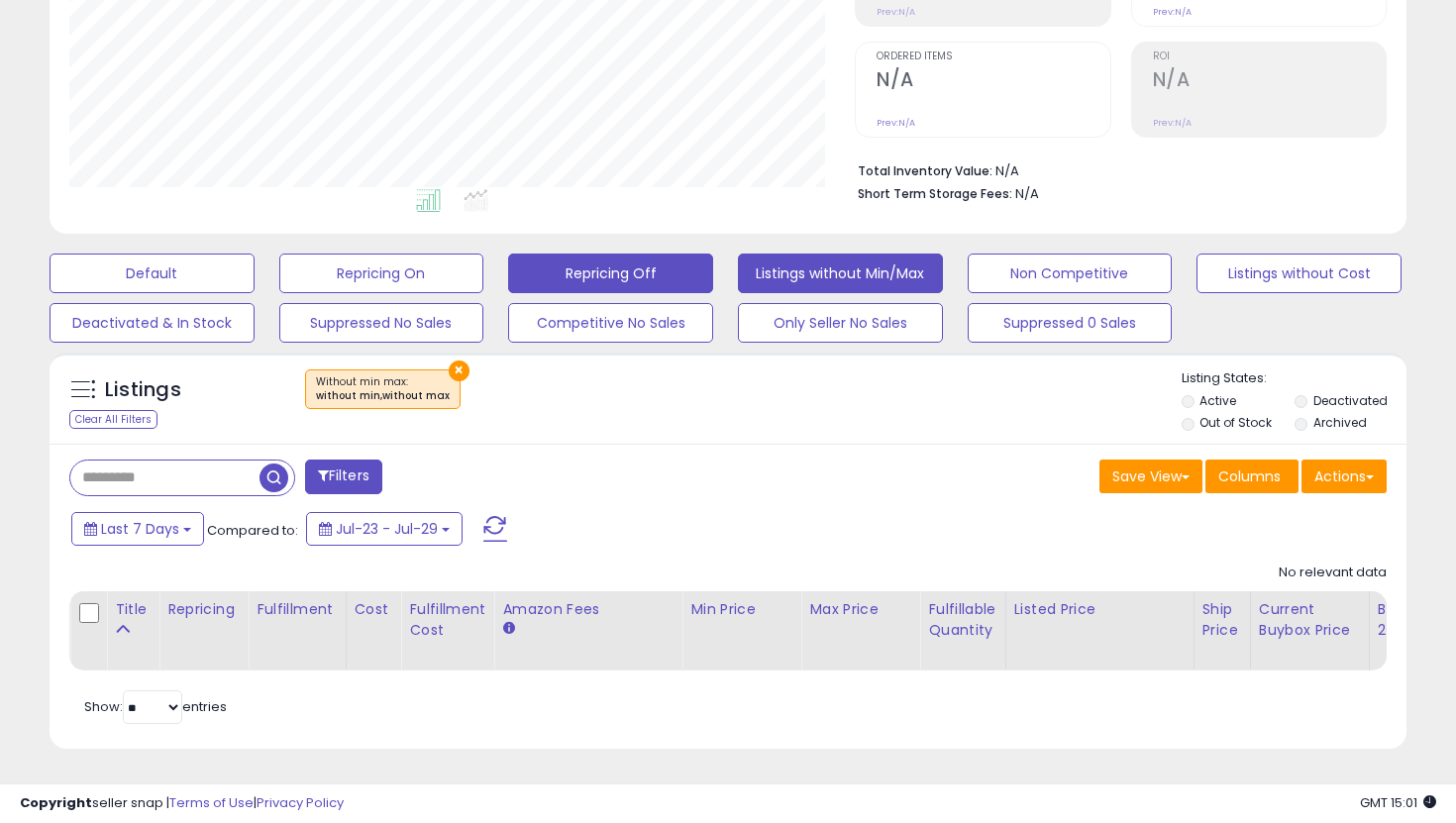 click on "Repricing Off" at bounding box center (152, 273) 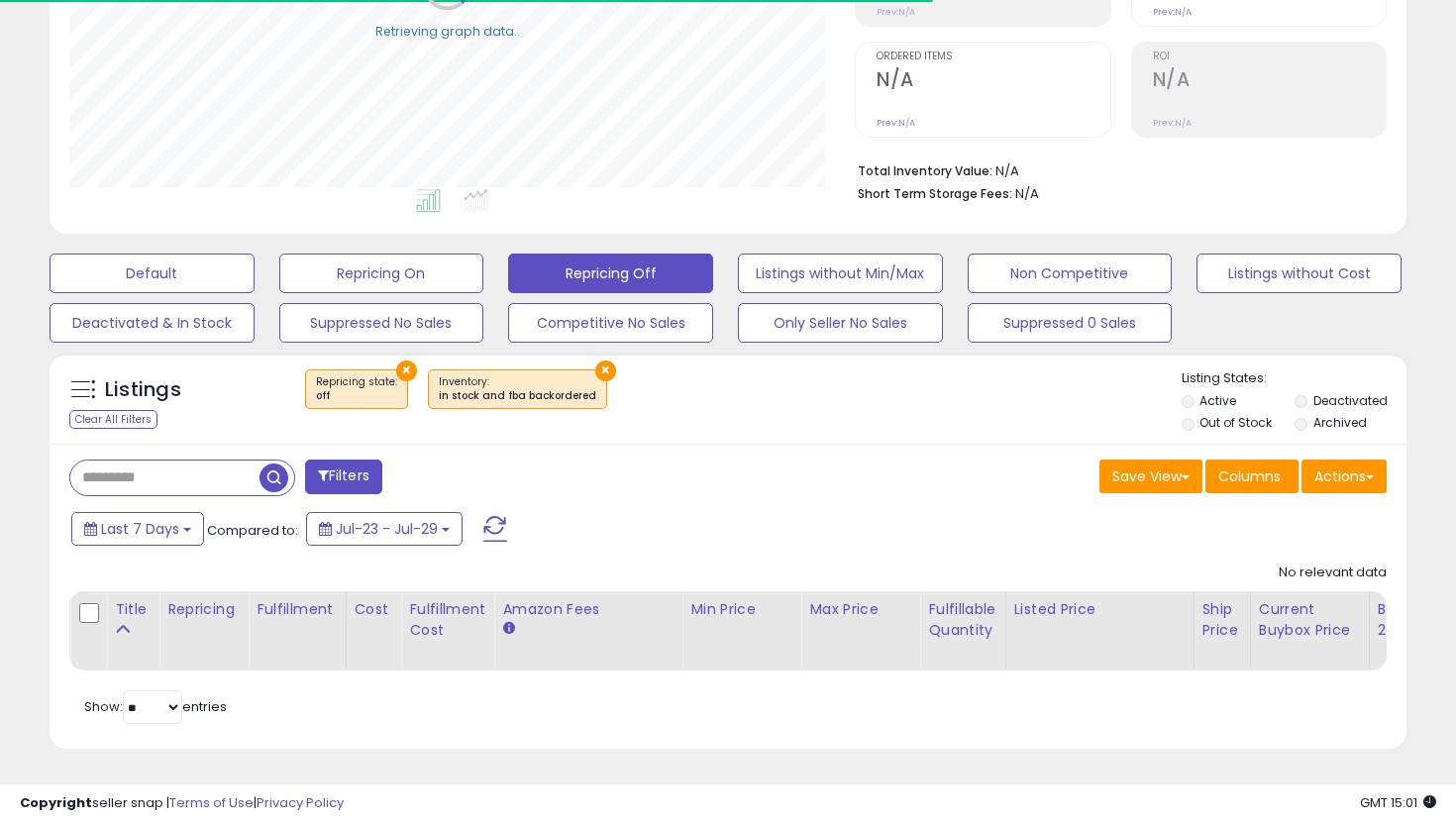click on "Out of Stock" at bounding box center [1236, 425] 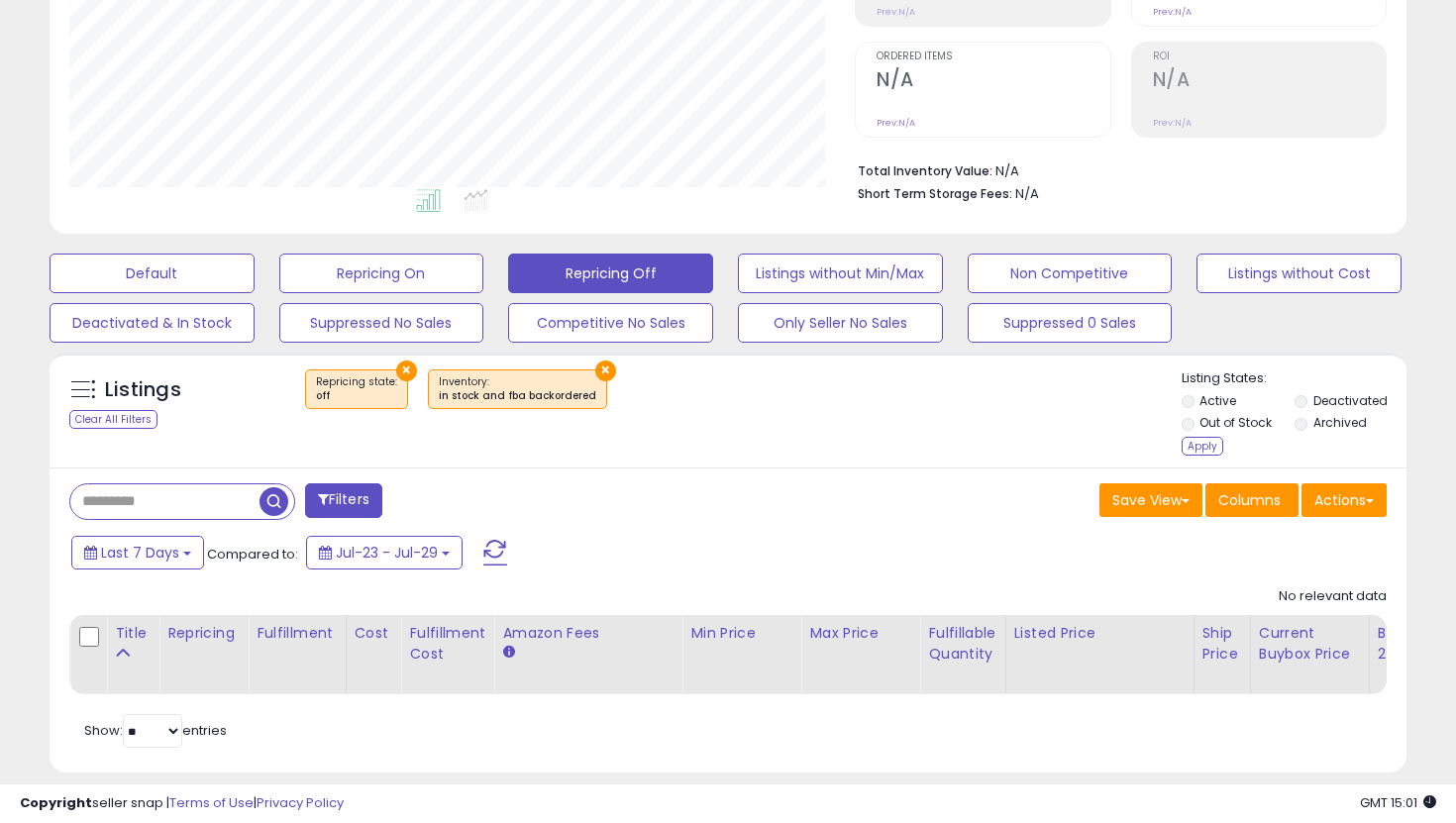 click on "Listing States:
Active
Deactivated
Out of Stock
Archived
Apply" at bounding box center (1295, 415) 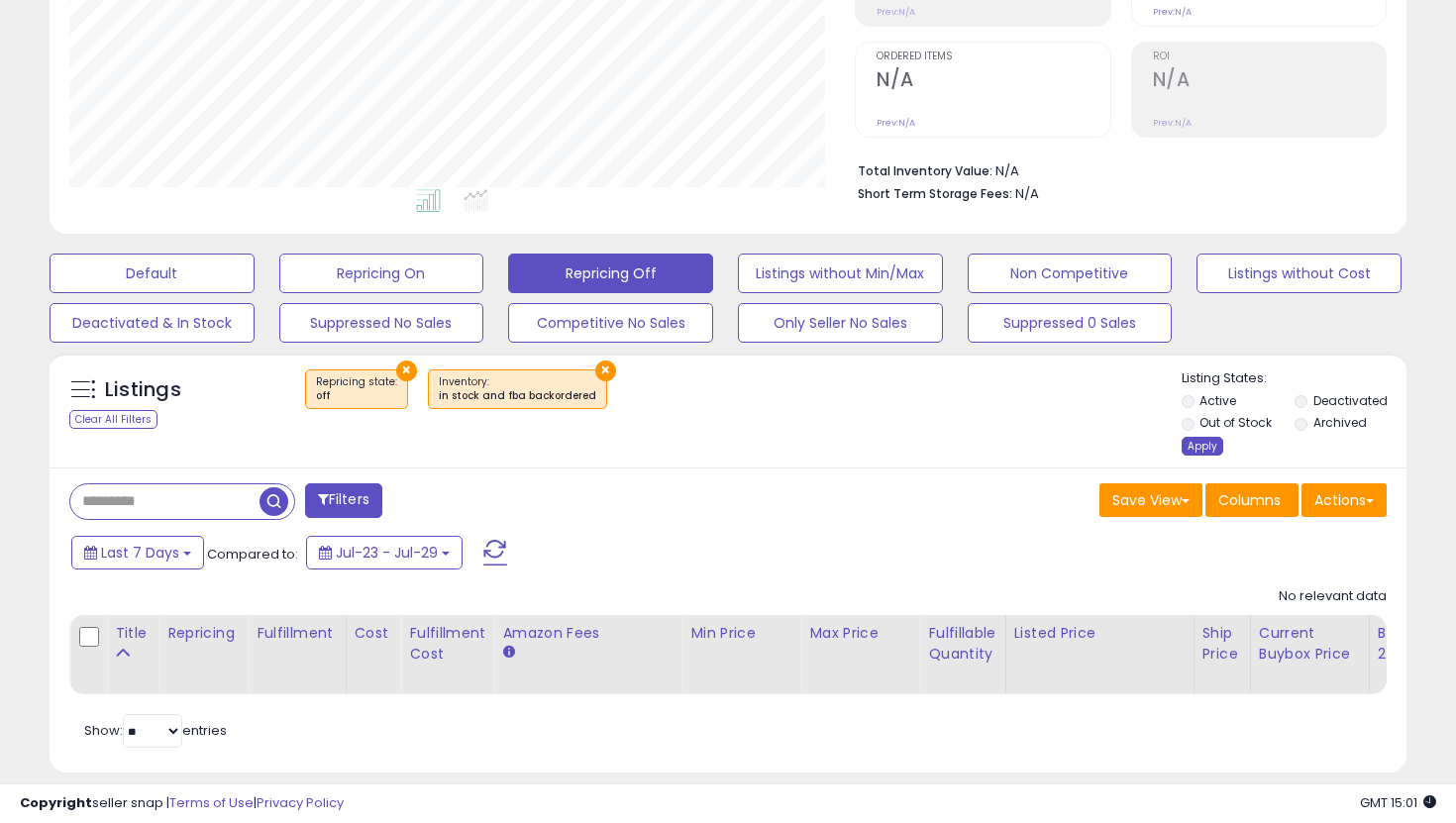 click on "Apply" at bounding box center (1202, 446) 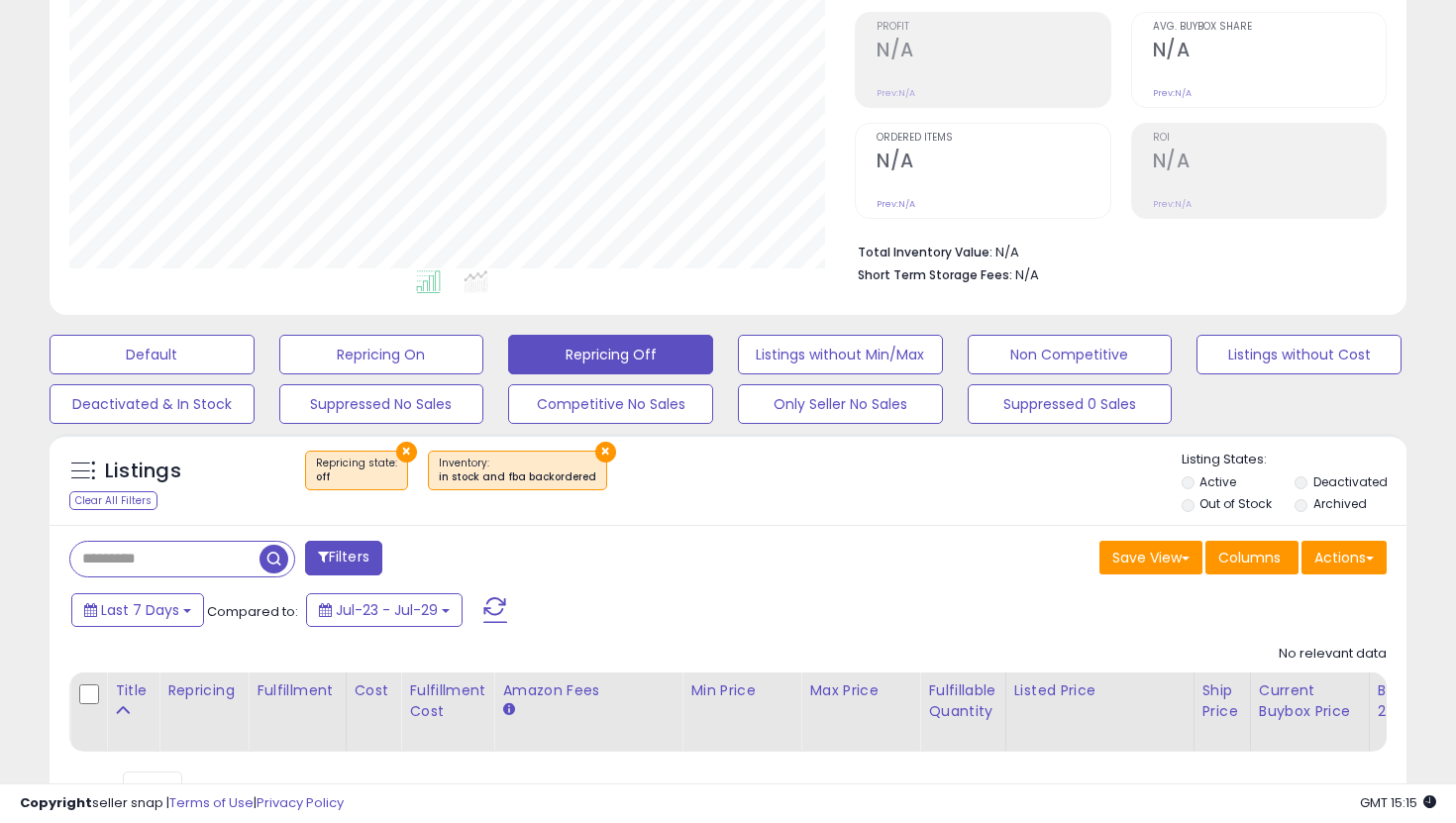 scroll, scrollTop: 322, scrollLeft: 0, axis: vertical 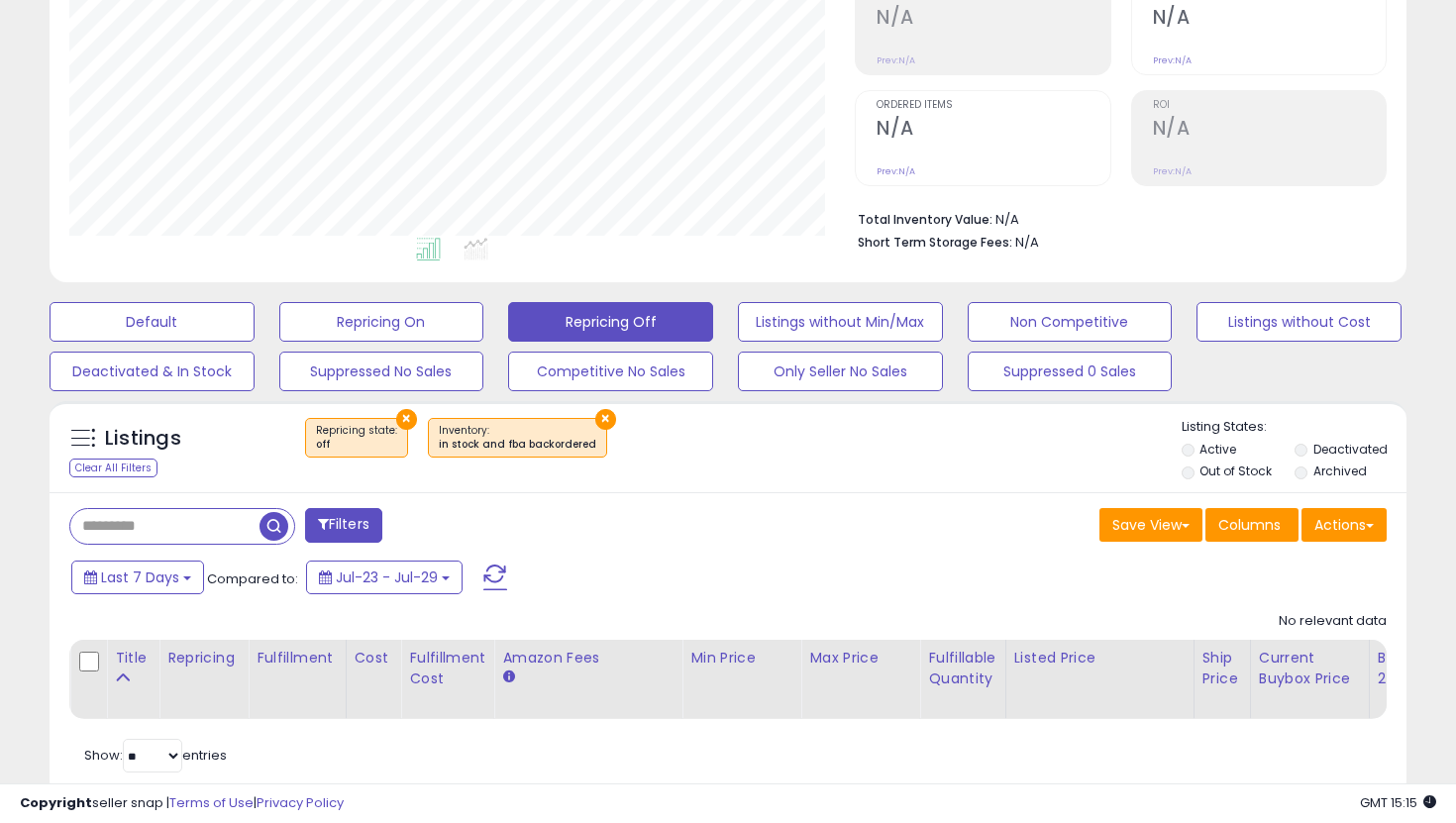 click at bounding box center (164, 526) 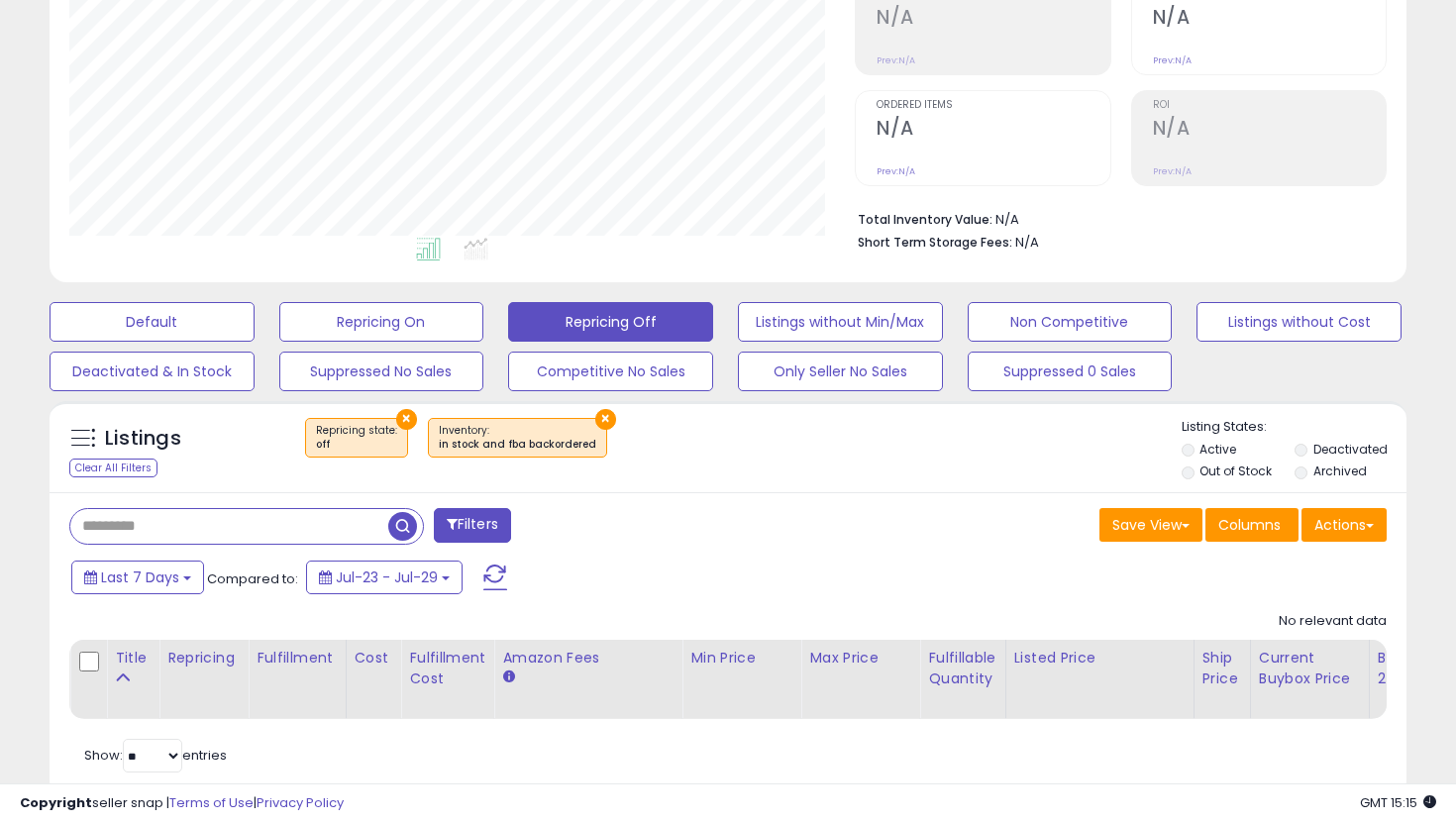 paste on "**********" 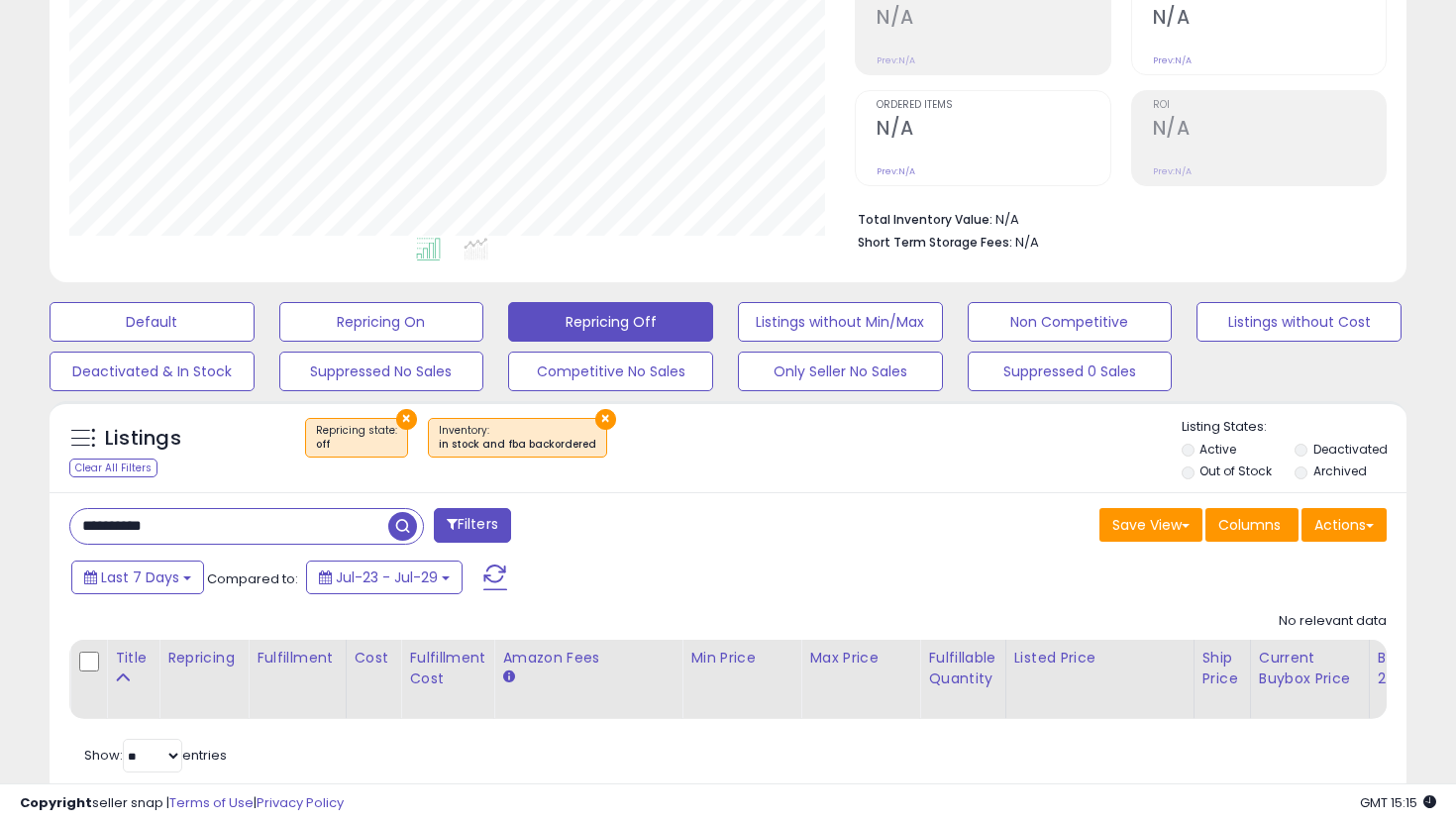 type on "**********" 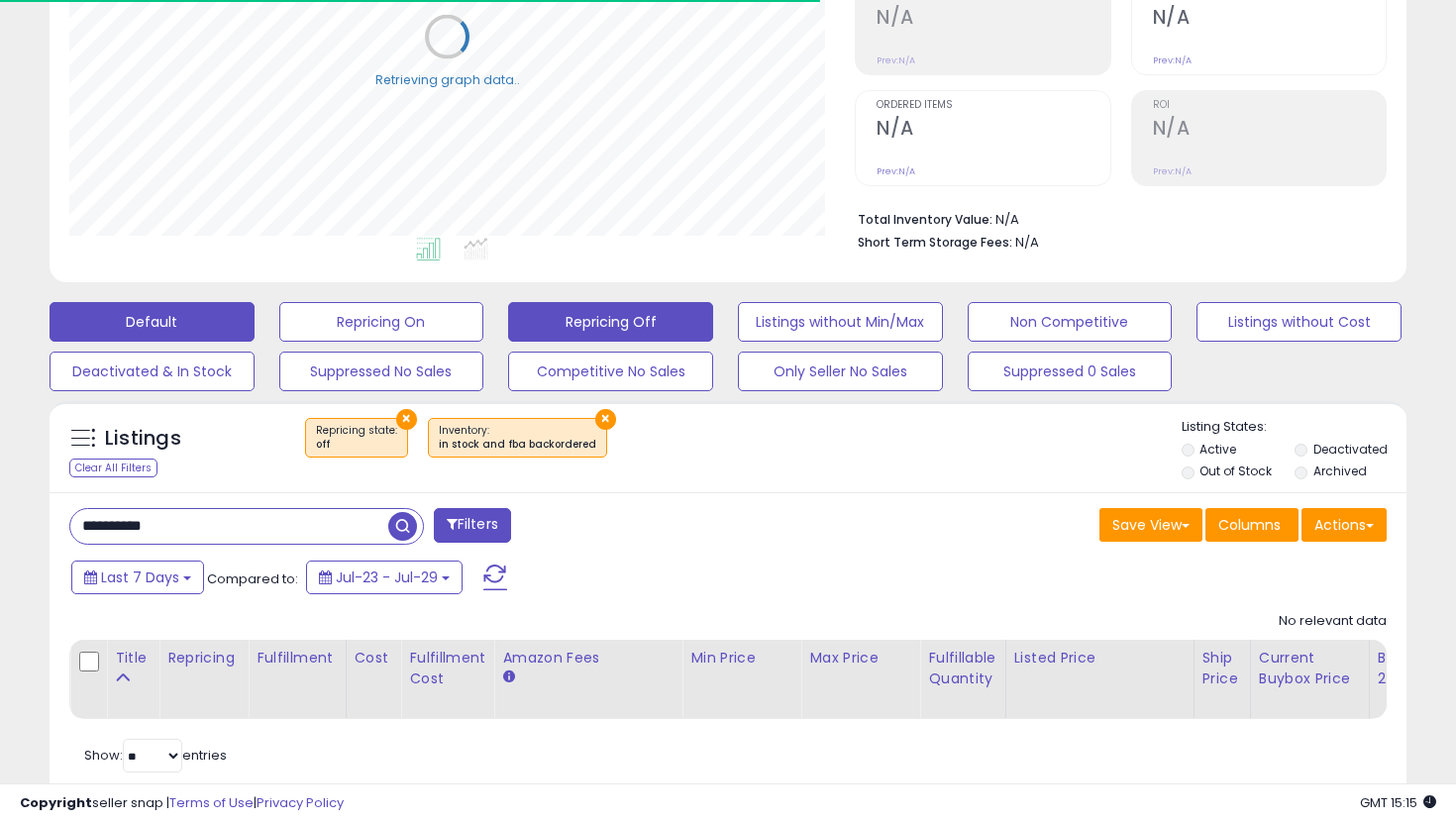 click on "Default" at bounding box center (152, 322) 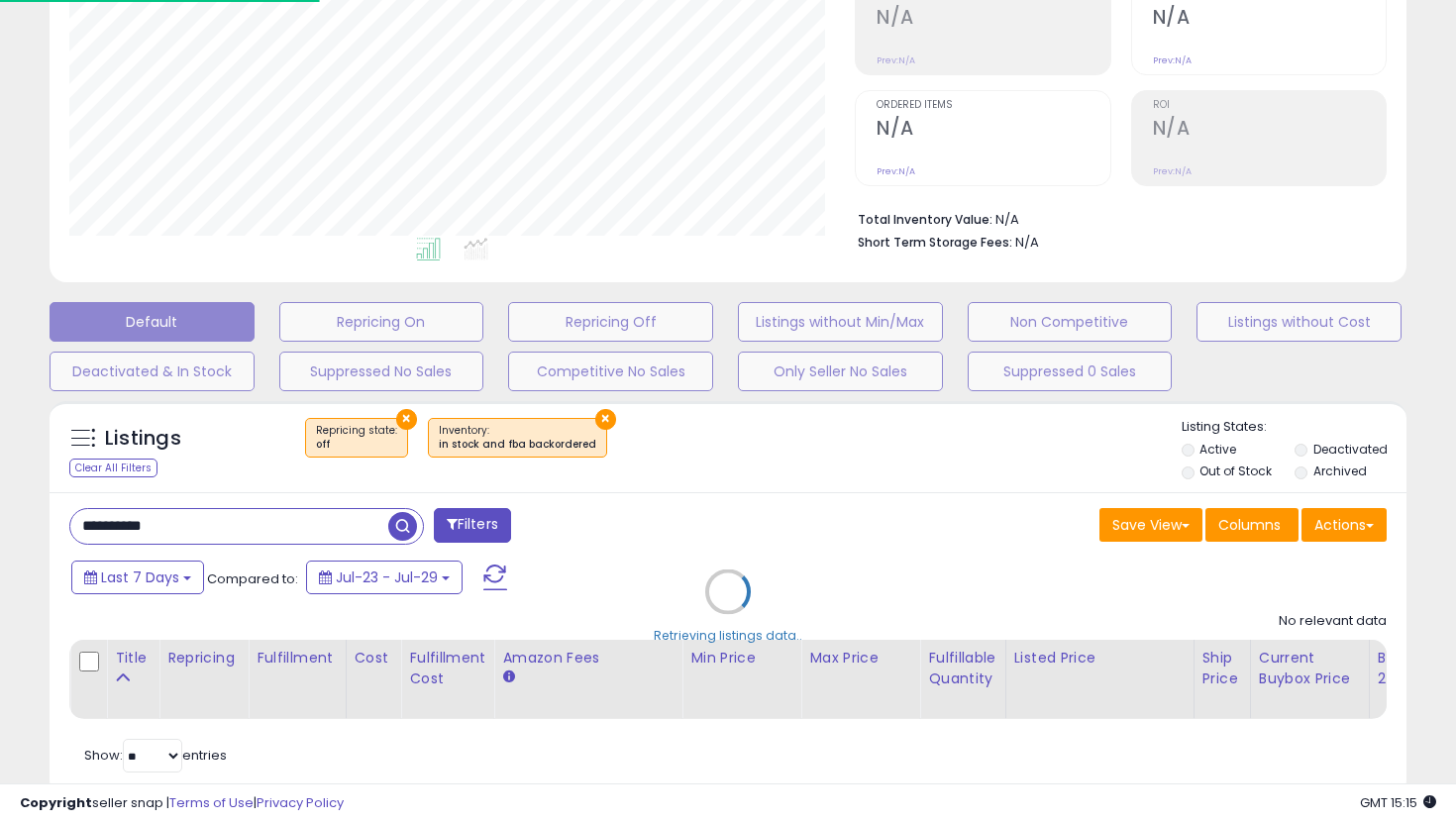 scroll, scrollTop: 989967, scrollLeft: 989690, axis: both 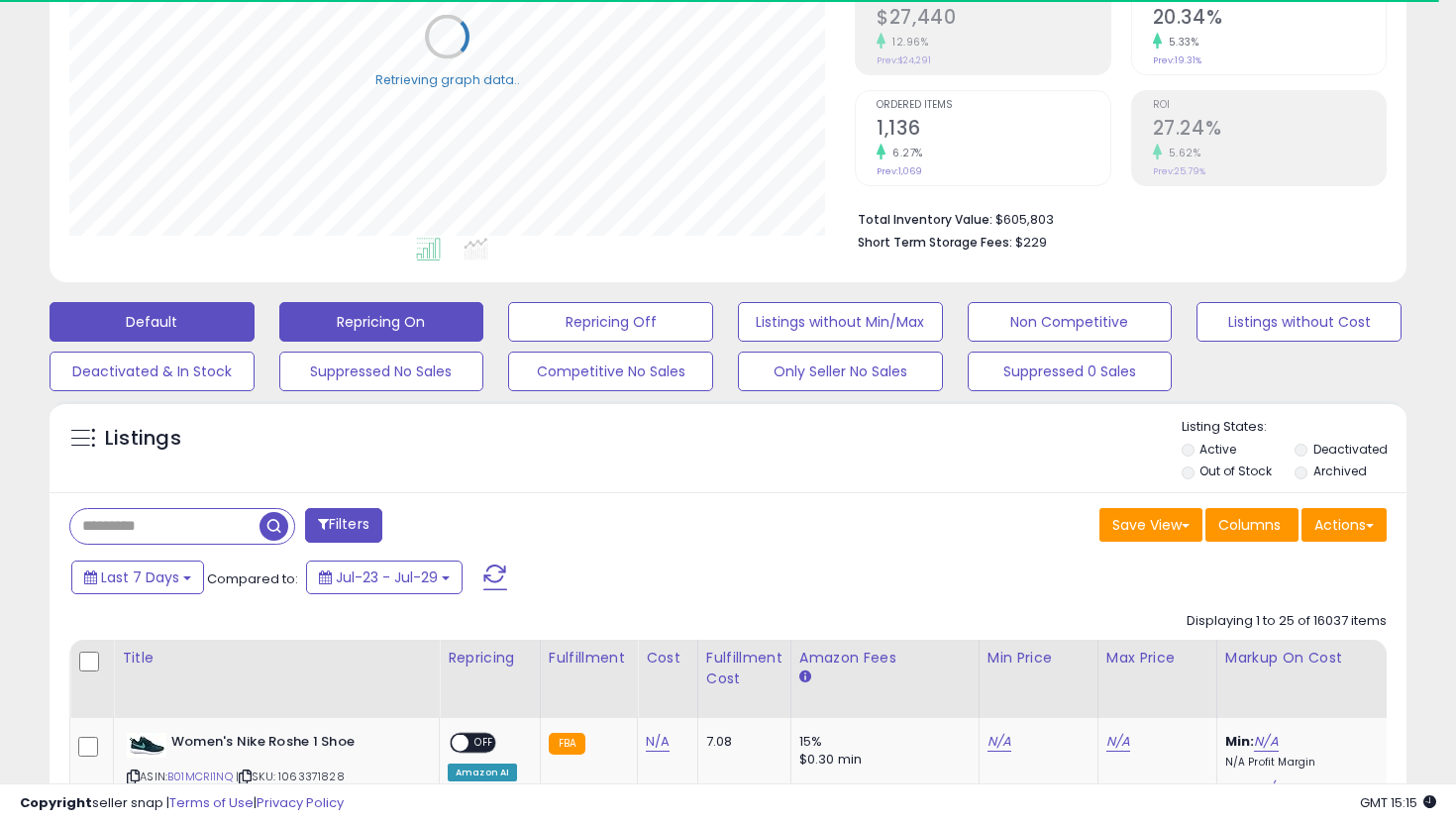 click on "Repricing On" at bounding box center (381, 322) 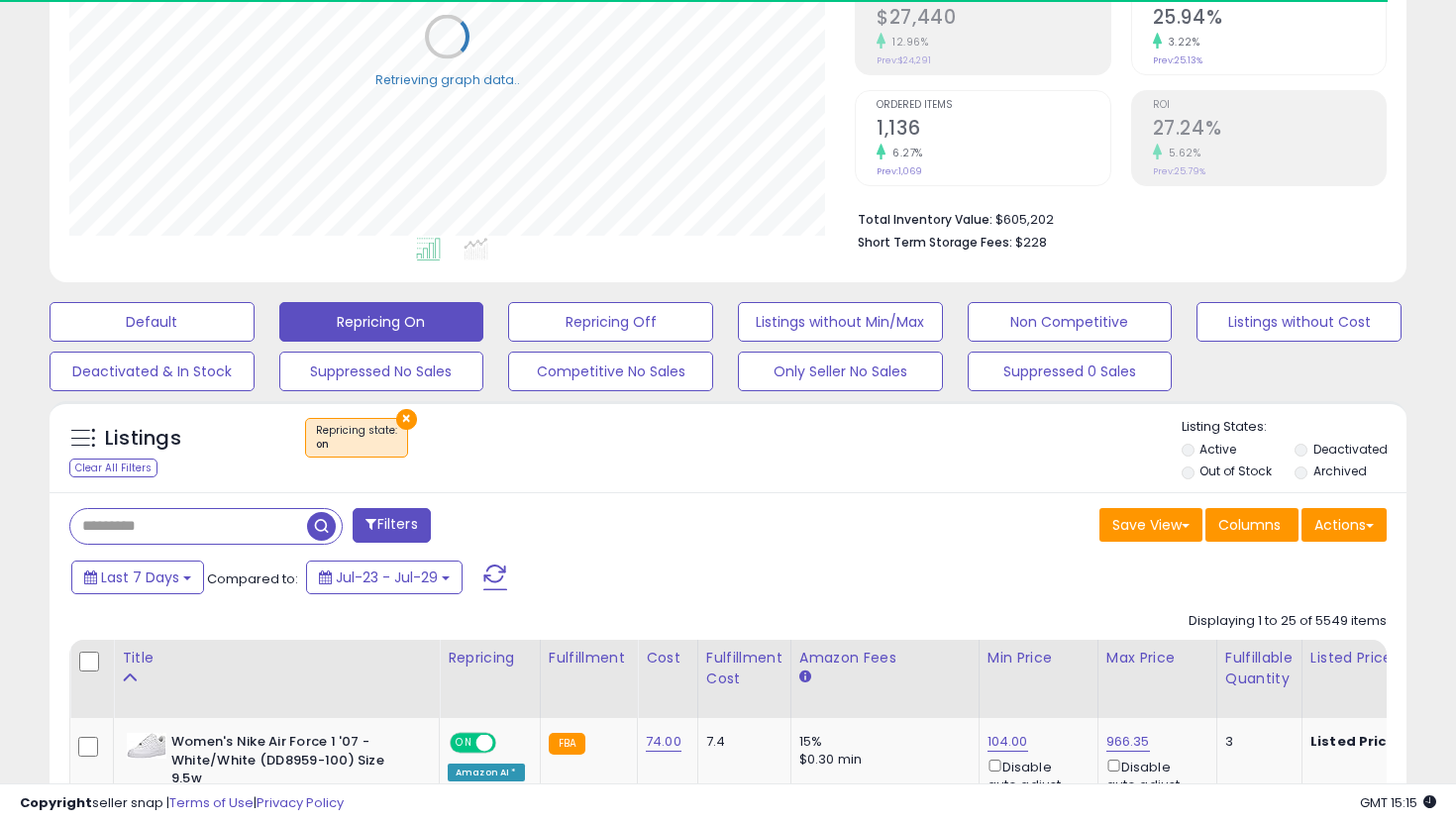 click at bounding box center [188, 526] 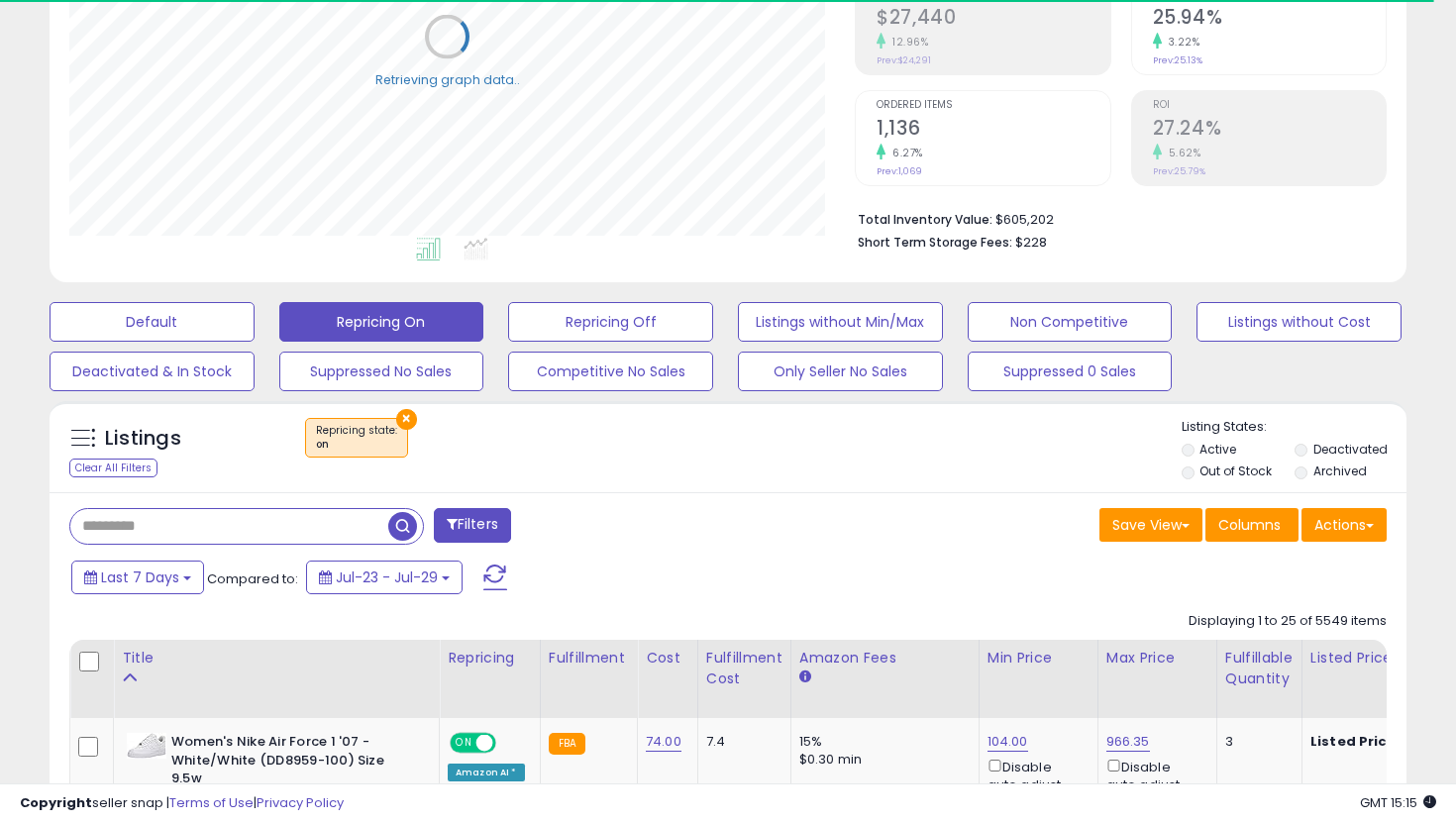 paste on "**********" 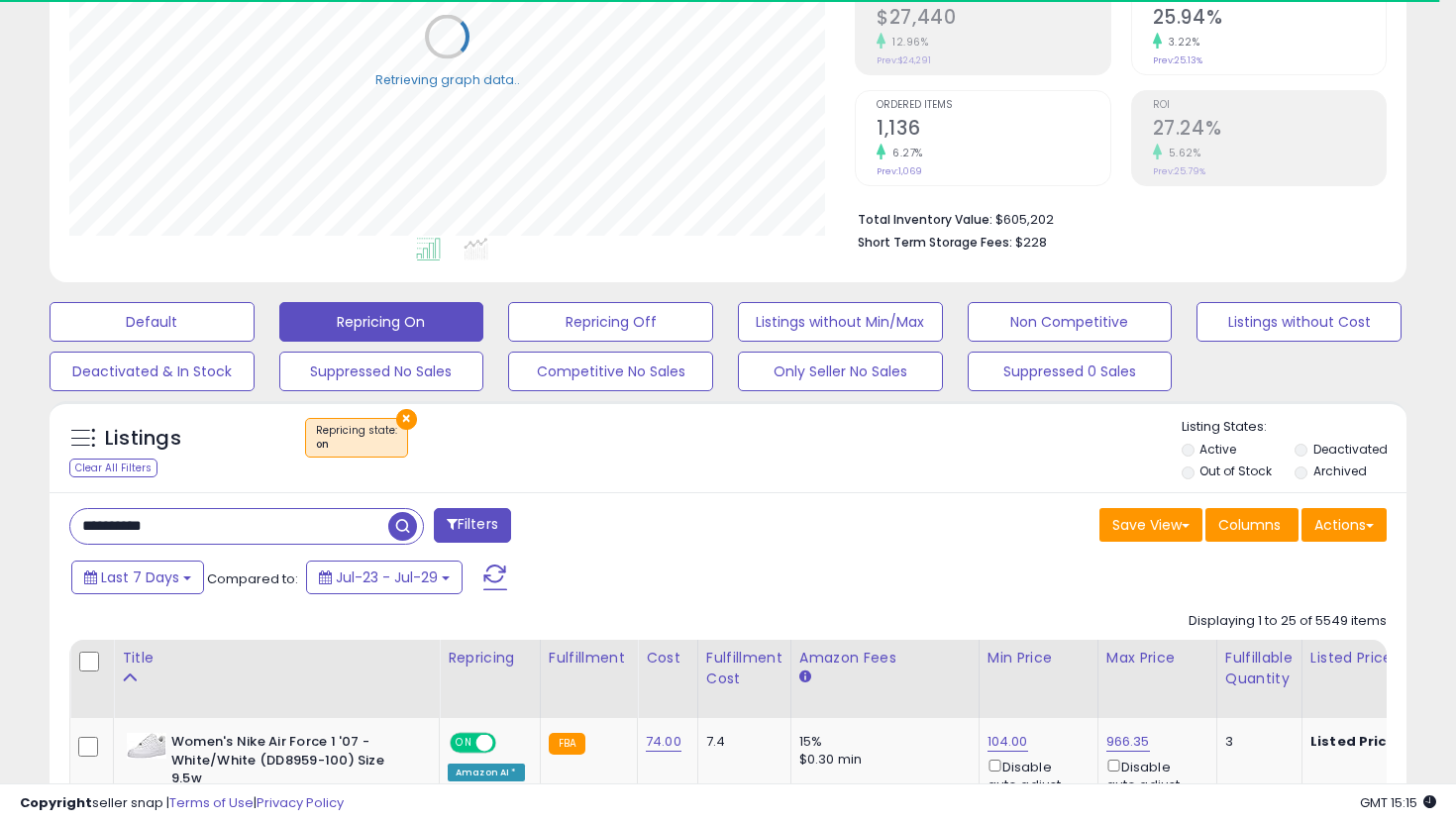 type on "**********" 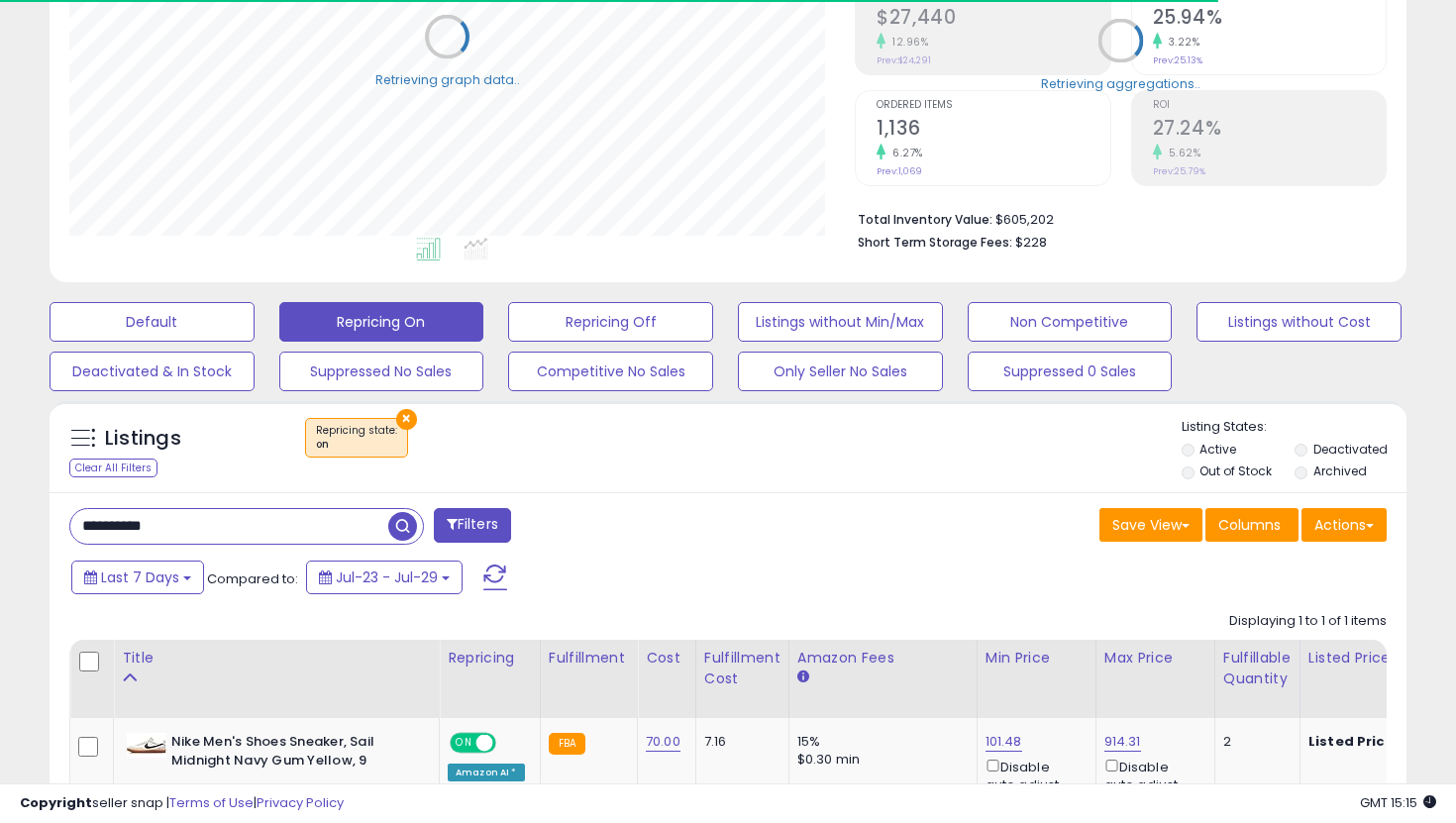 scroll, scrollTop: 989967, scrollLeft: 989690, axis: both 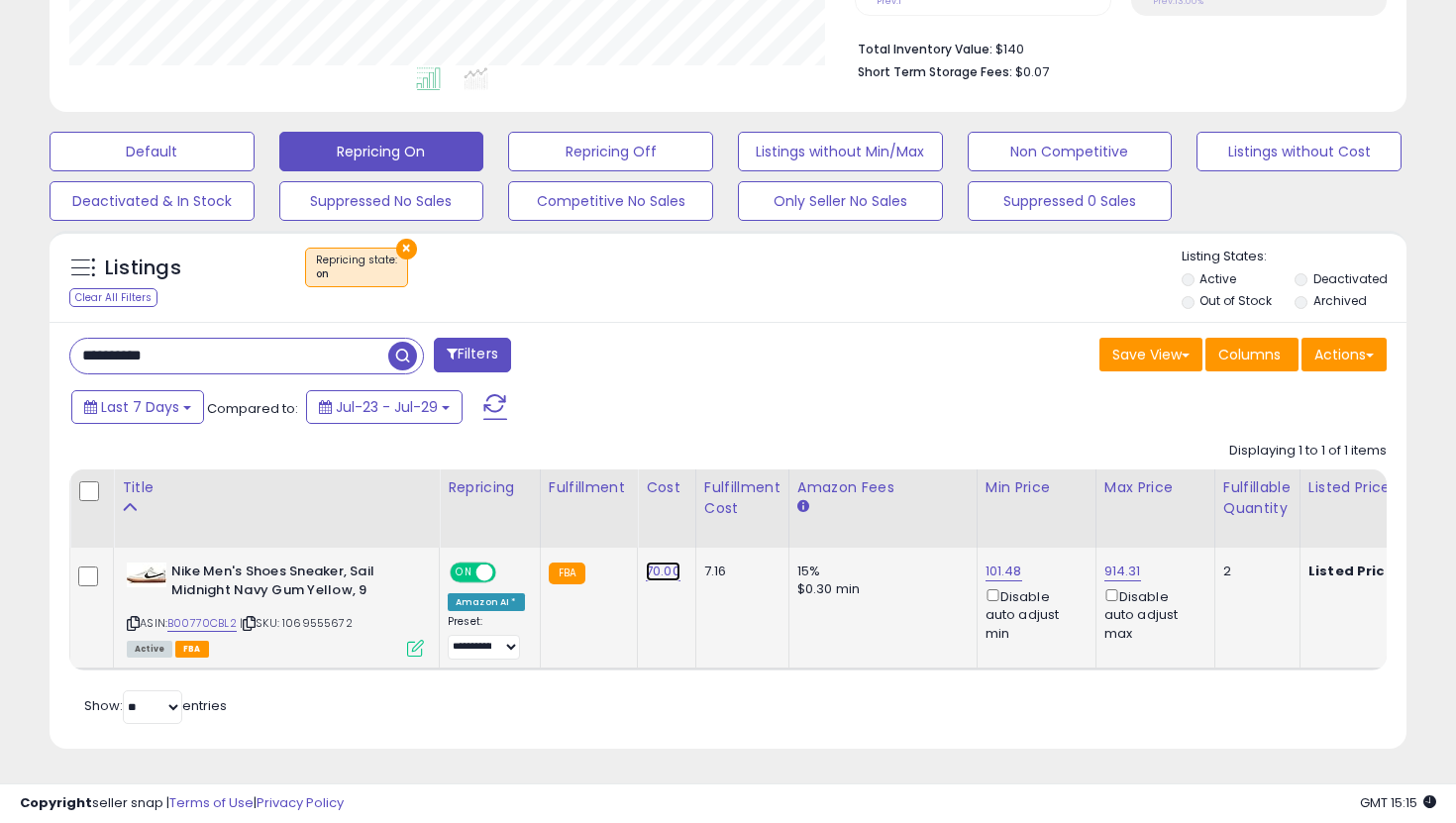 click on "70.00" at bounding box center [663, 571] 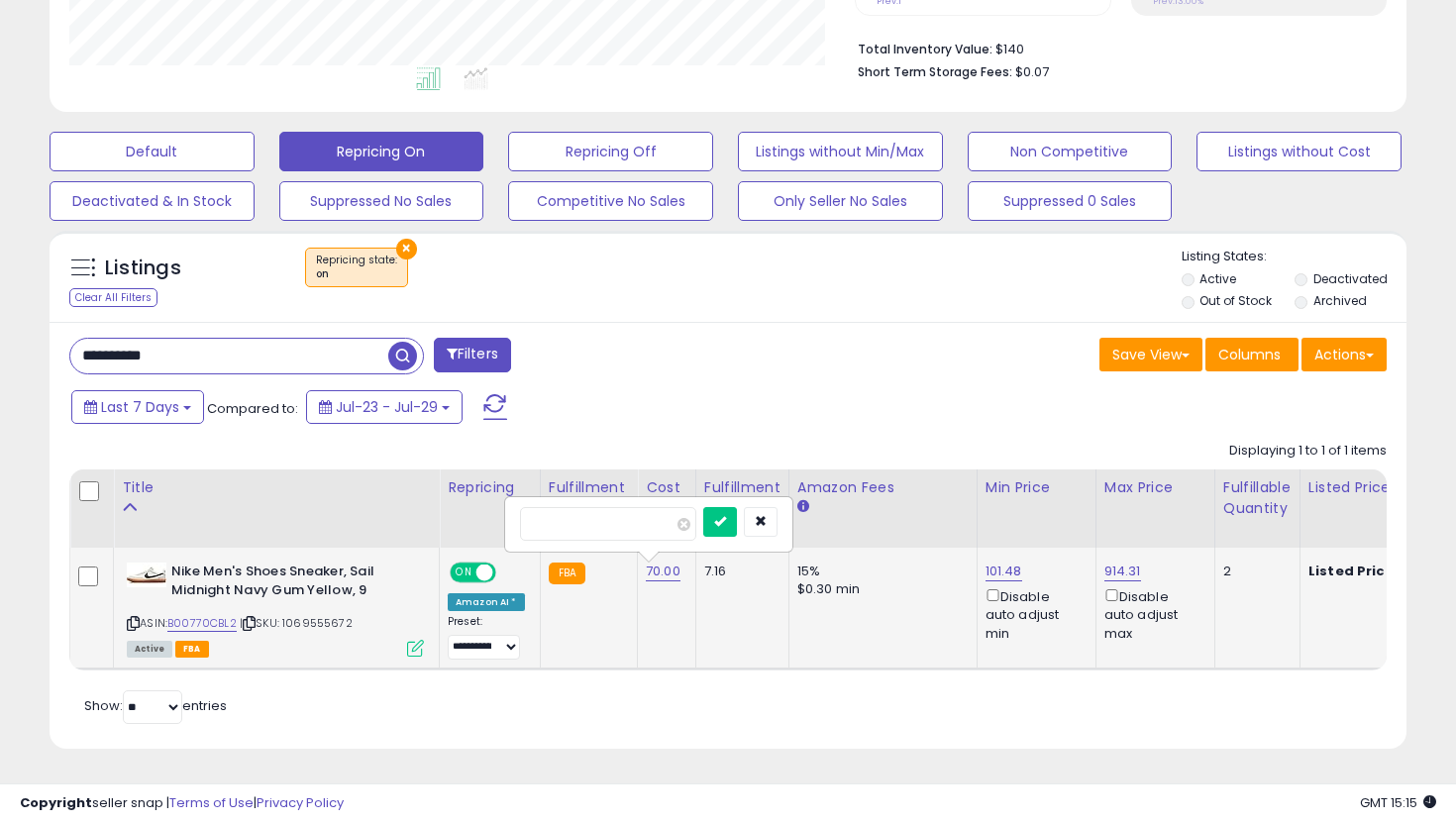 scroll, scrollTop: 989967, scrollLeft: 989690, axis: both 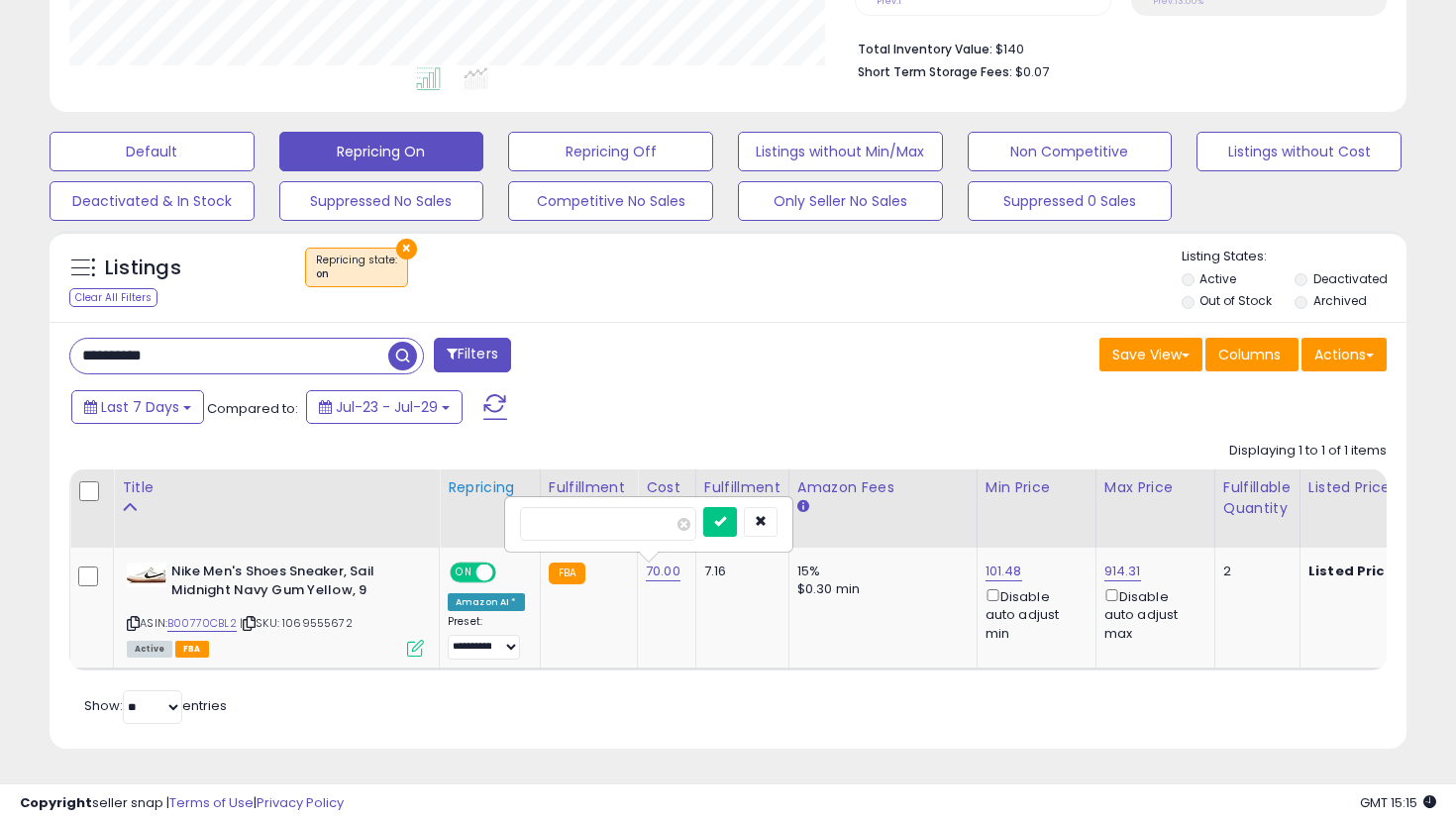 drag, startPoint x: 660, startPoint y: 527, endPoint x: 458, endPoint y: 485, distance: 206.32014 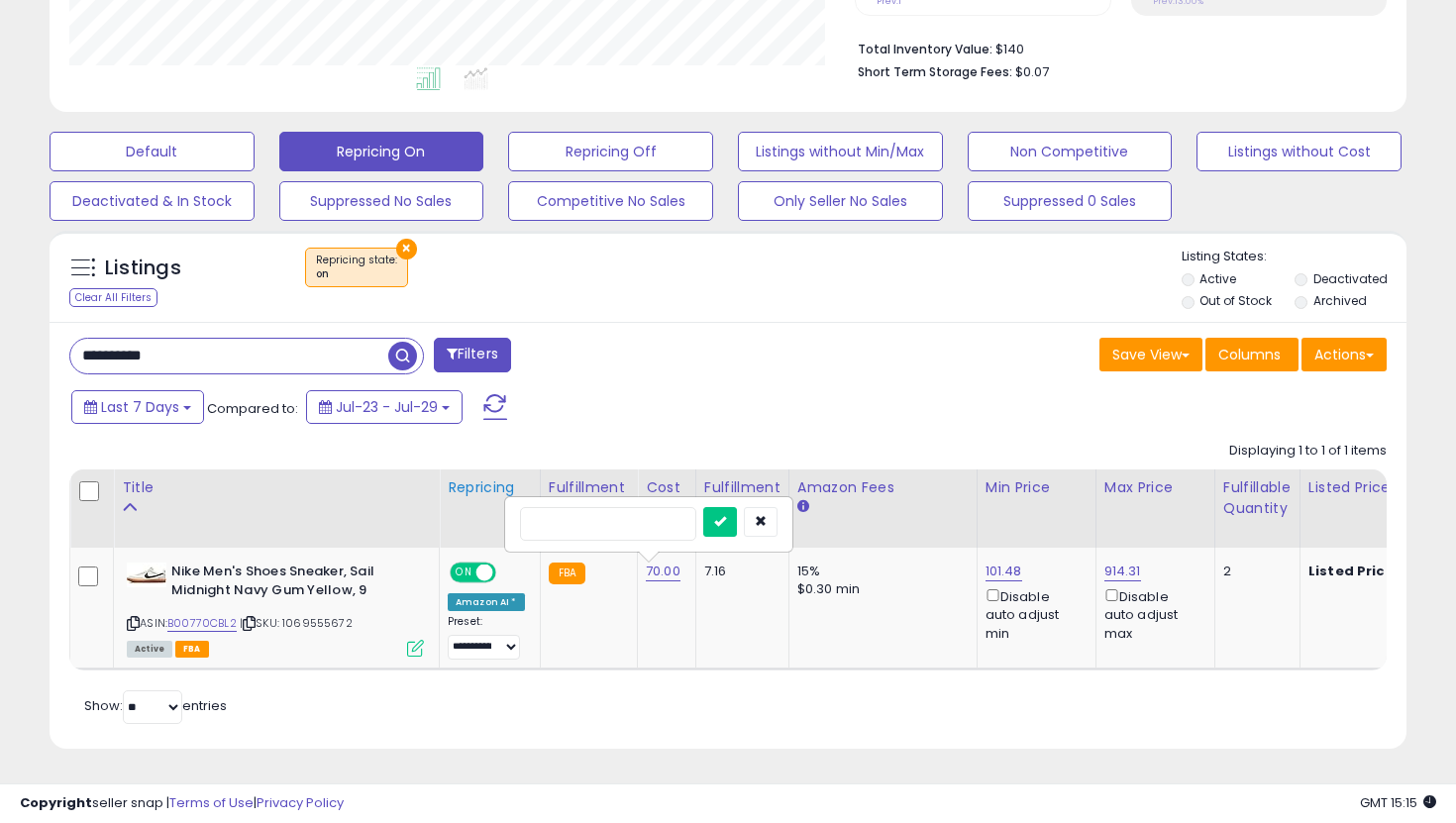 type on "**" 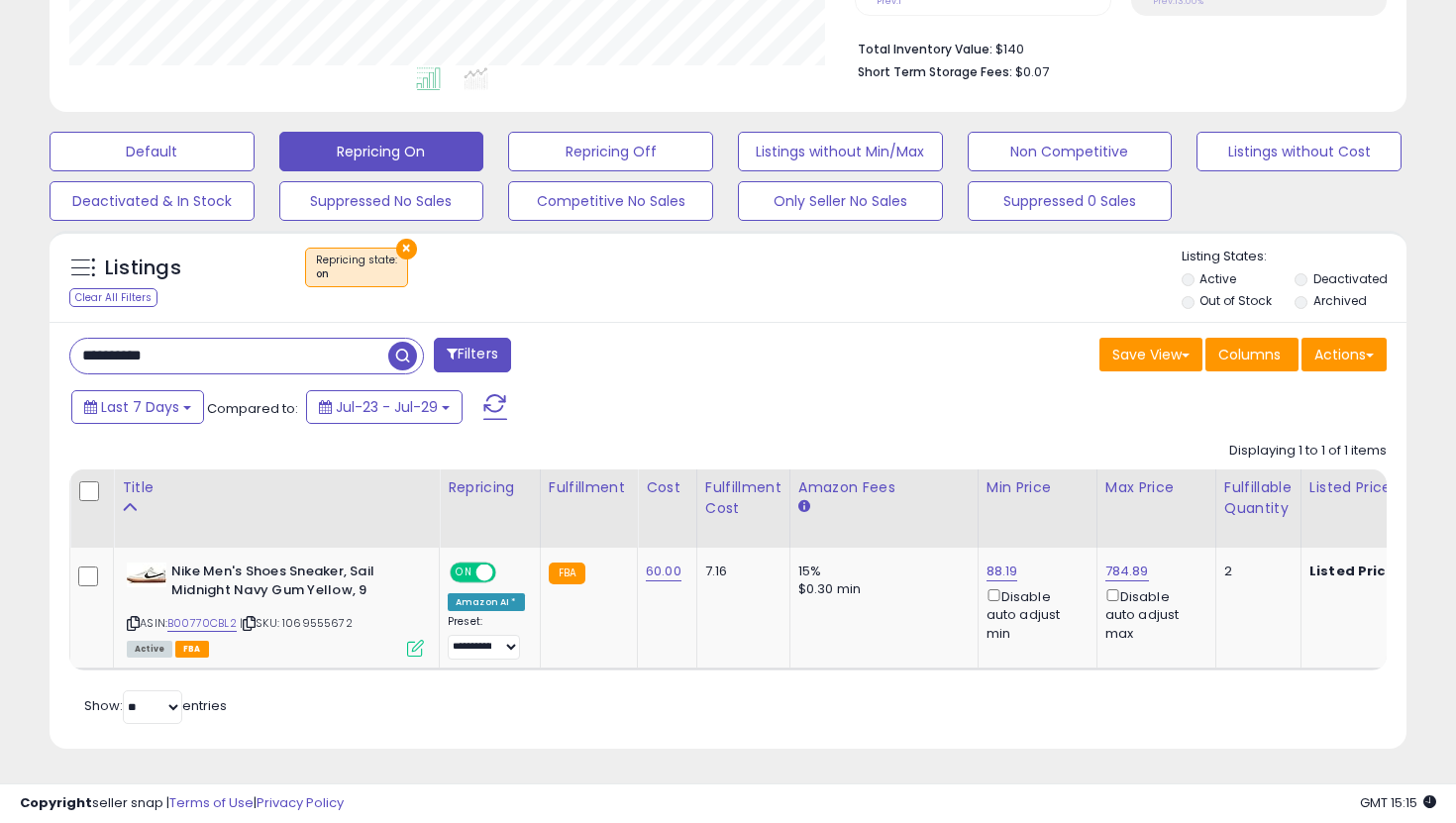 click on "**********" at bounding box center [229, 356] 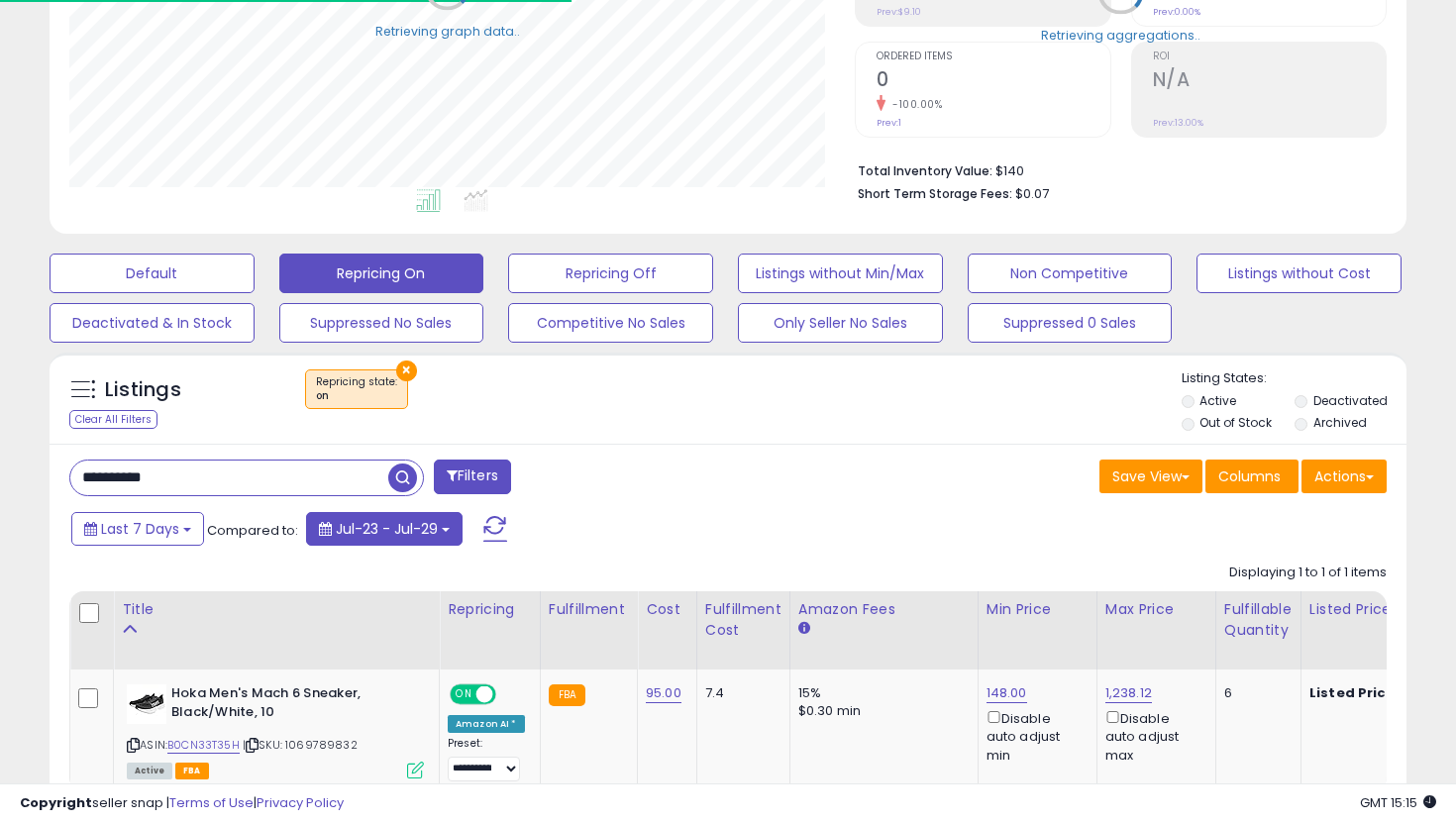 scroll, scrollTop: 492, scrollLeft: 0, axis: vertical 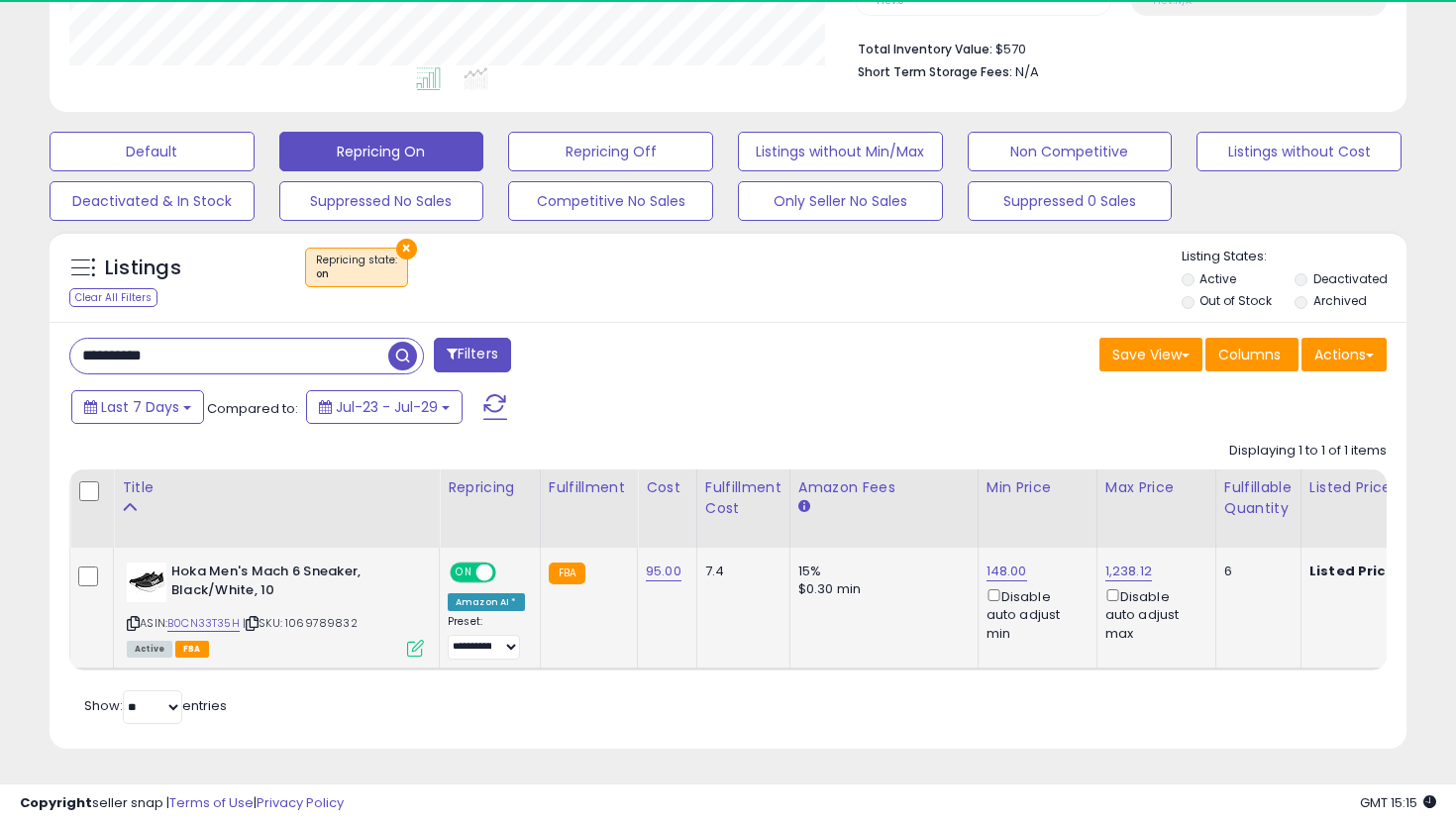 type on "**********" 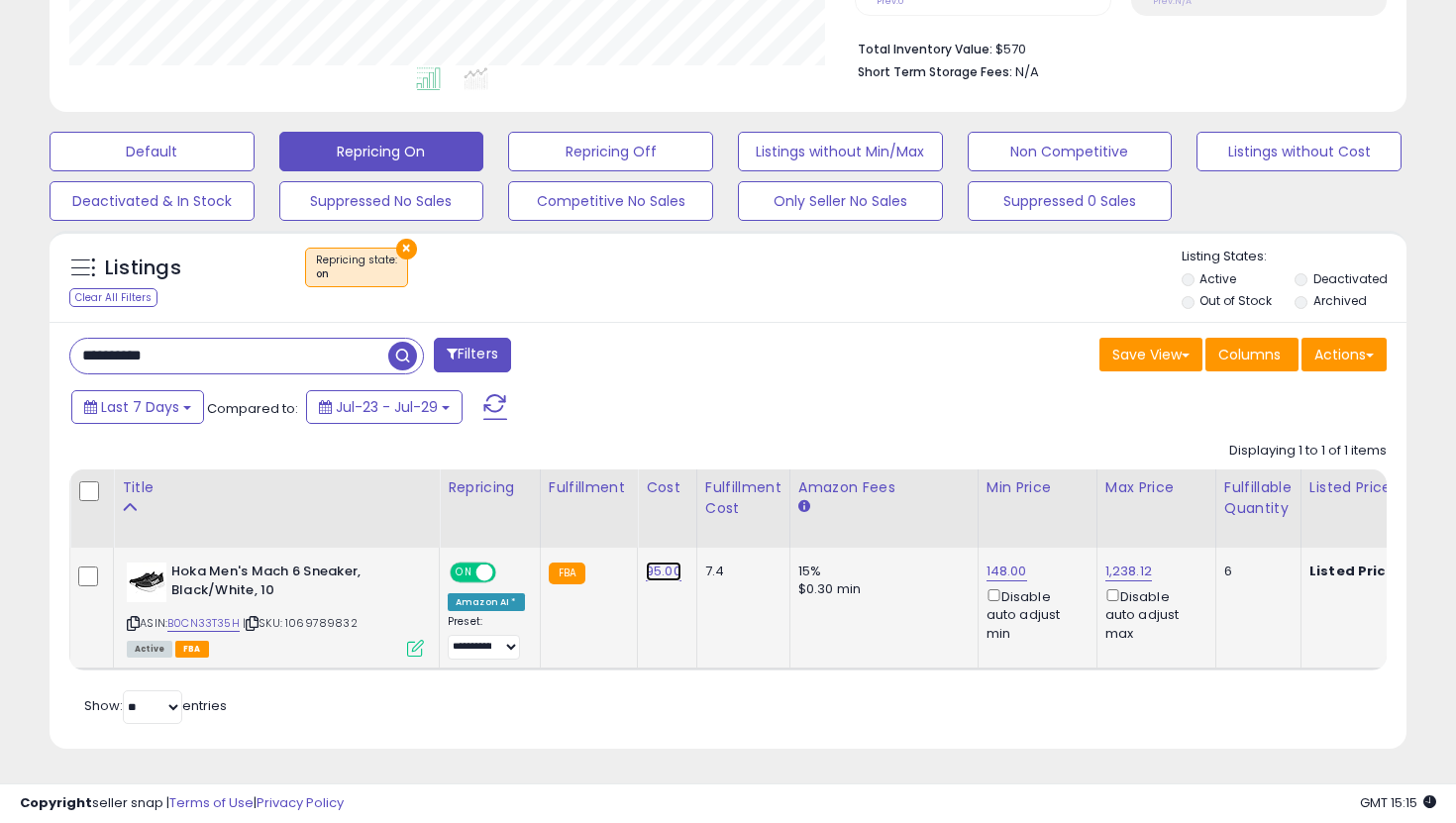 click on "95.00" at bounding box center [664, 571] 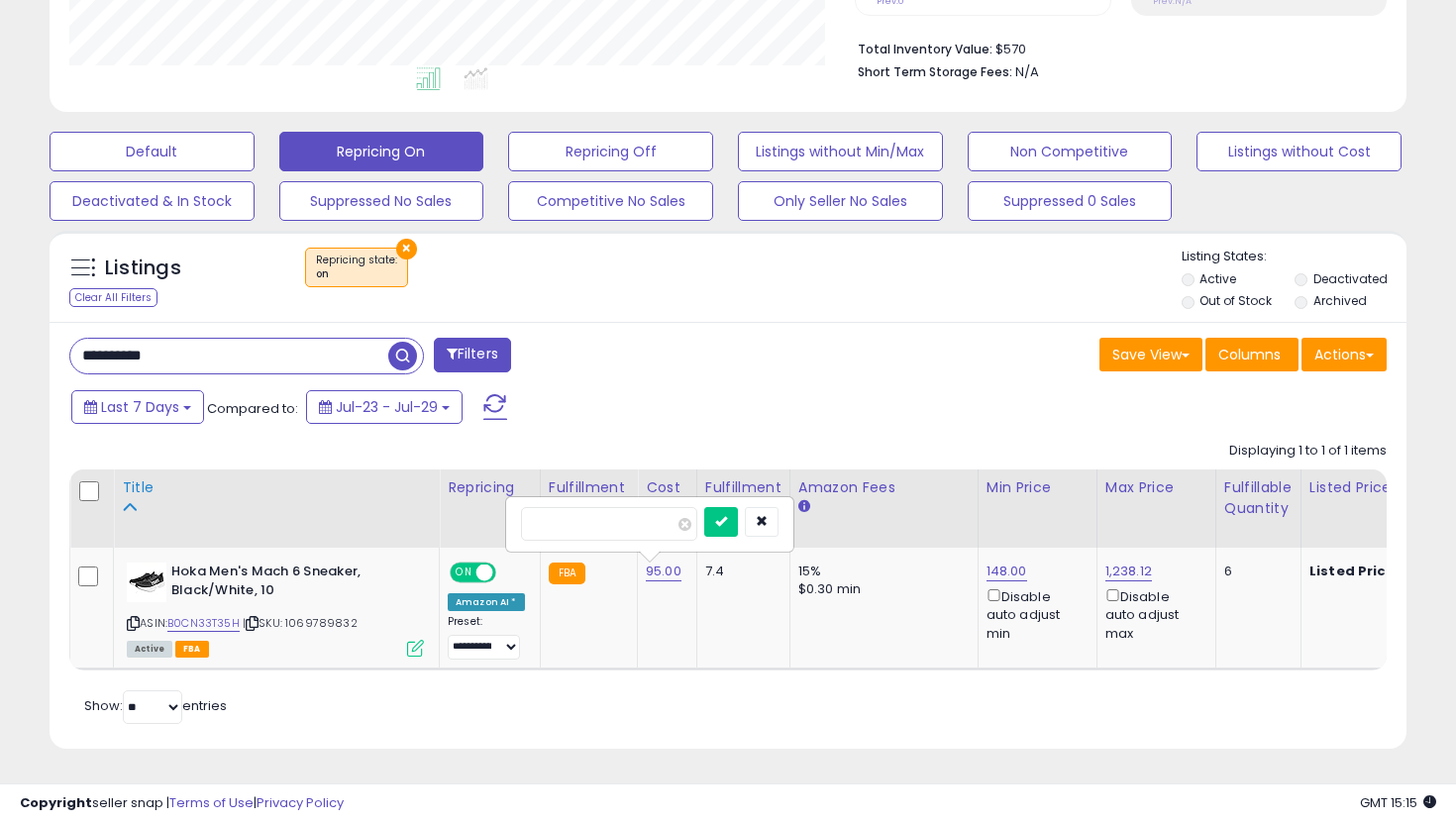 drag, startPoint x: 601, startPoint y: 520, endPoint x: 435, endPoint y: 517, distance: 166.02711 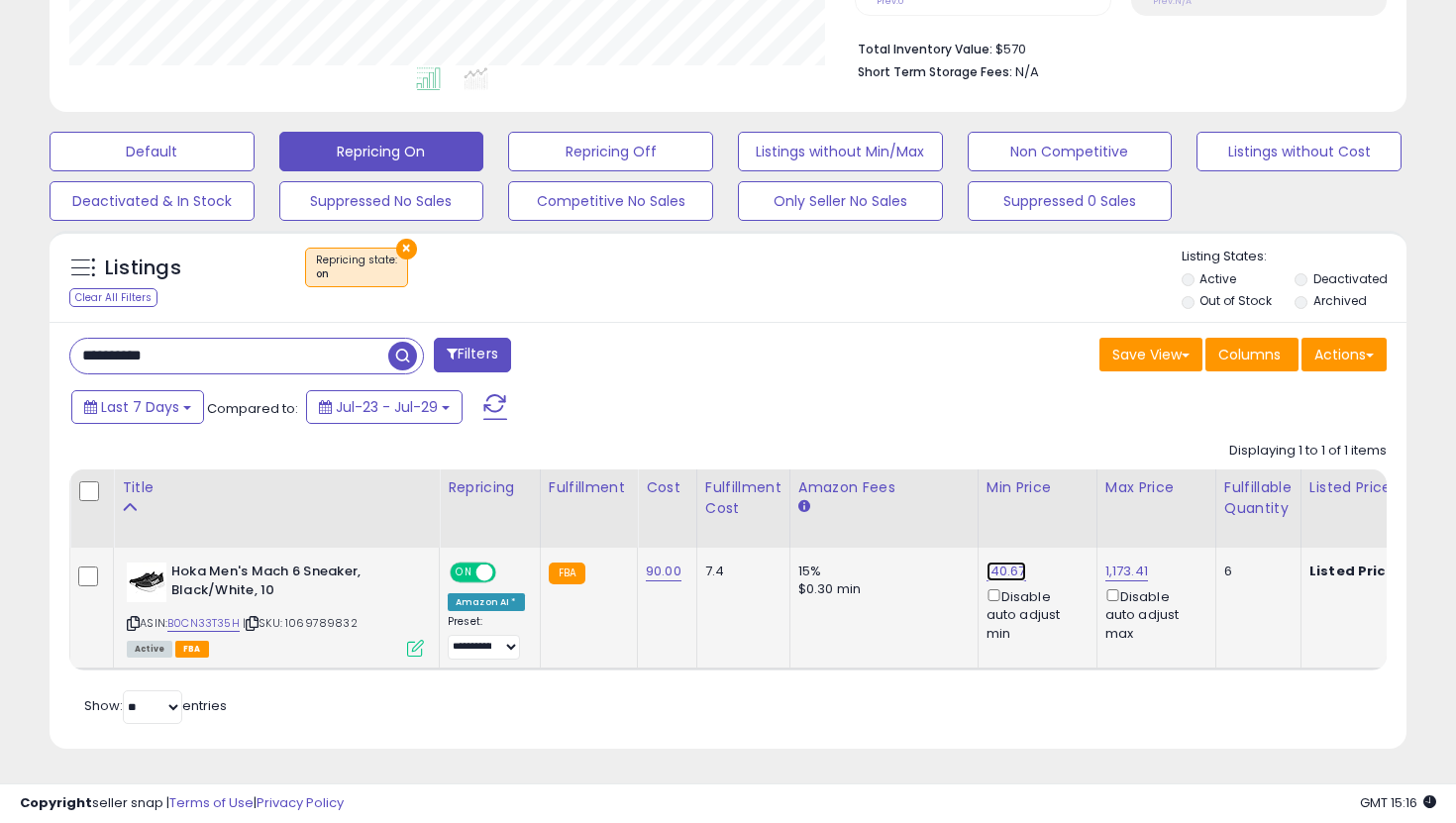 click on "140.67" at bounding box center [1006, 571] 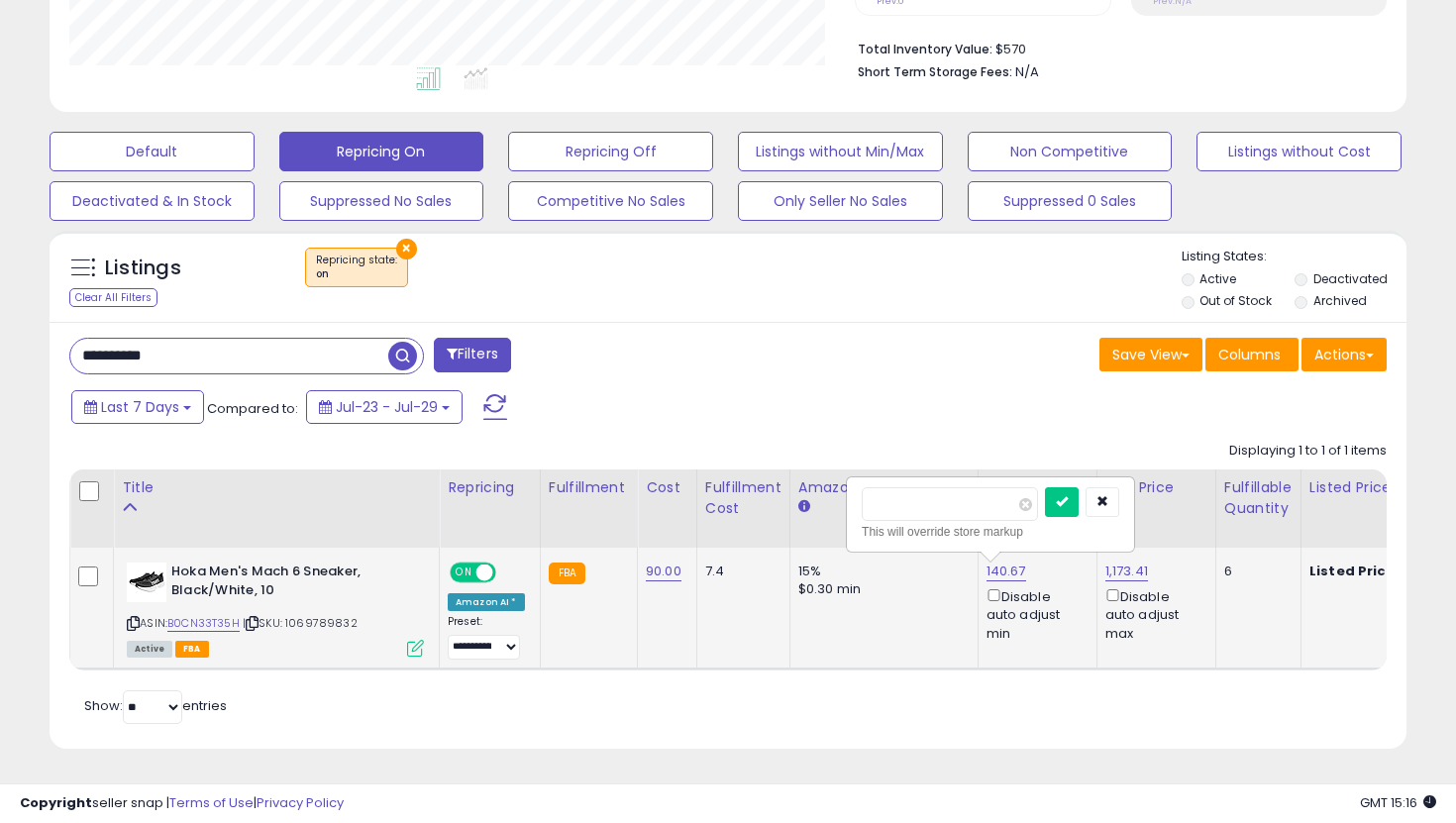 drag, startPoint x: 964, startPoint y: 500, endPoint x: 847, endPoint y: 500, distance: 117 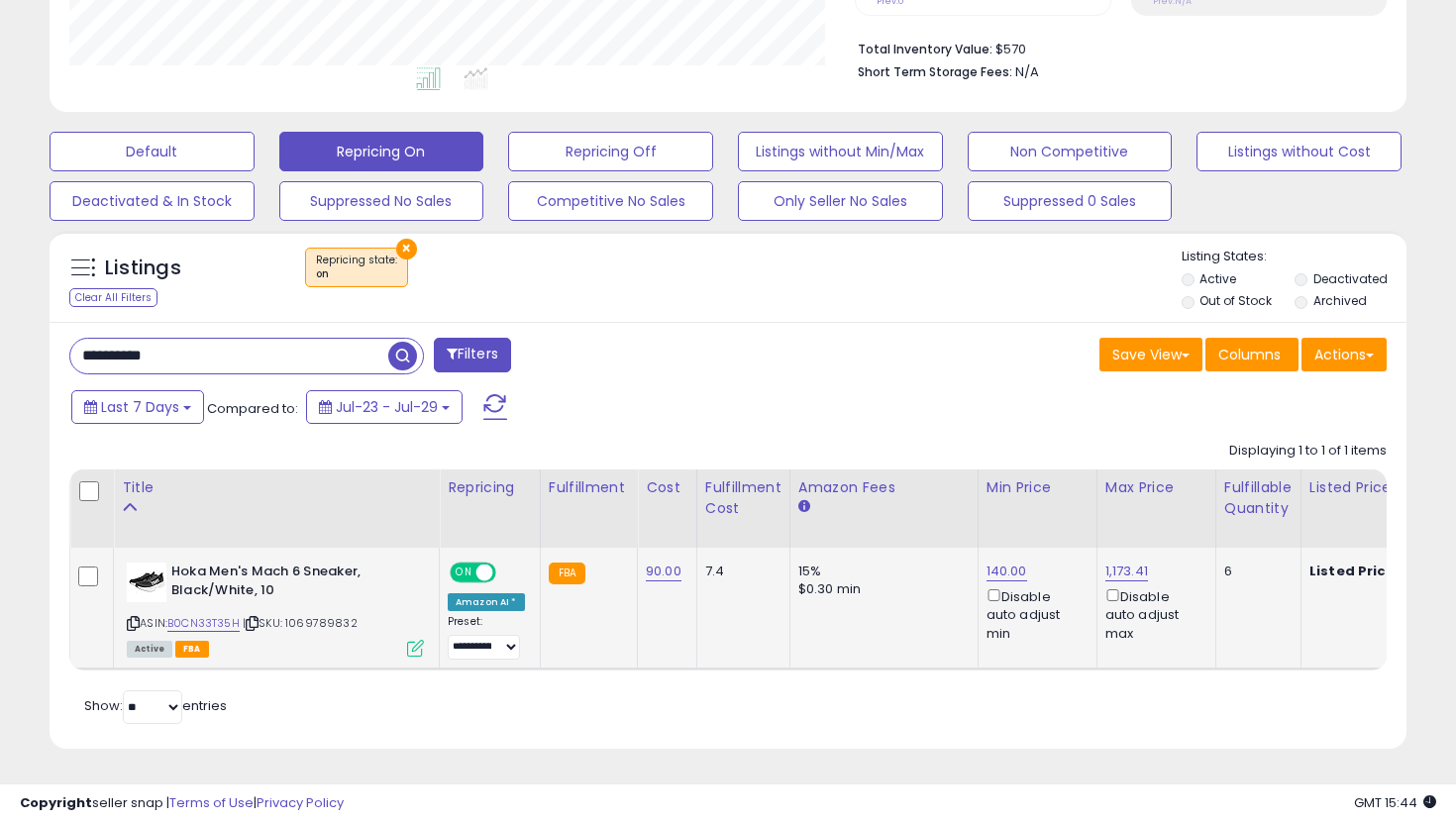 click on "**********" at bounding box center [229, 356] 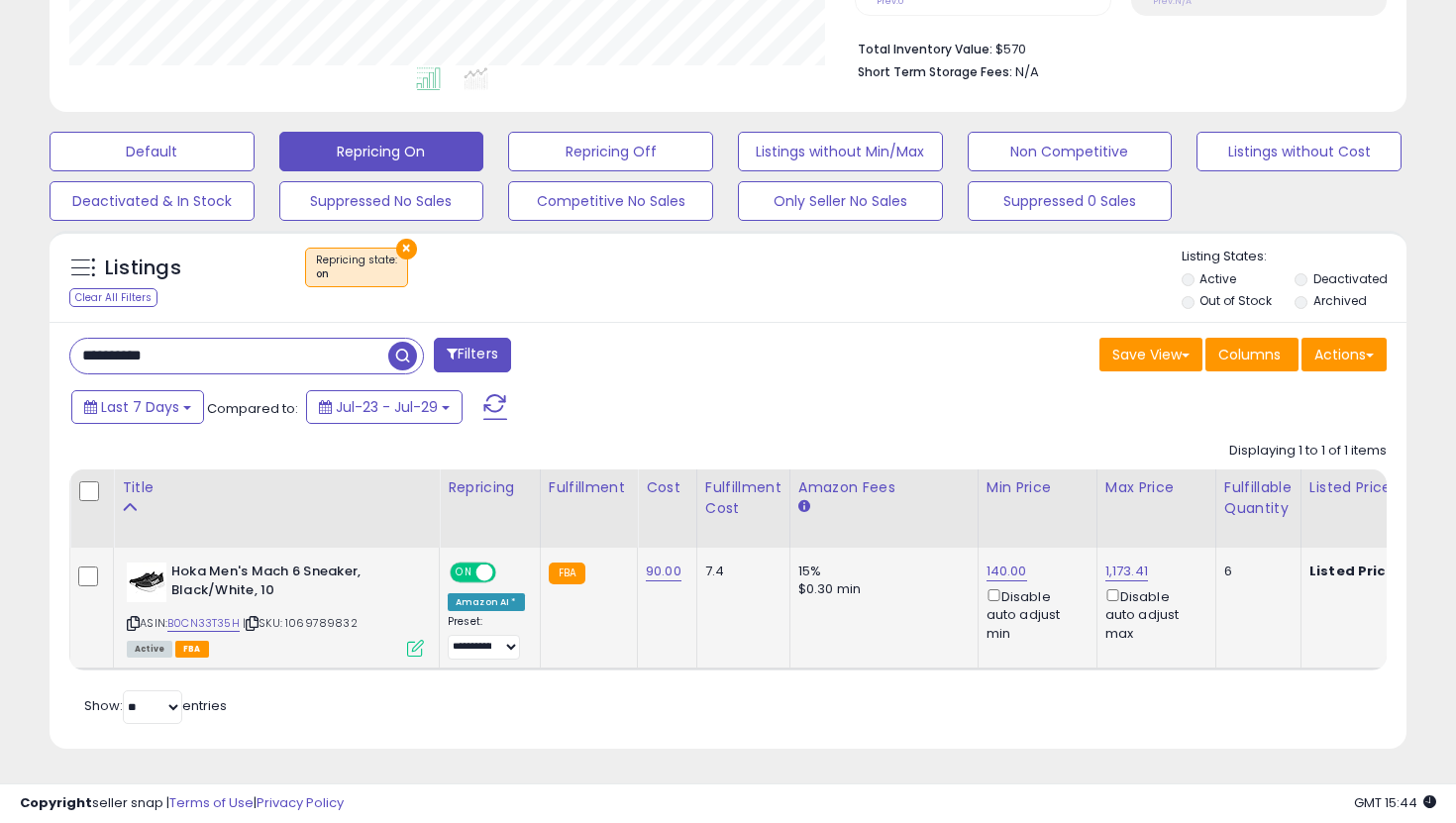 paste 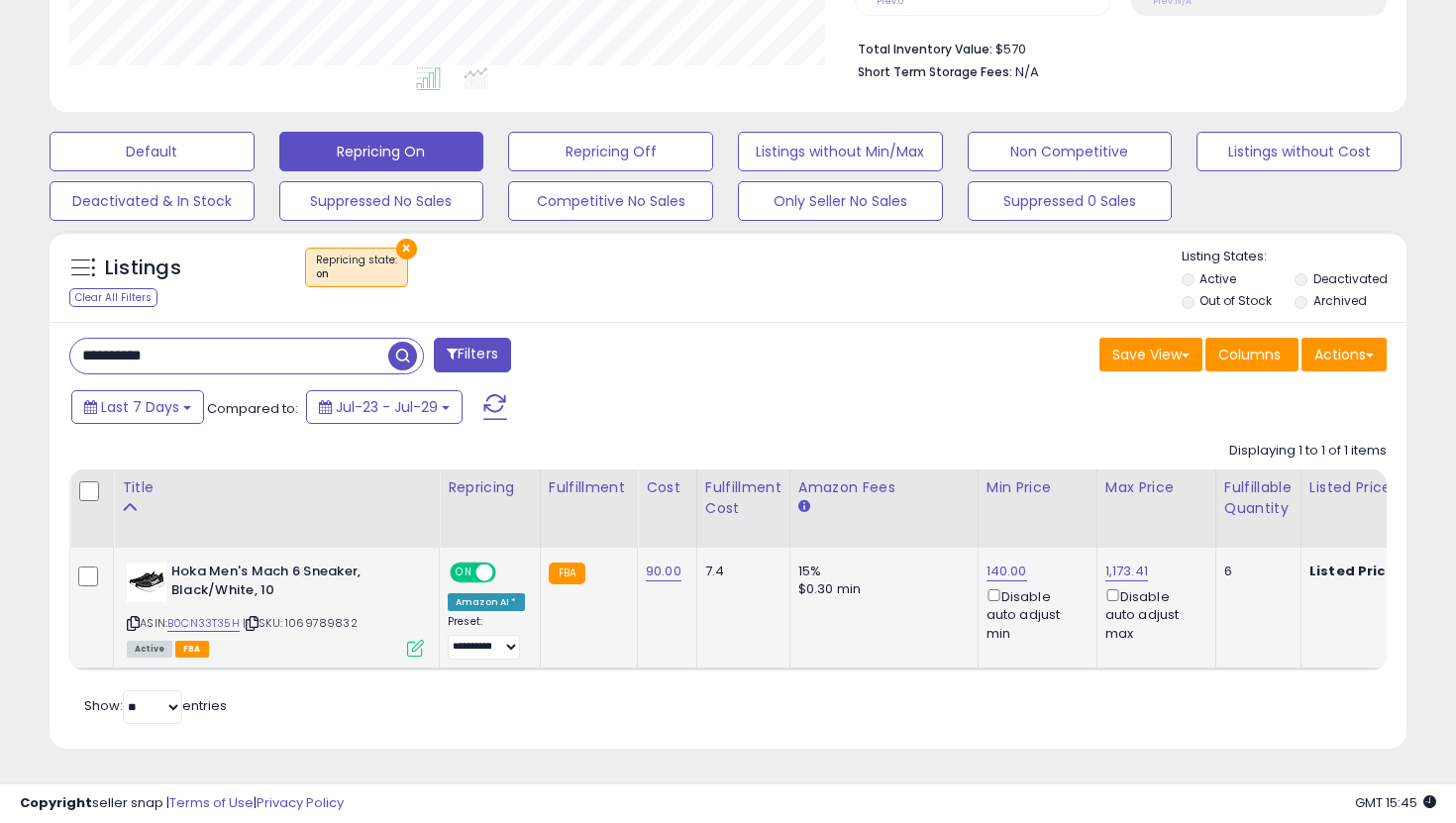 type on "**********" 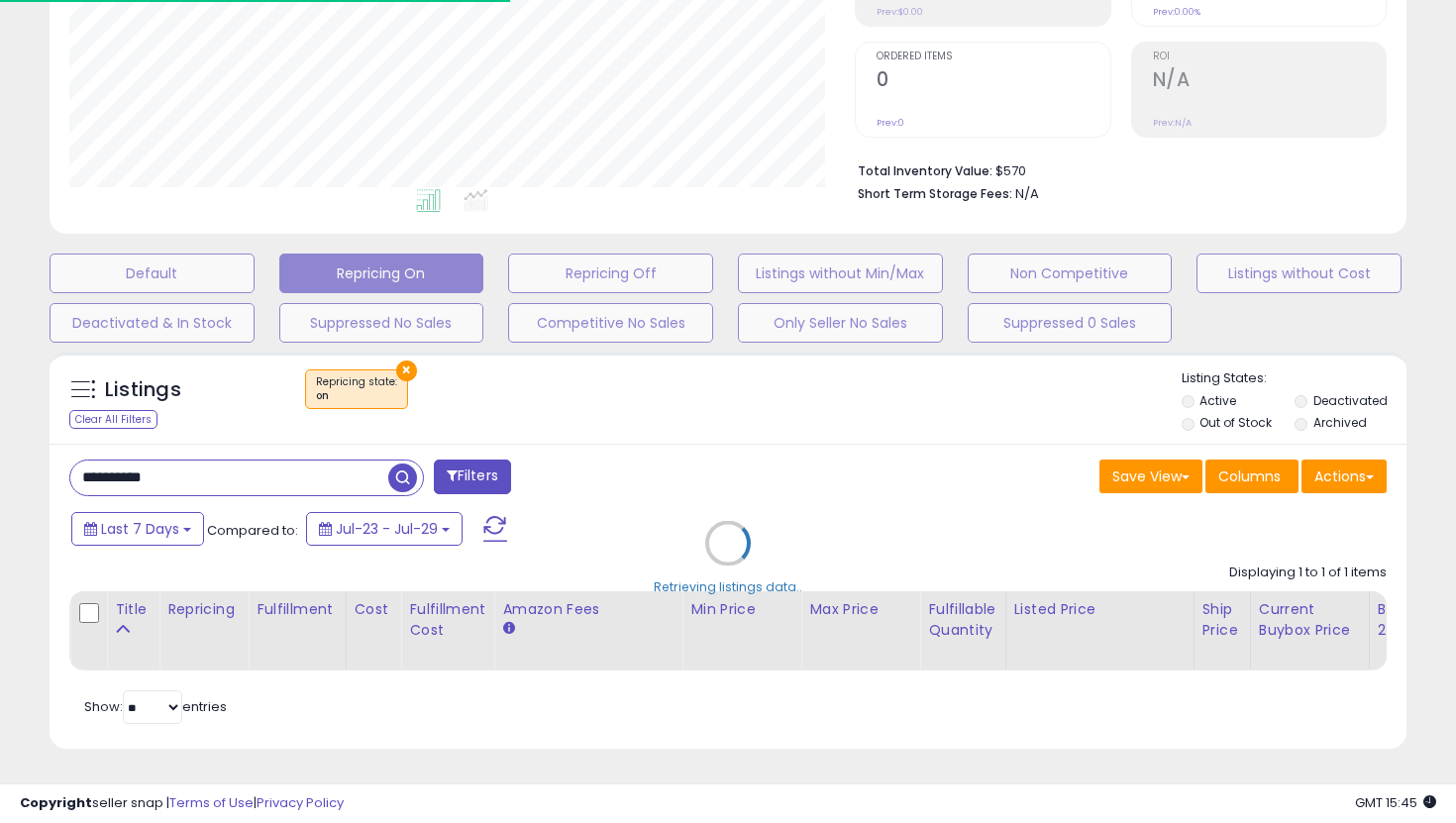 scroll, scrollTop: 492, scrollLeft: 0, axis: vertical 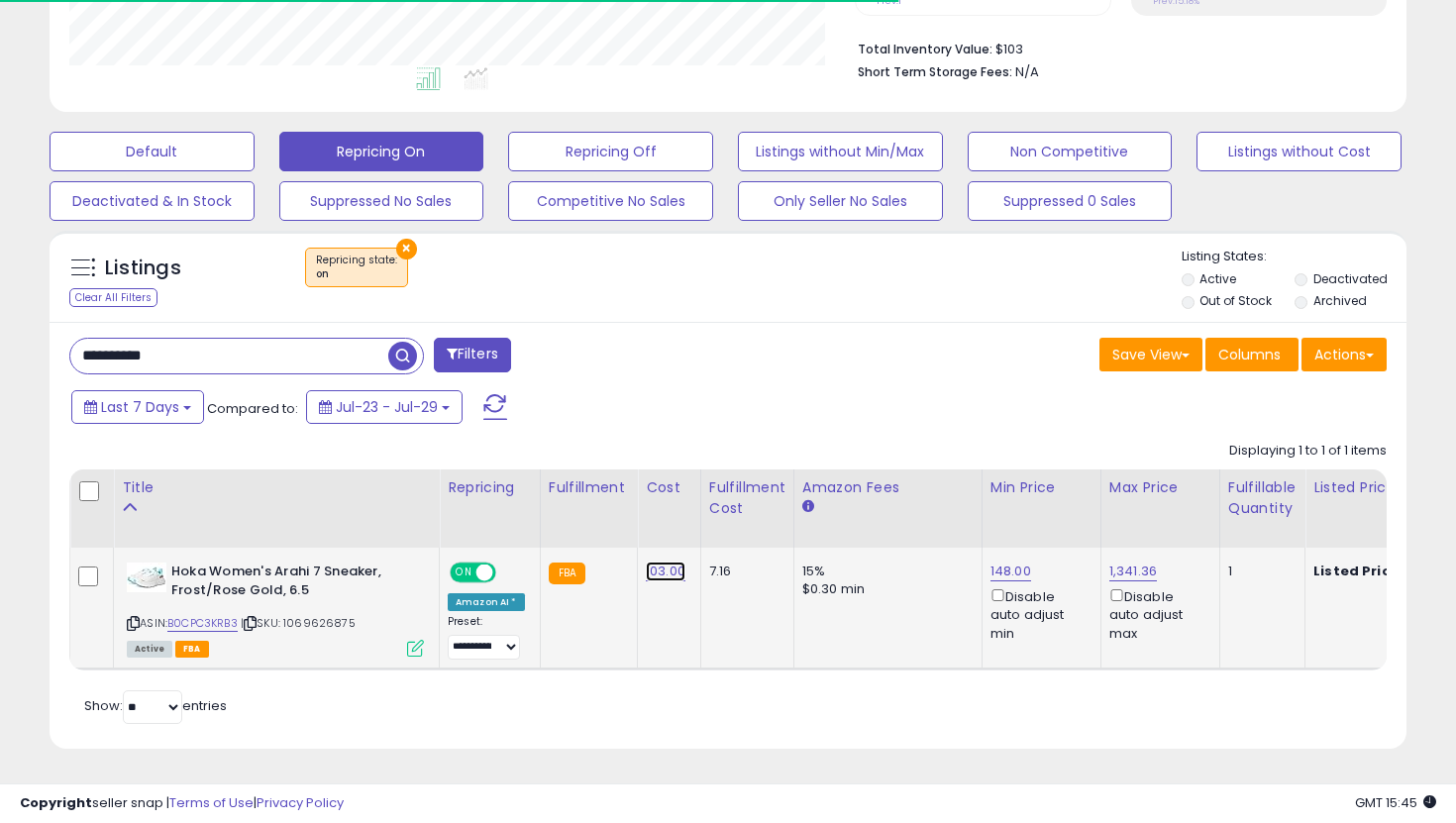 click on "103.00" at bounding box center [666, 571] 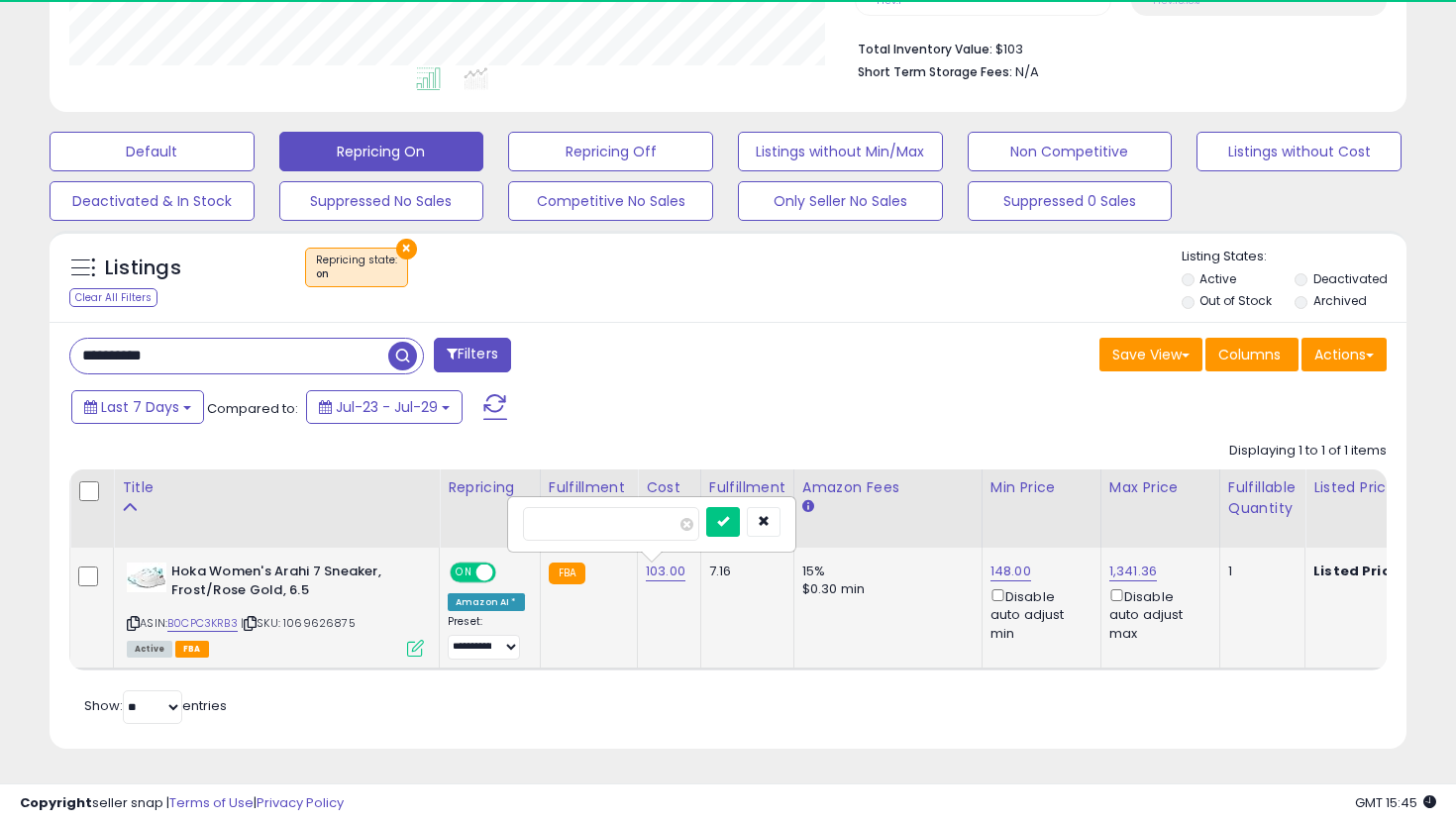 scroll, scrollTop: 989967, scrollLeft: 989690, axis: both 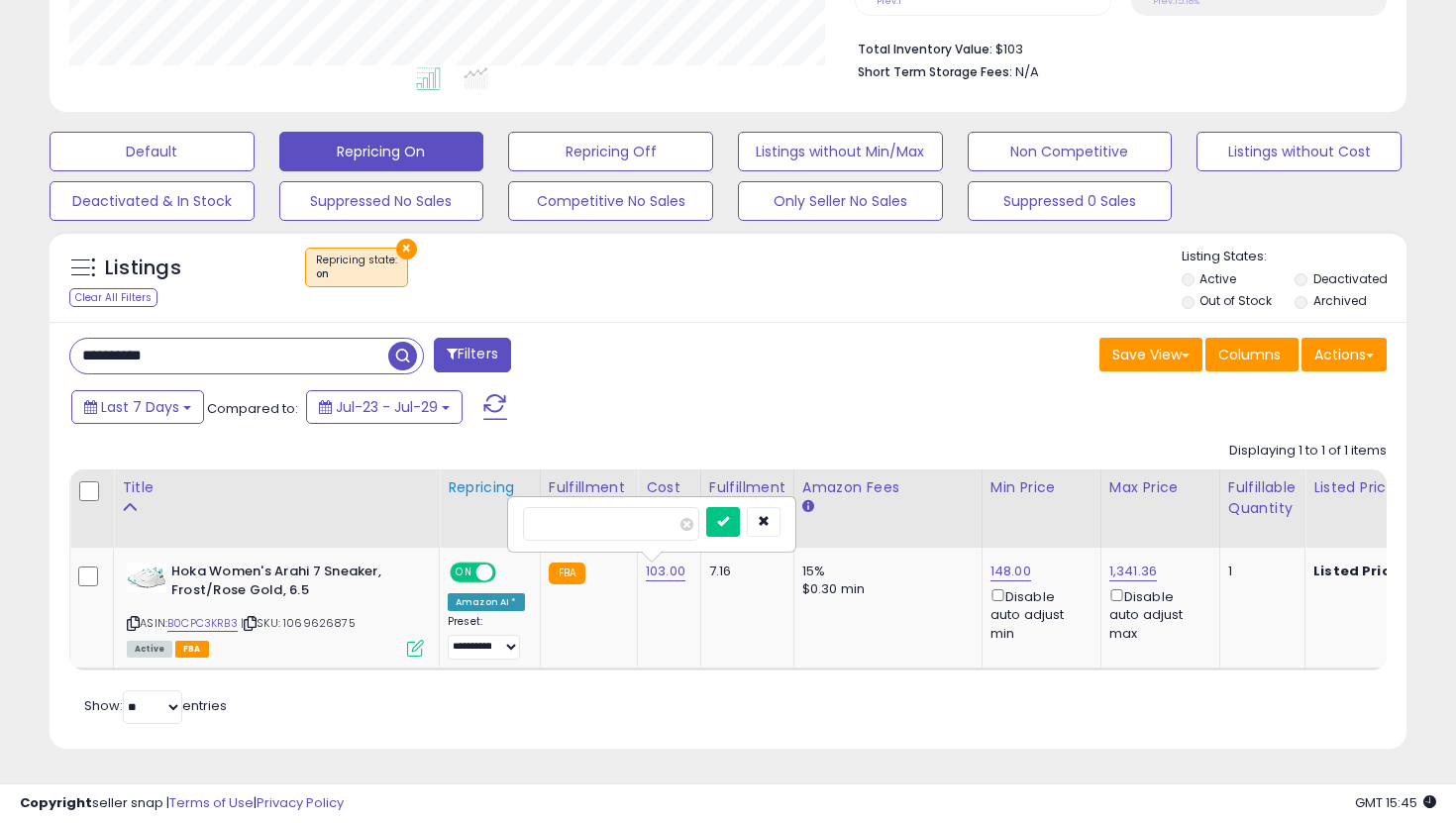 drag, startPoint x: 602, startPoint y: 526, endPoint x: 483, endPoint y: 516, distance: 119.41943 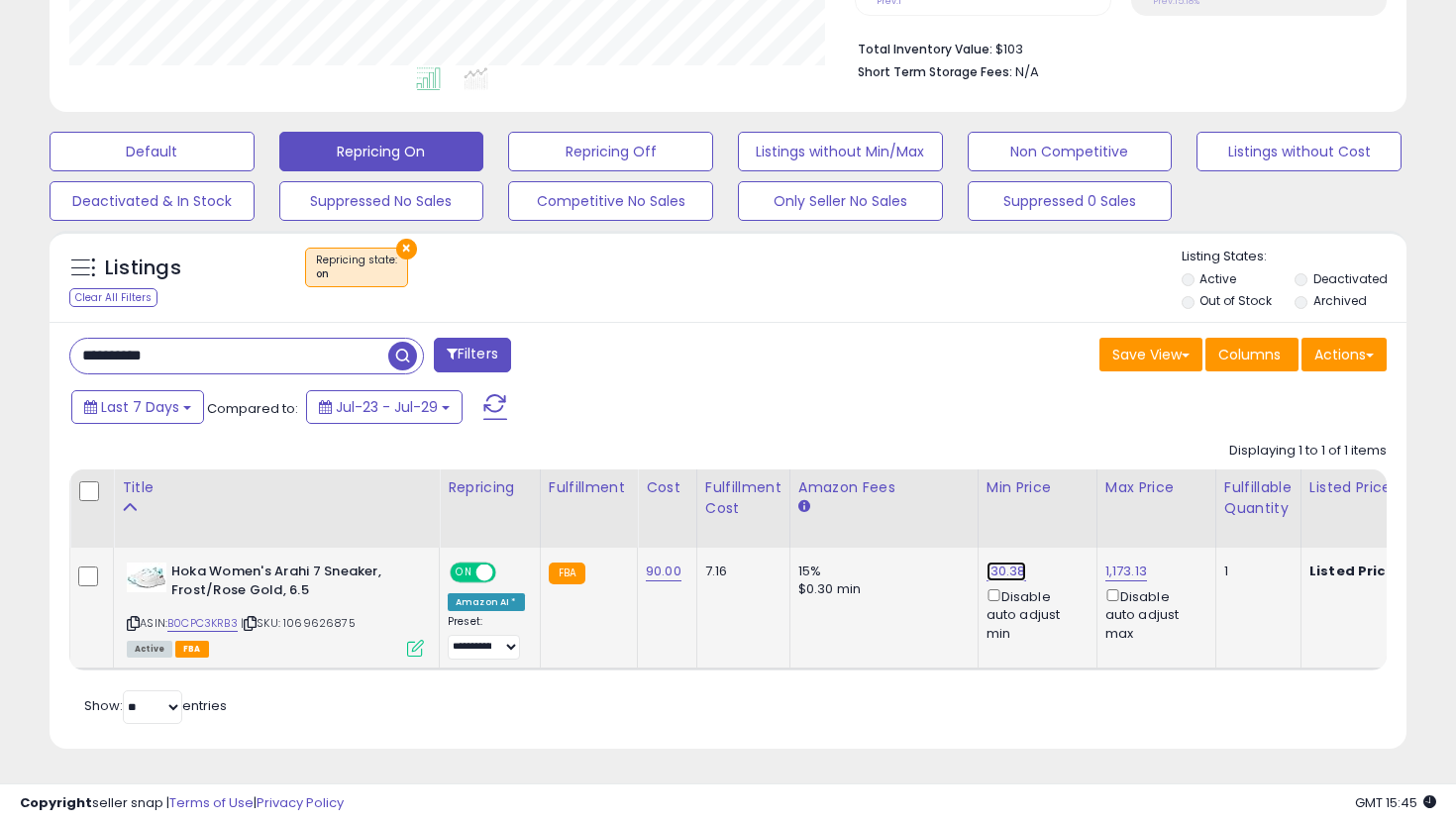 click on "130.38" at bounding box center (1006, 571) 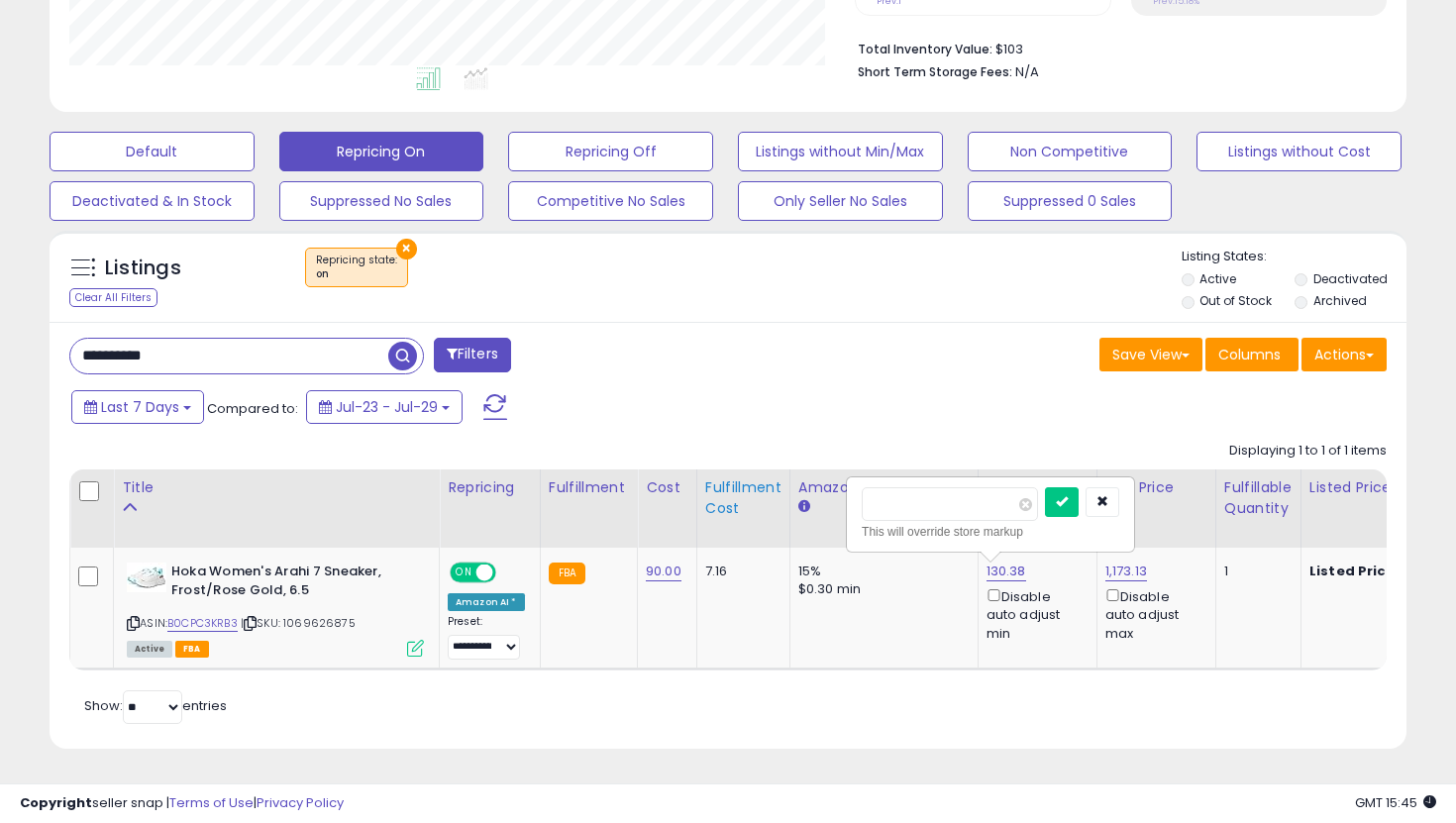 drag, startPoint x: 946, startPoint y: 498, endPoint x: 740, endPoint y: 485, distance: 206.40979 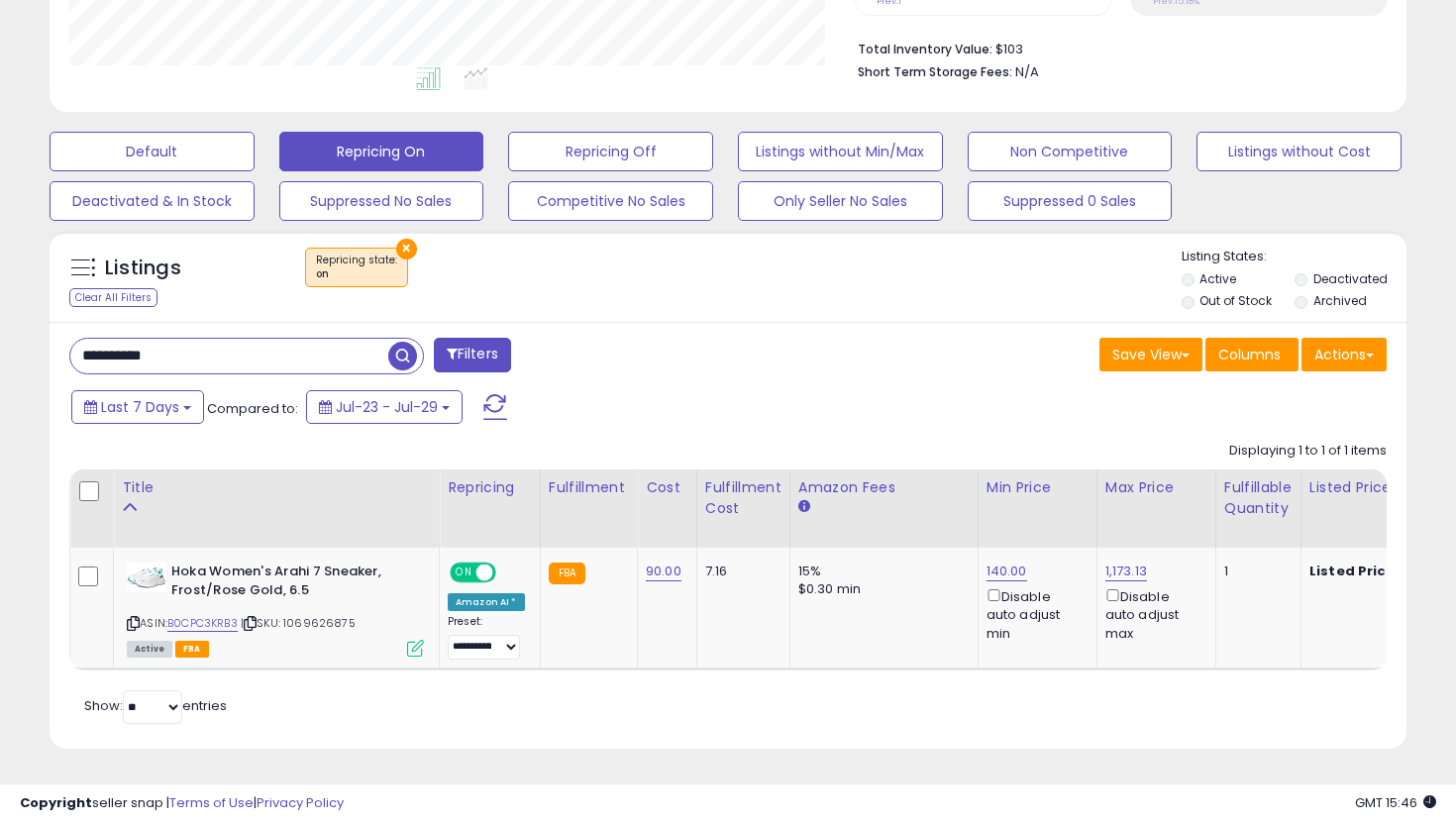 click on "**********" at bounding box center [229, 356] 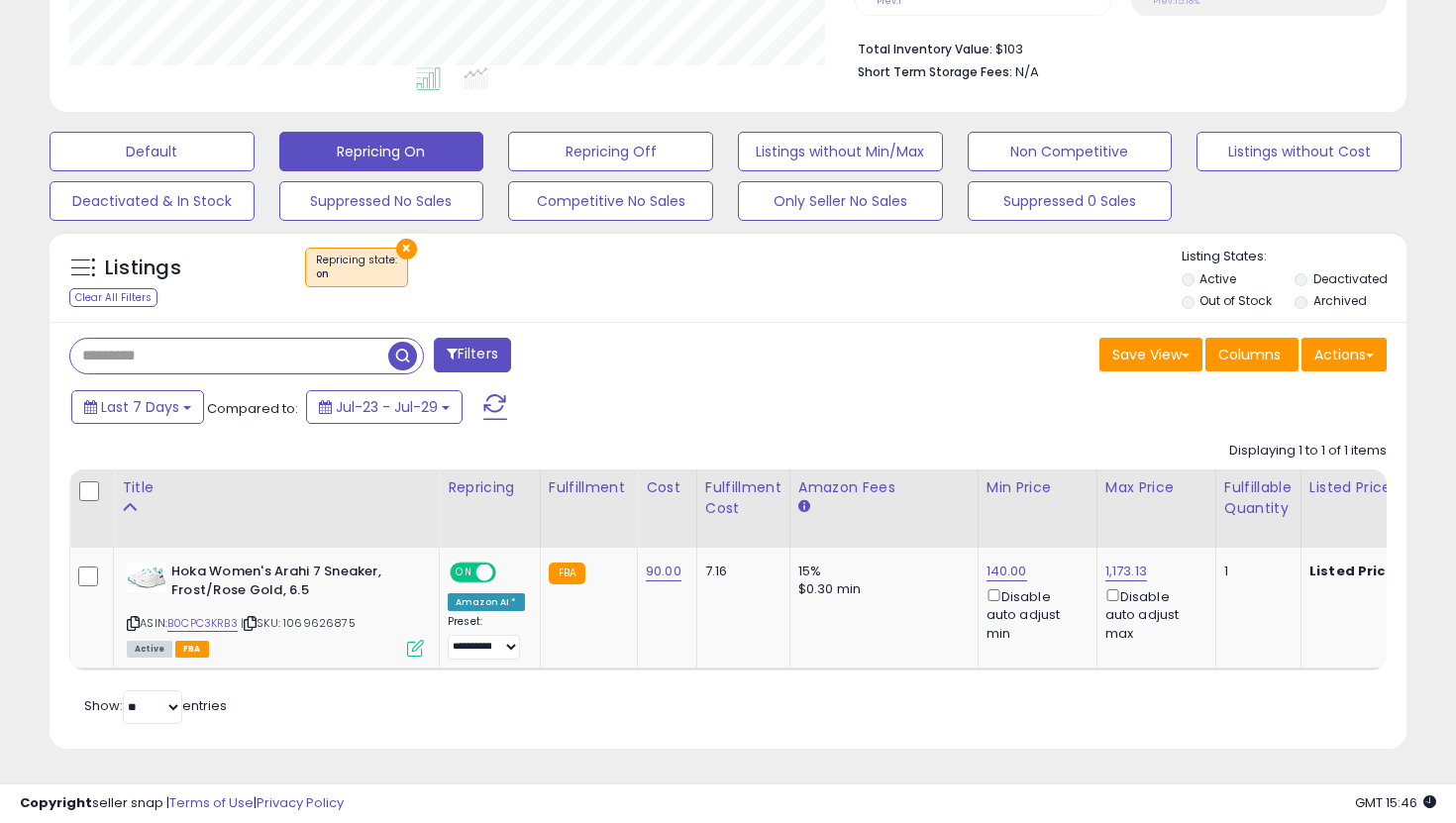 paste on "**********" 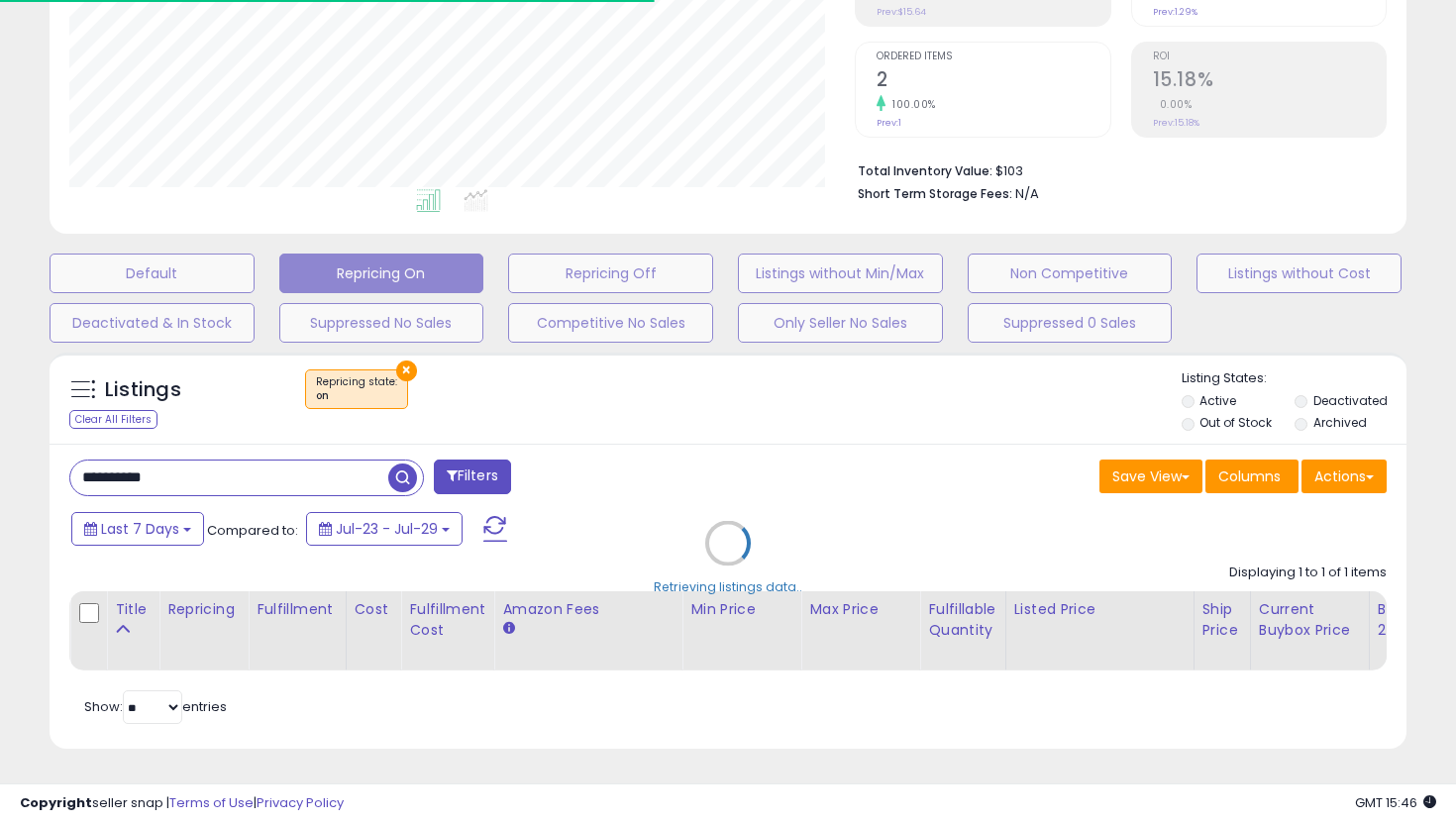 scroll, scrollTop: 492, scrollLeft: 0, axis: vertical 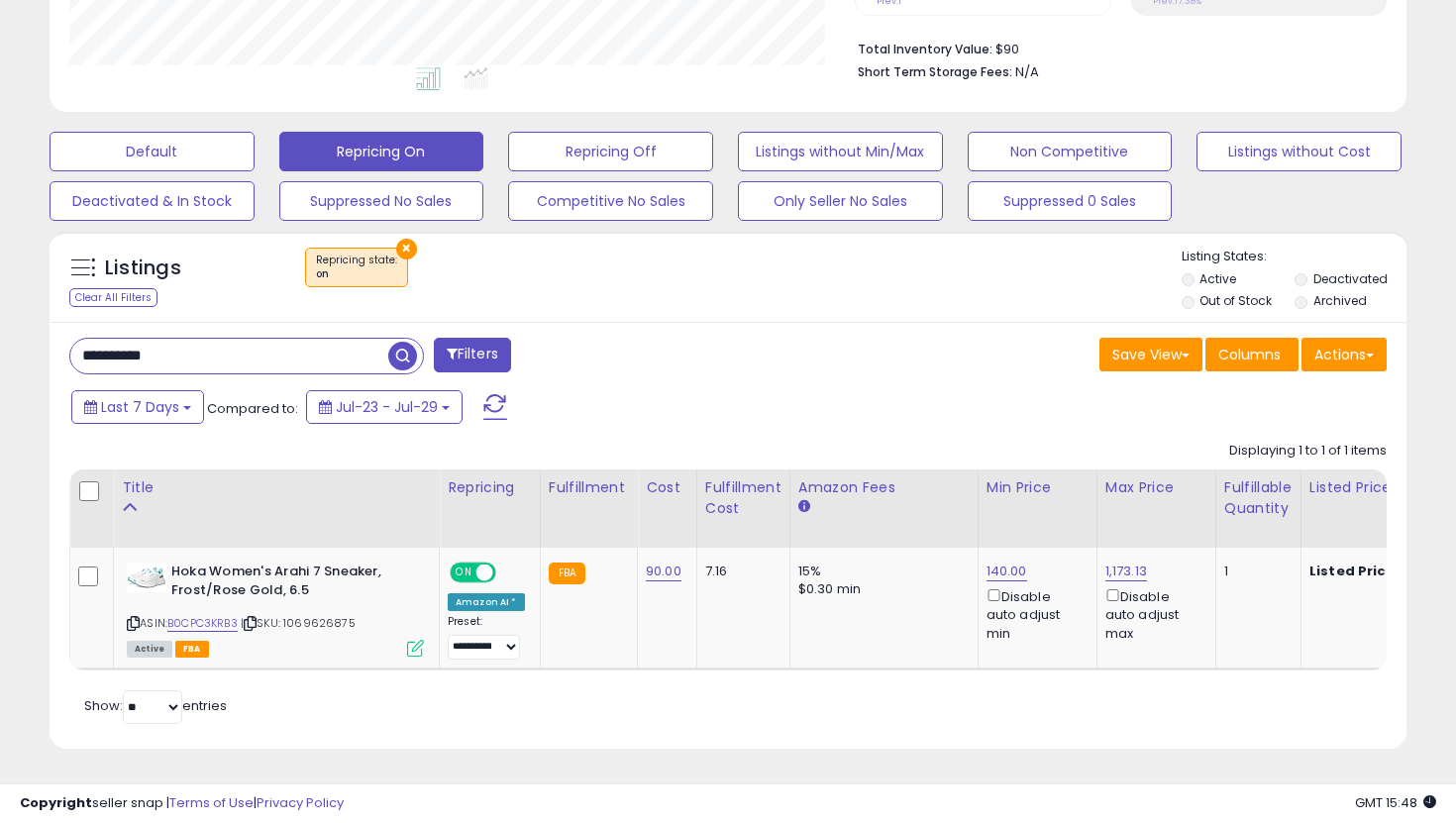 click on "**********" at bounding box center [229, 356] 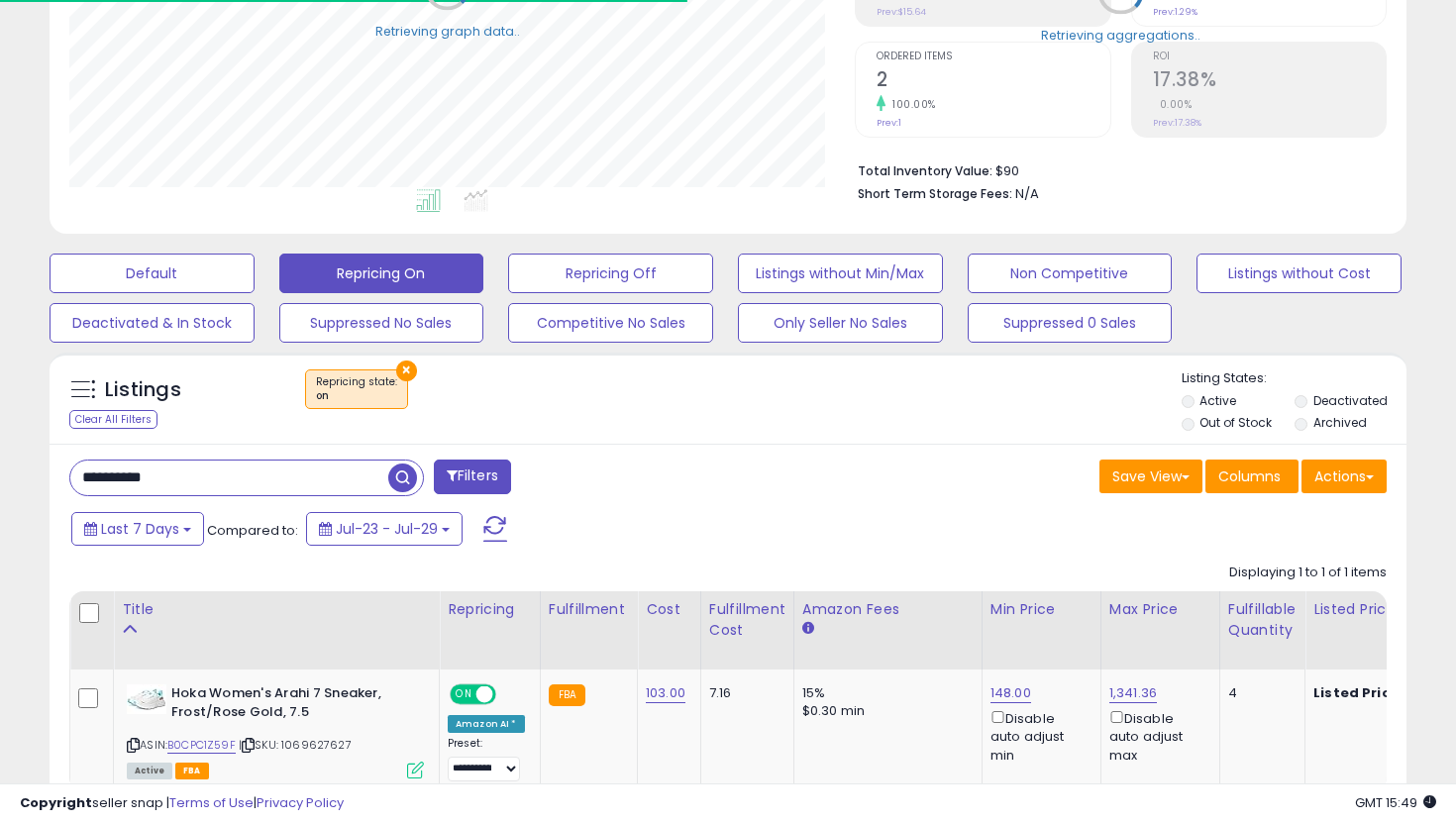 scroll, scrollTop: 492, scrollLeft: 0, axis: vertical 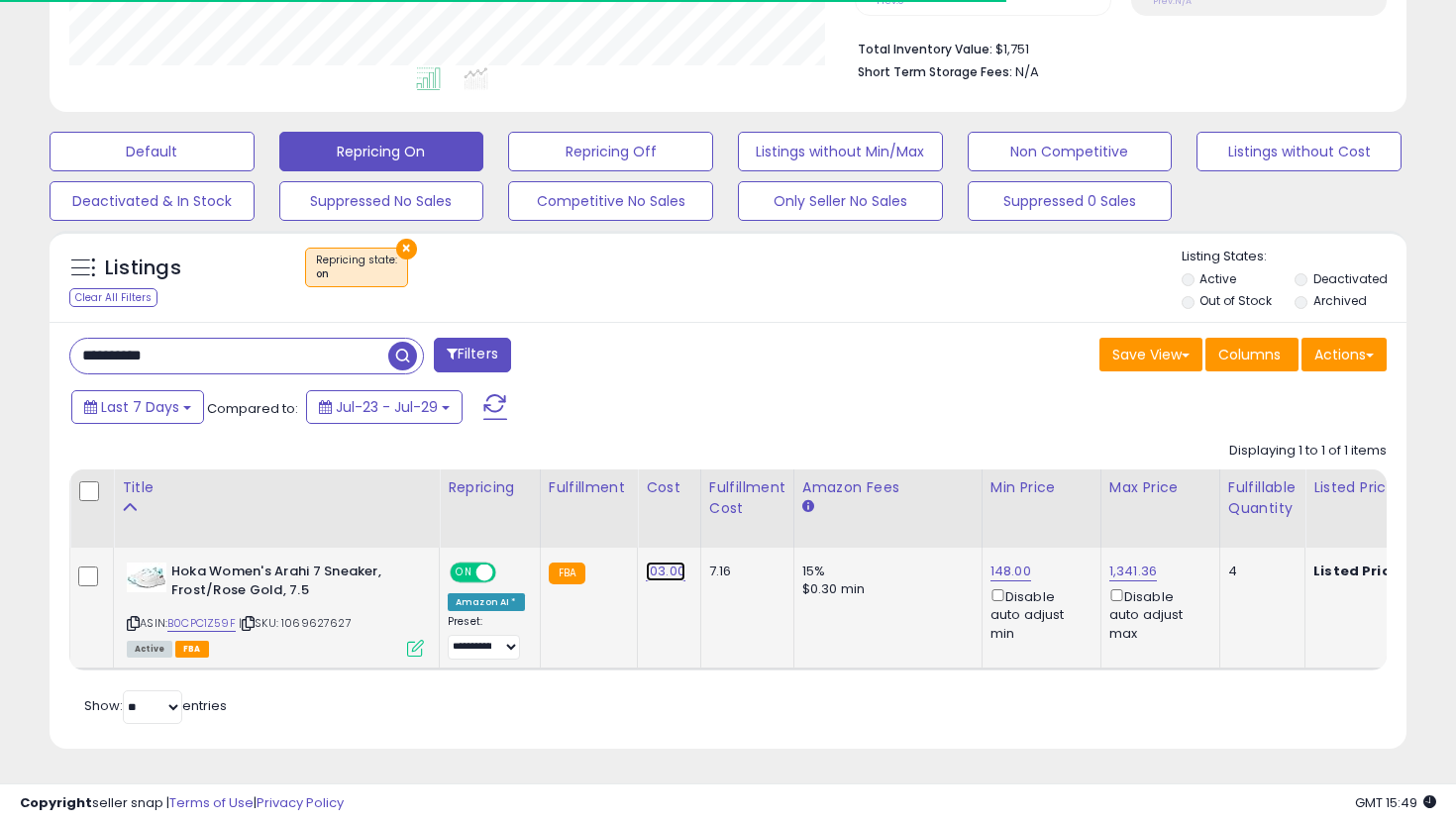 click on "103.00" at bounding box center (666, 571) 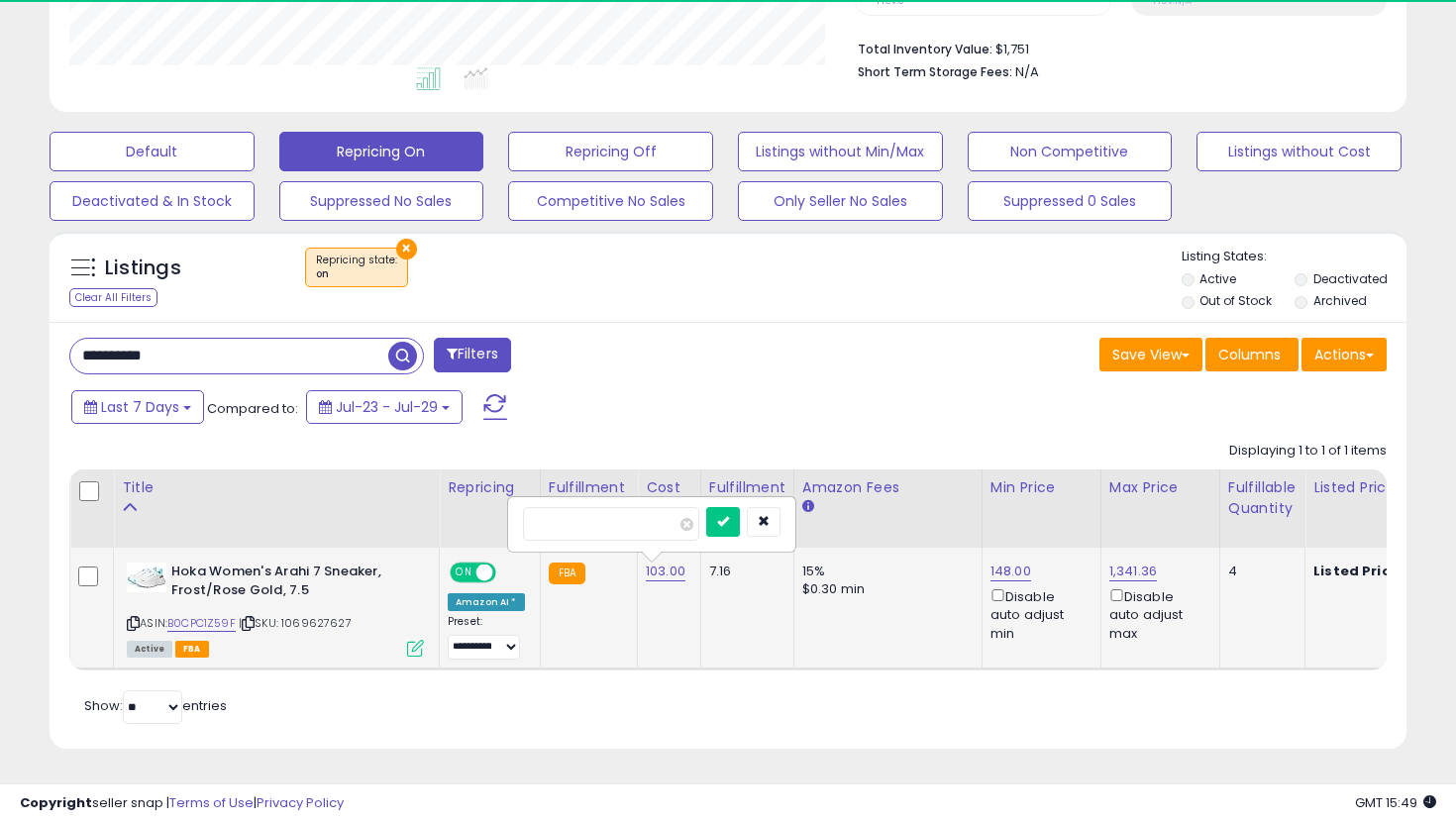 scroll, scrollTop: 989967, scrollLeft: 989690, axis: both 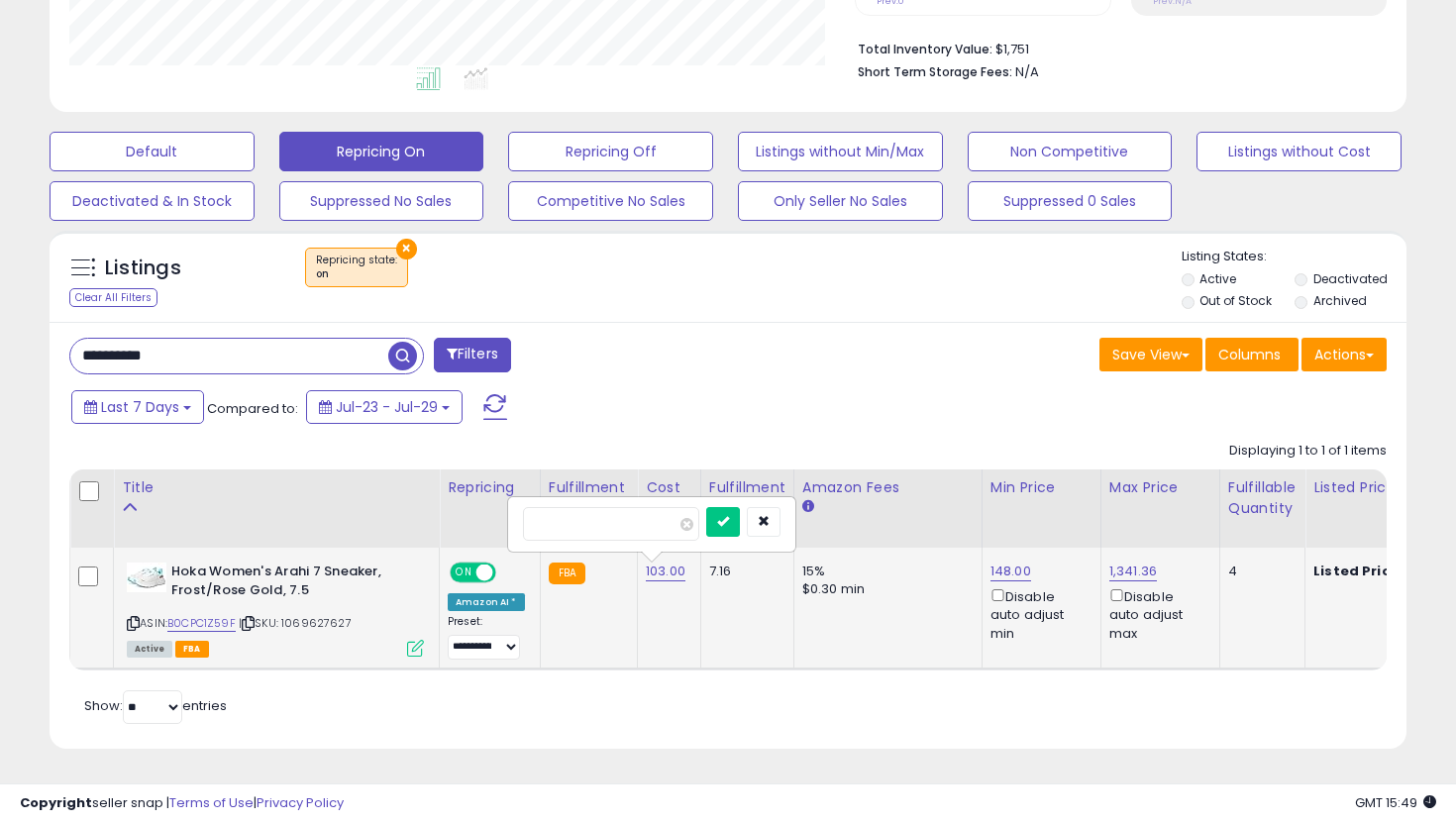 drag, startPoint x: 608, startPoint y: 512, endPoint x: 603, endPoint y: 526, distance: 14.866069 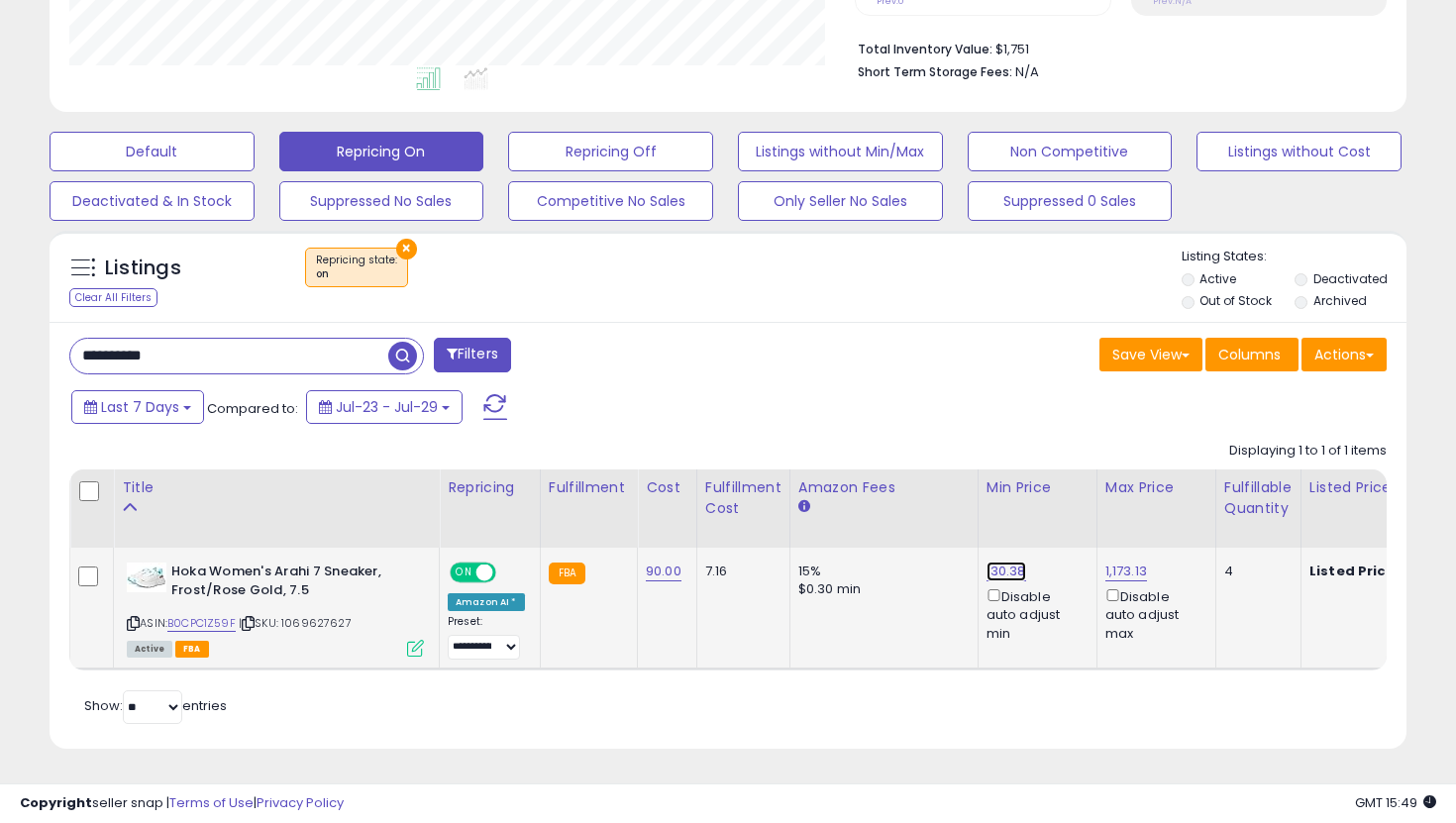 click on "130.38" at bounding box center [1006, 571] 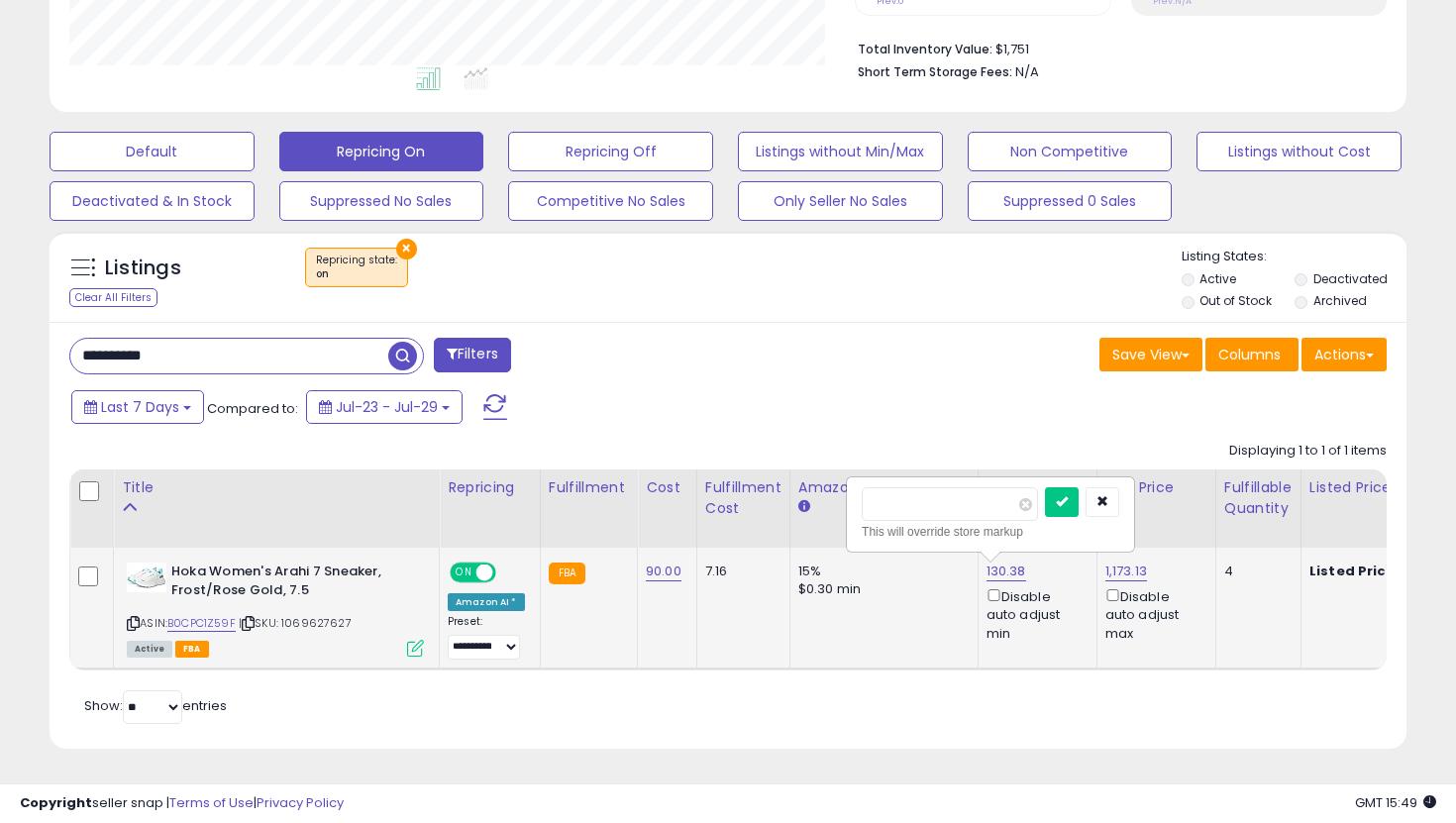drag, startPoint x: 947, startPoint y: 499, endPoint x: 863, endPoint y: 499, distance: 84 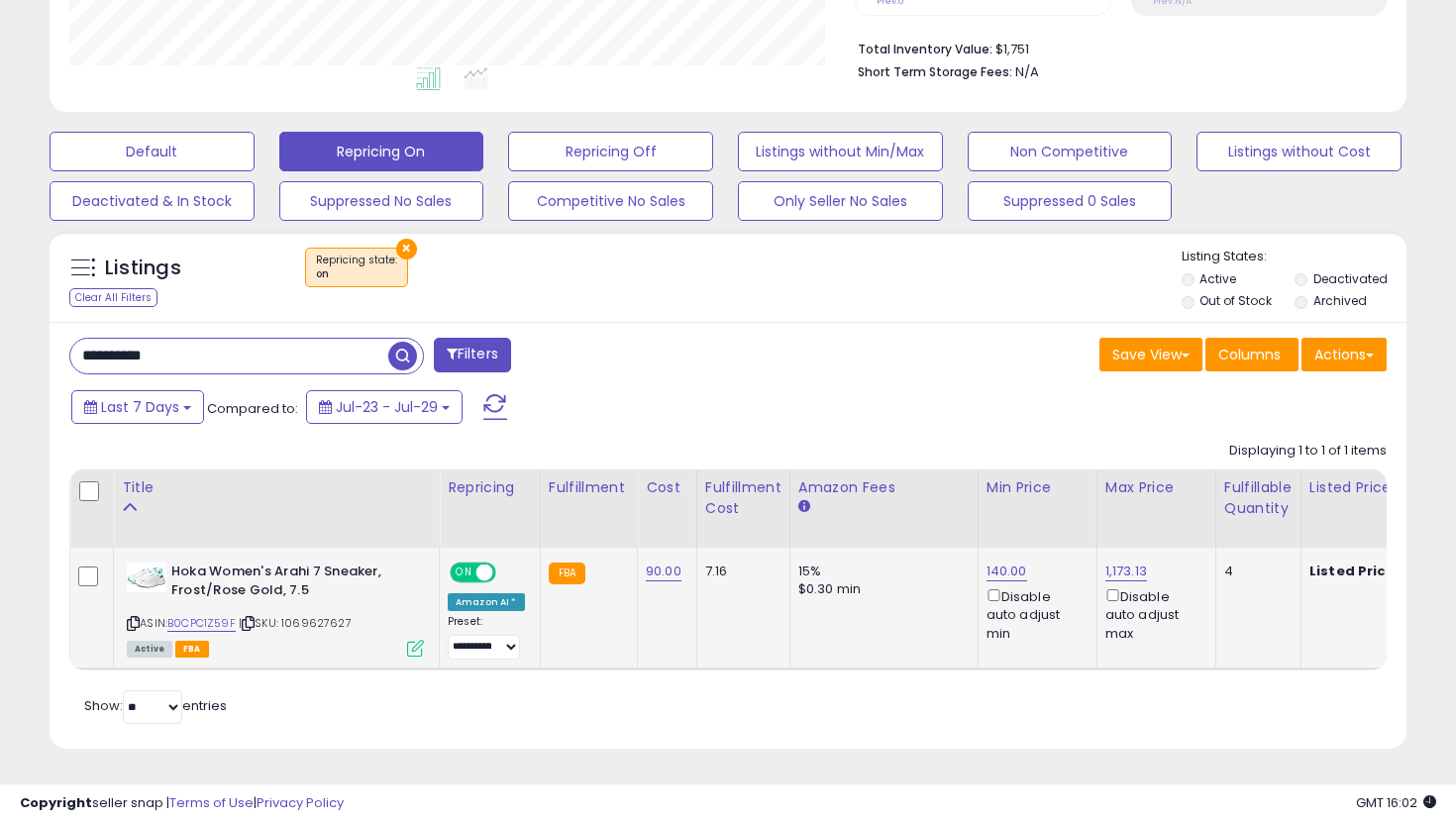 click on "**********" at bounding box center [229, 356] 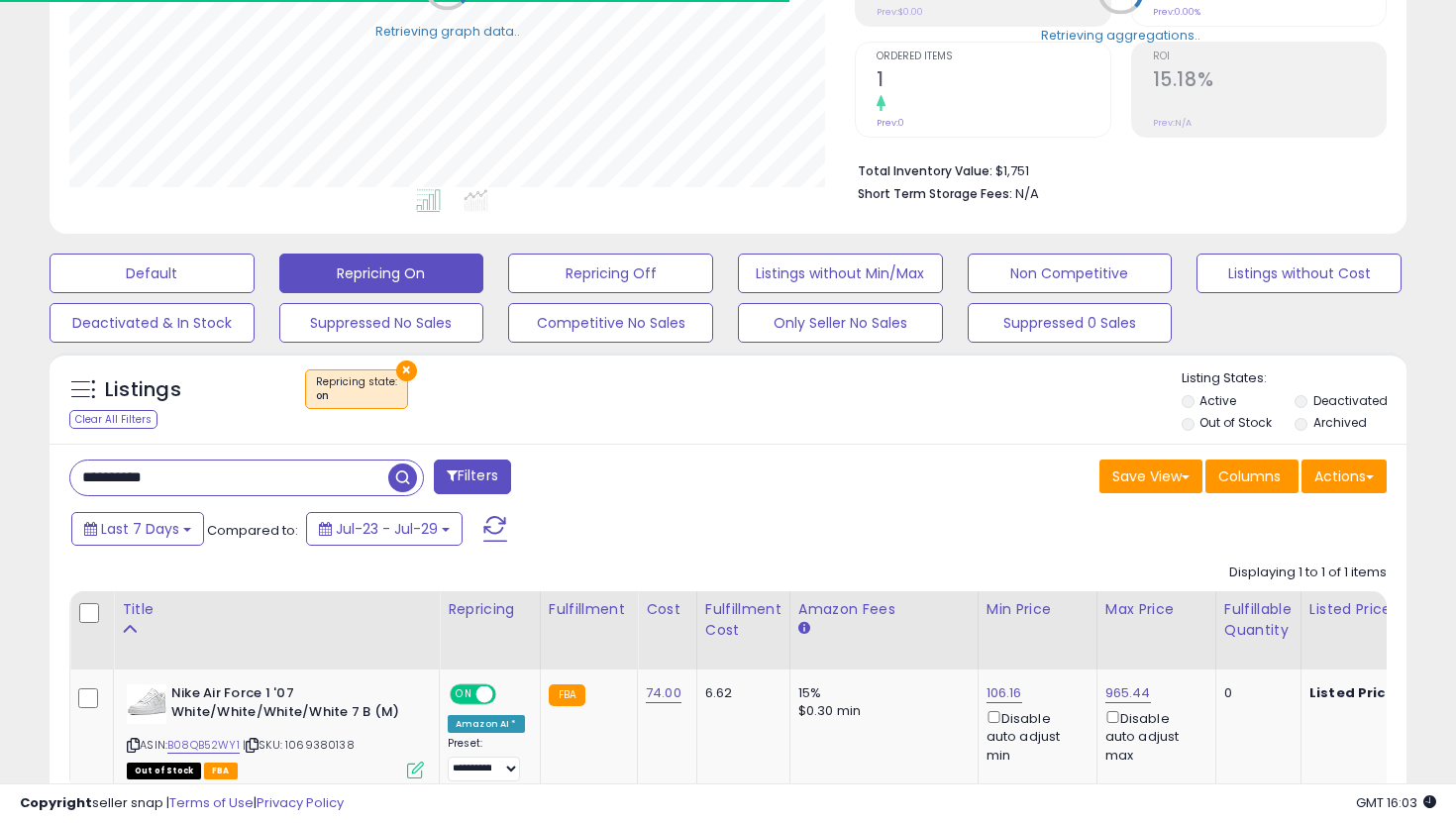 scroll, scrollTop: 492, scrollLeft: 0, axis: vertical 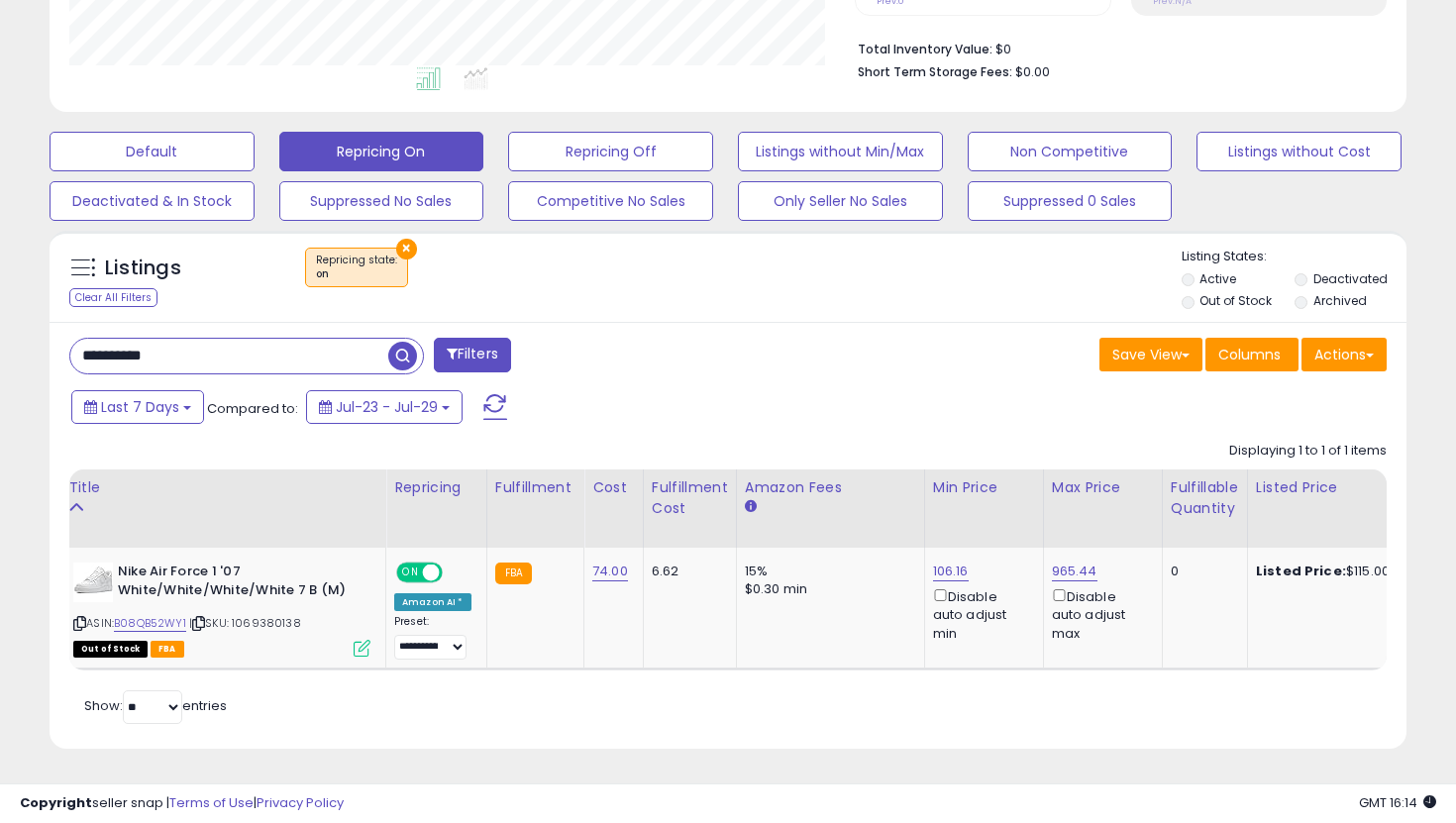 click on "**********" at bounding box center (229, 356) 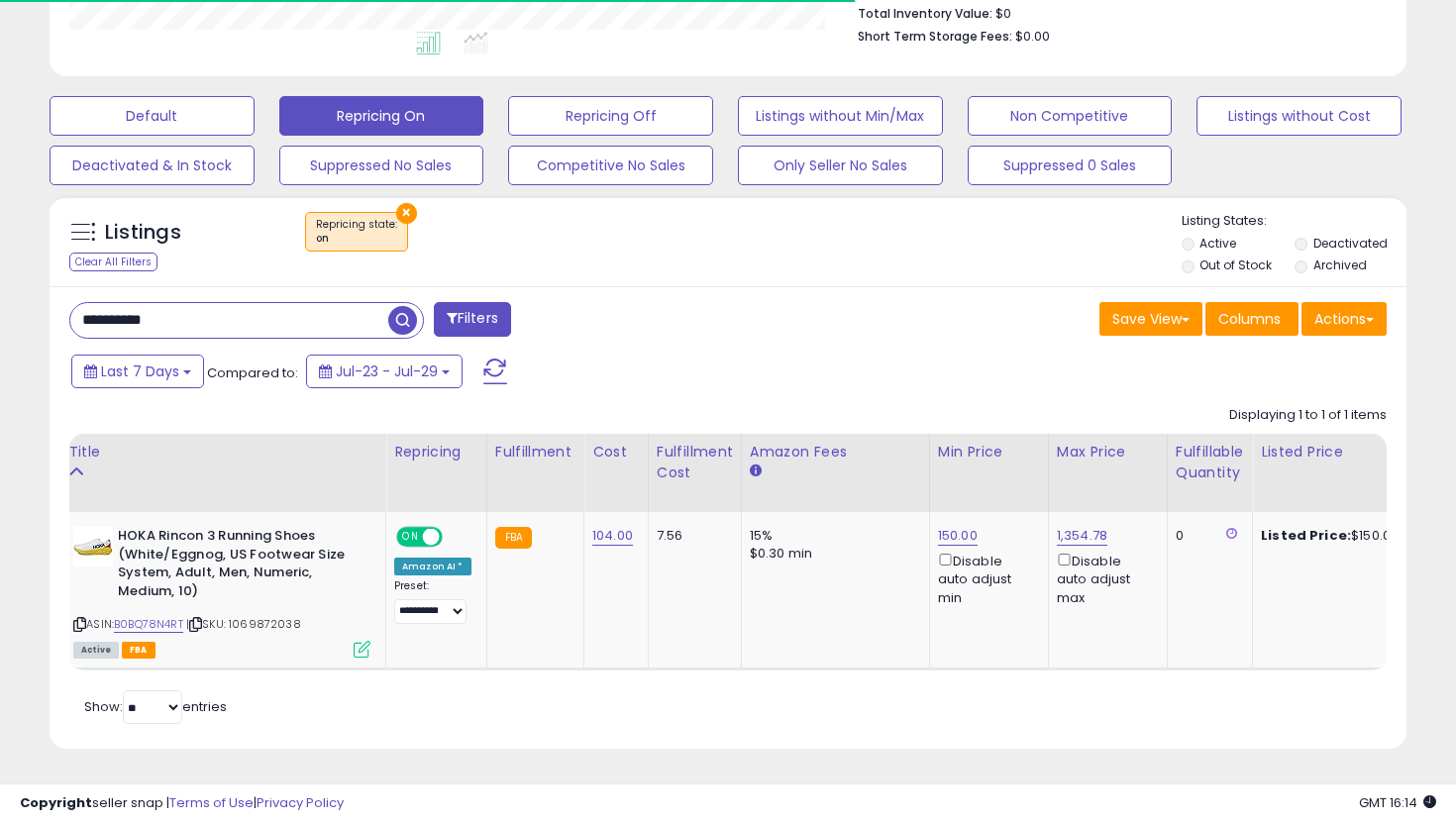 scroll, scrollTop: 528, scrollLeft: 0, axis: vertical 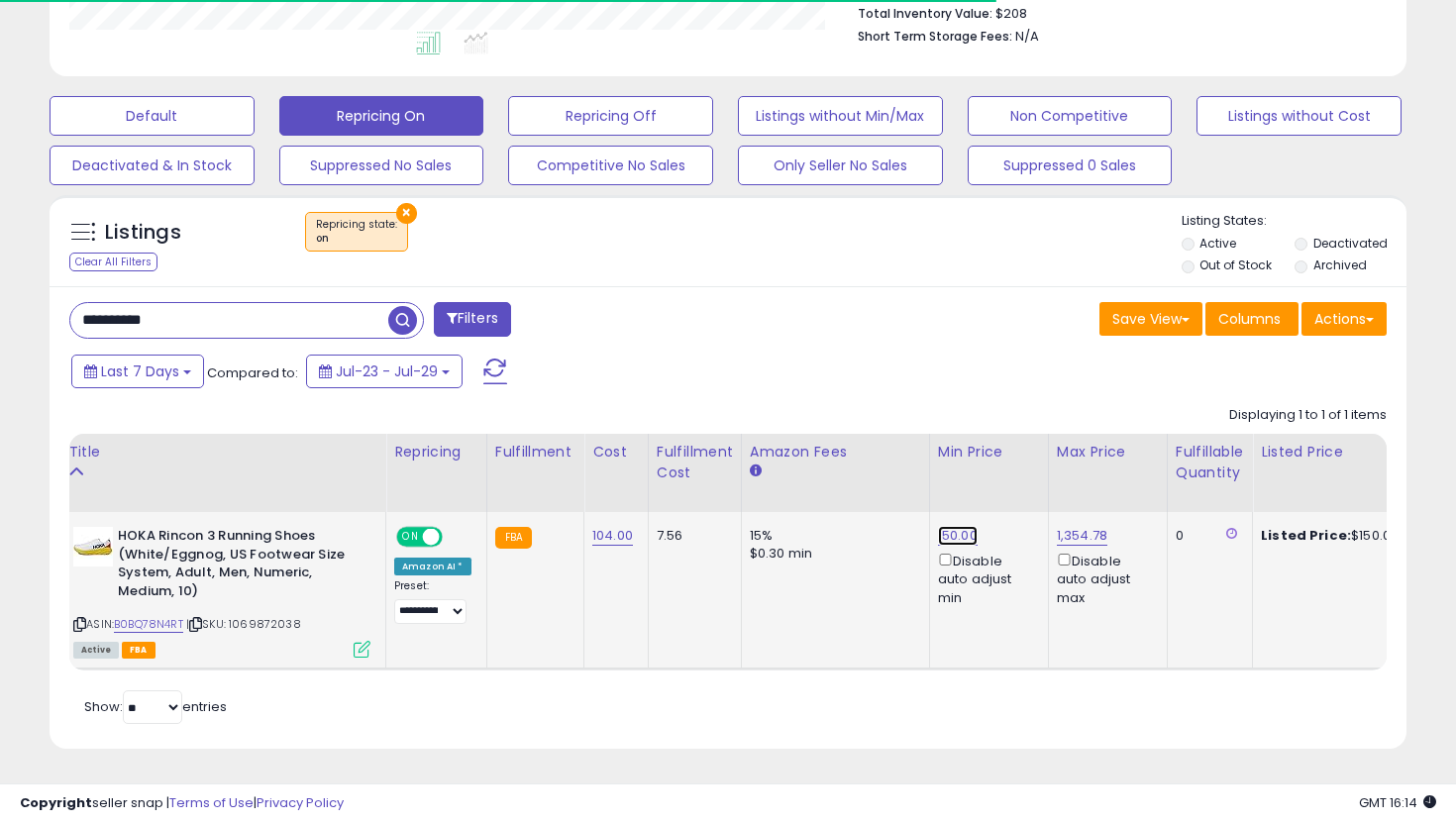 click on "150.00" at bounding box center (958, 536) 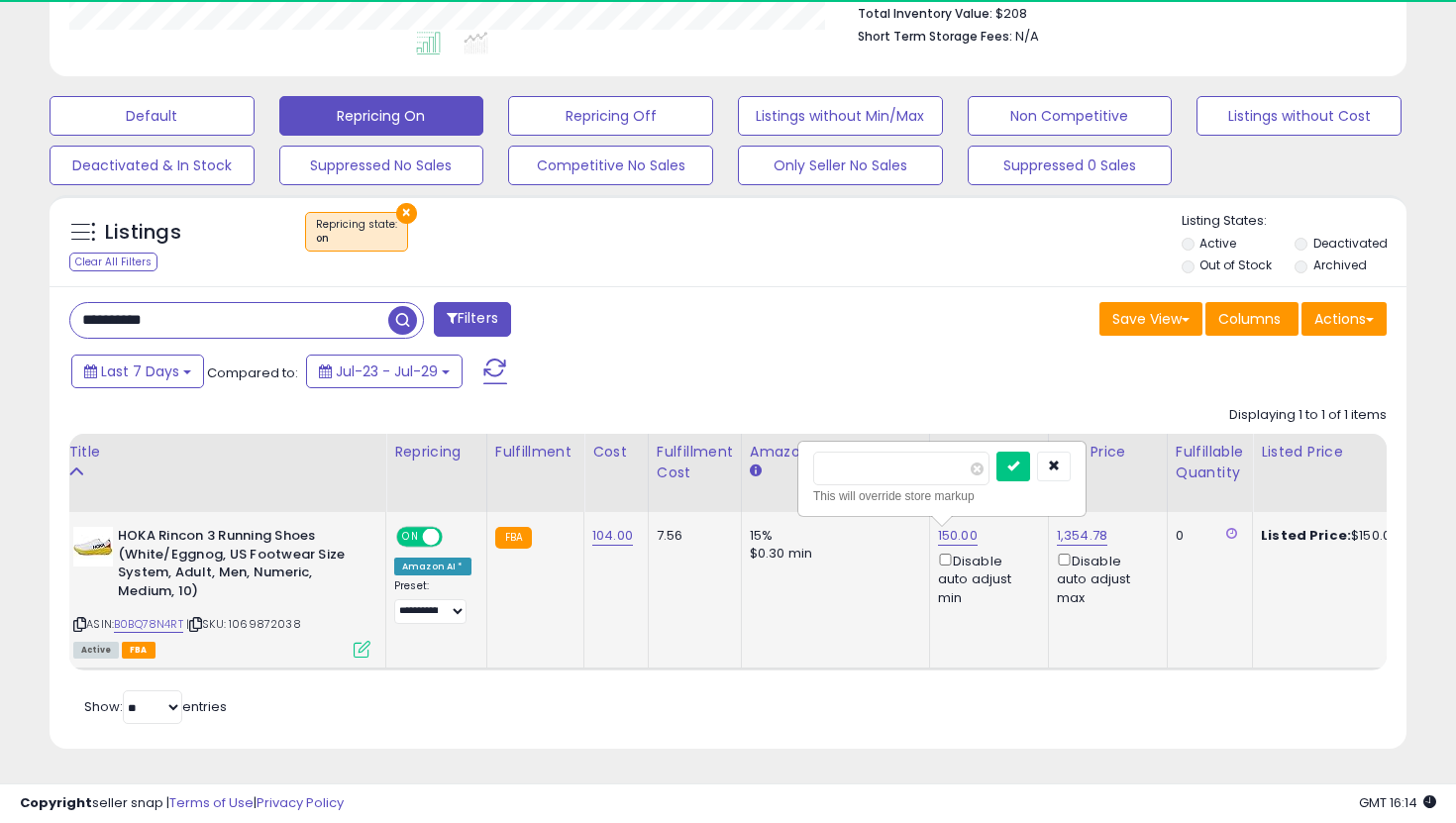 scroll, scrollTop: 989967, scrollLeft: 989690, axis: both 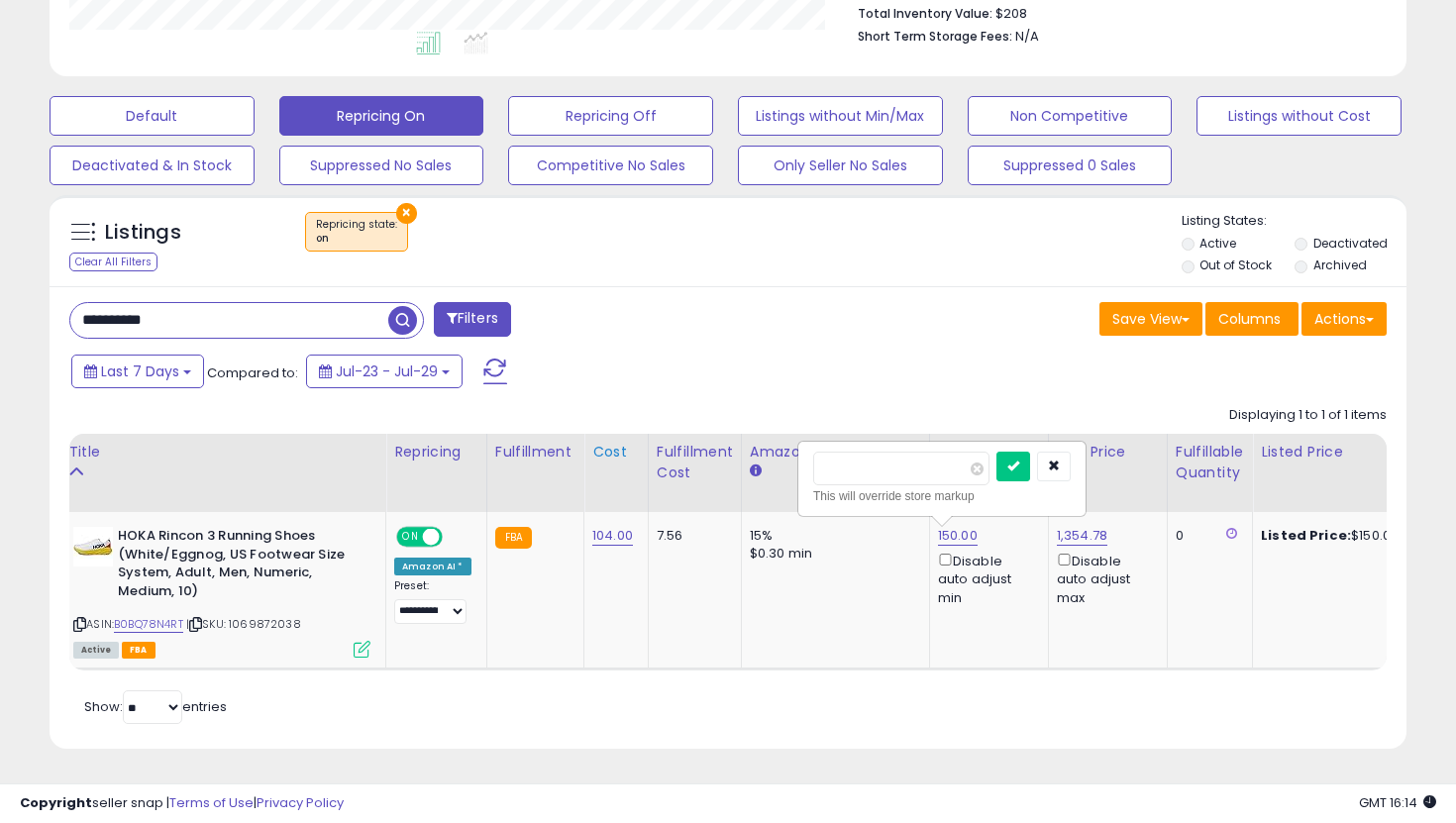 drag, startPoint x: 912, startPoint y: 480, endPoint x: 609, endPoint y: 462, distance: 303.5342 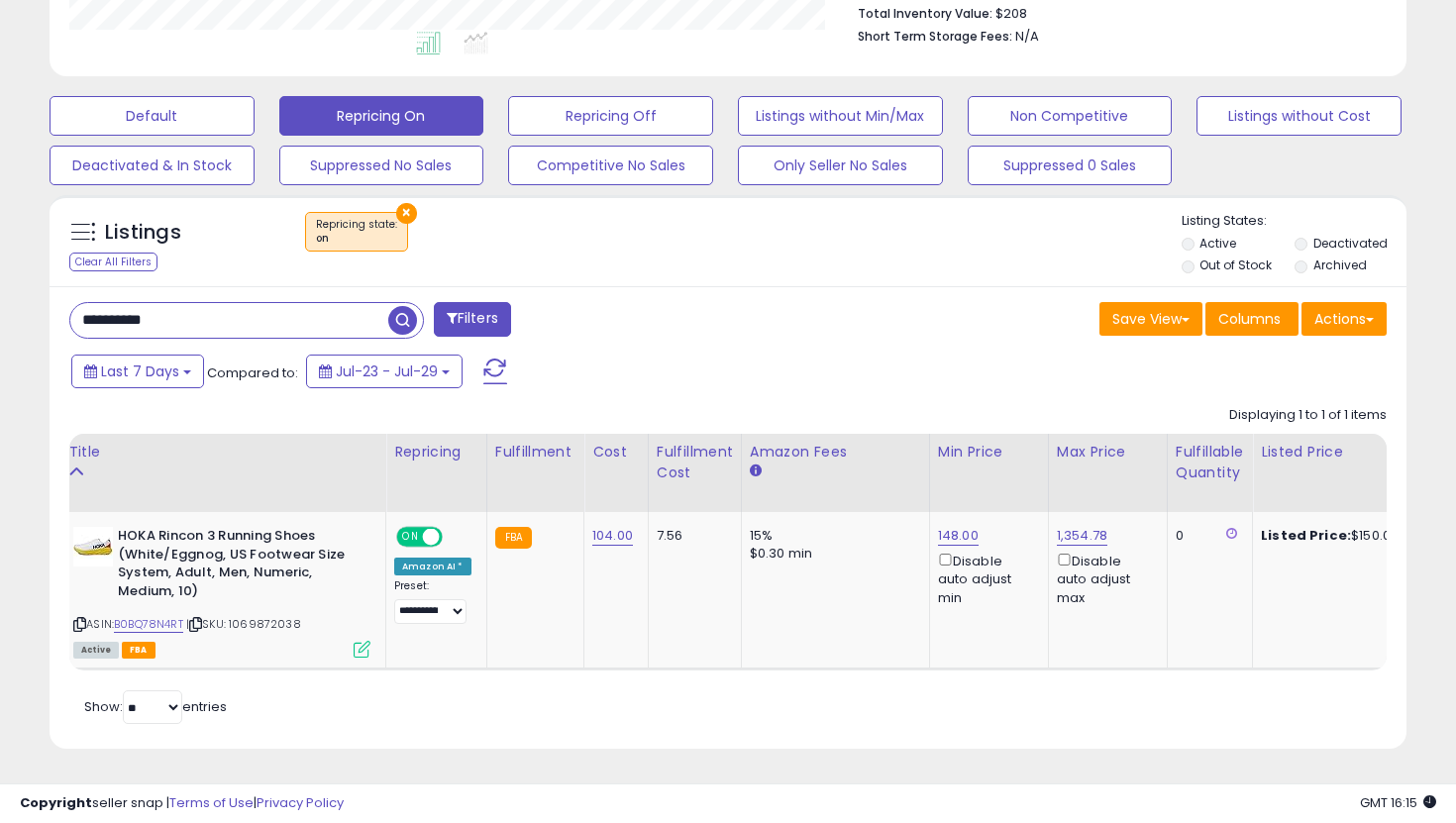 click on "**********" at bounding box center (229, 320) 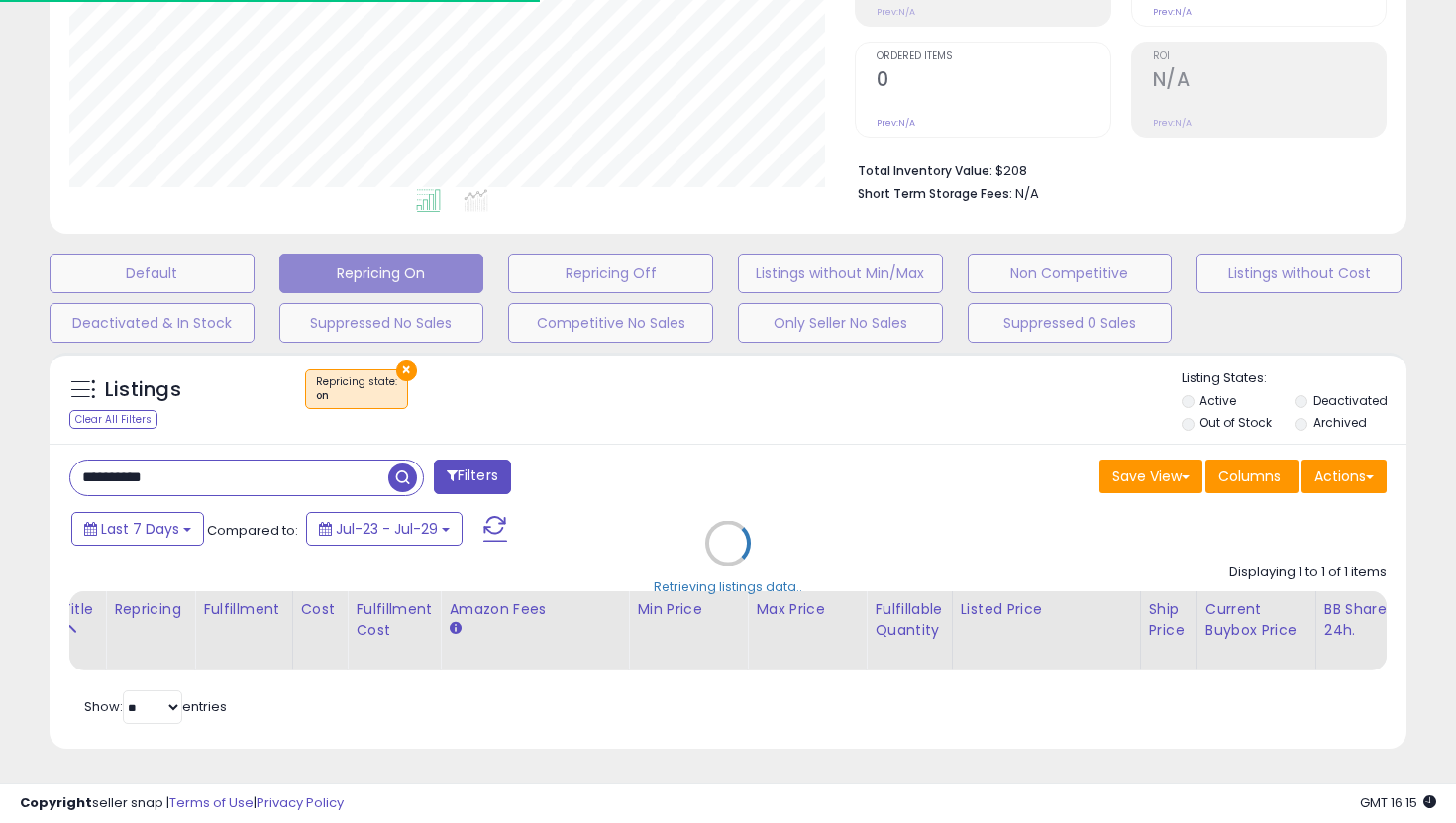 scroll, scrollTop: 510, scrollLeft: 0, axis: vertical 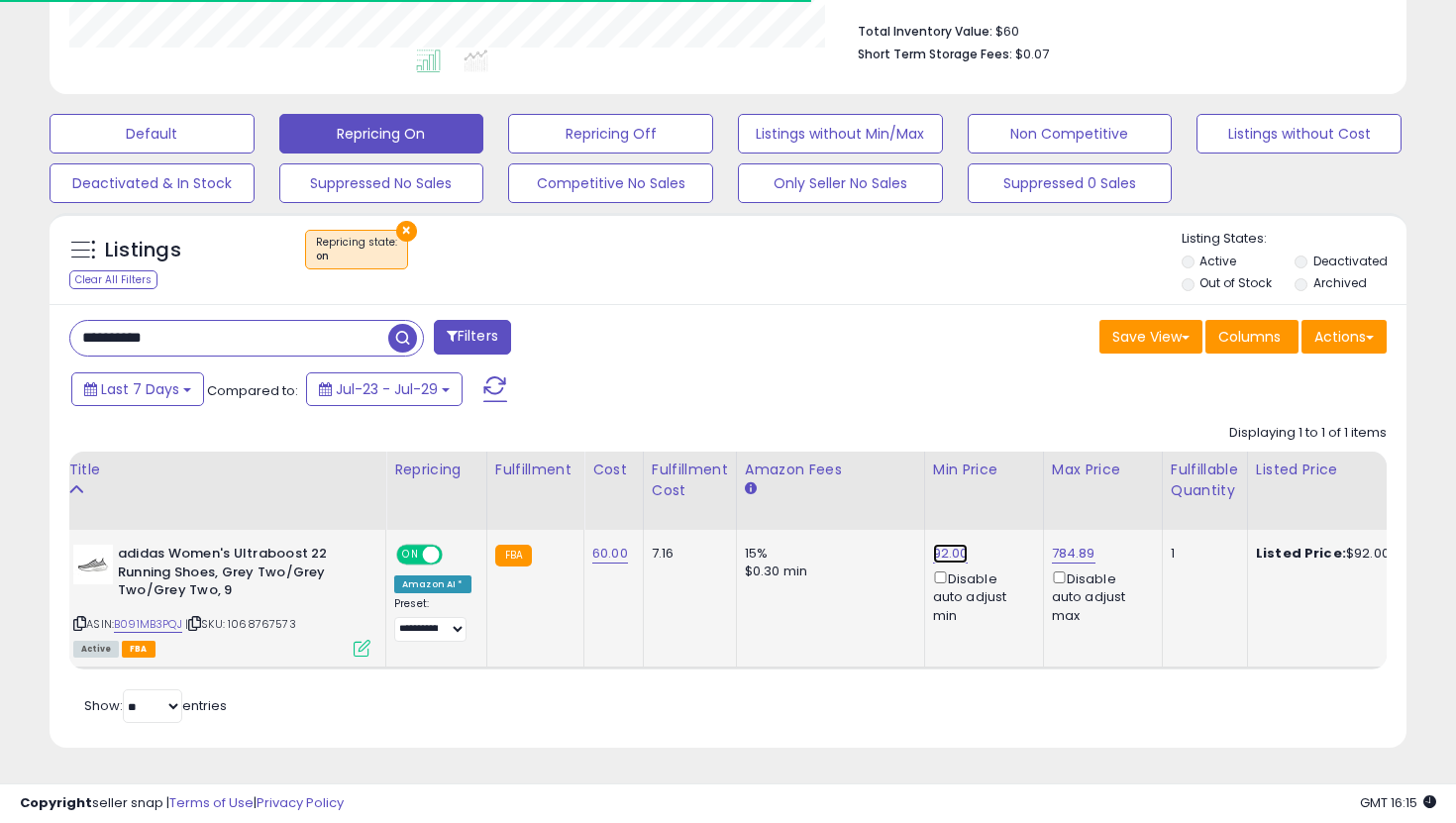 click on "92.00" at bounding box center [951, 554] 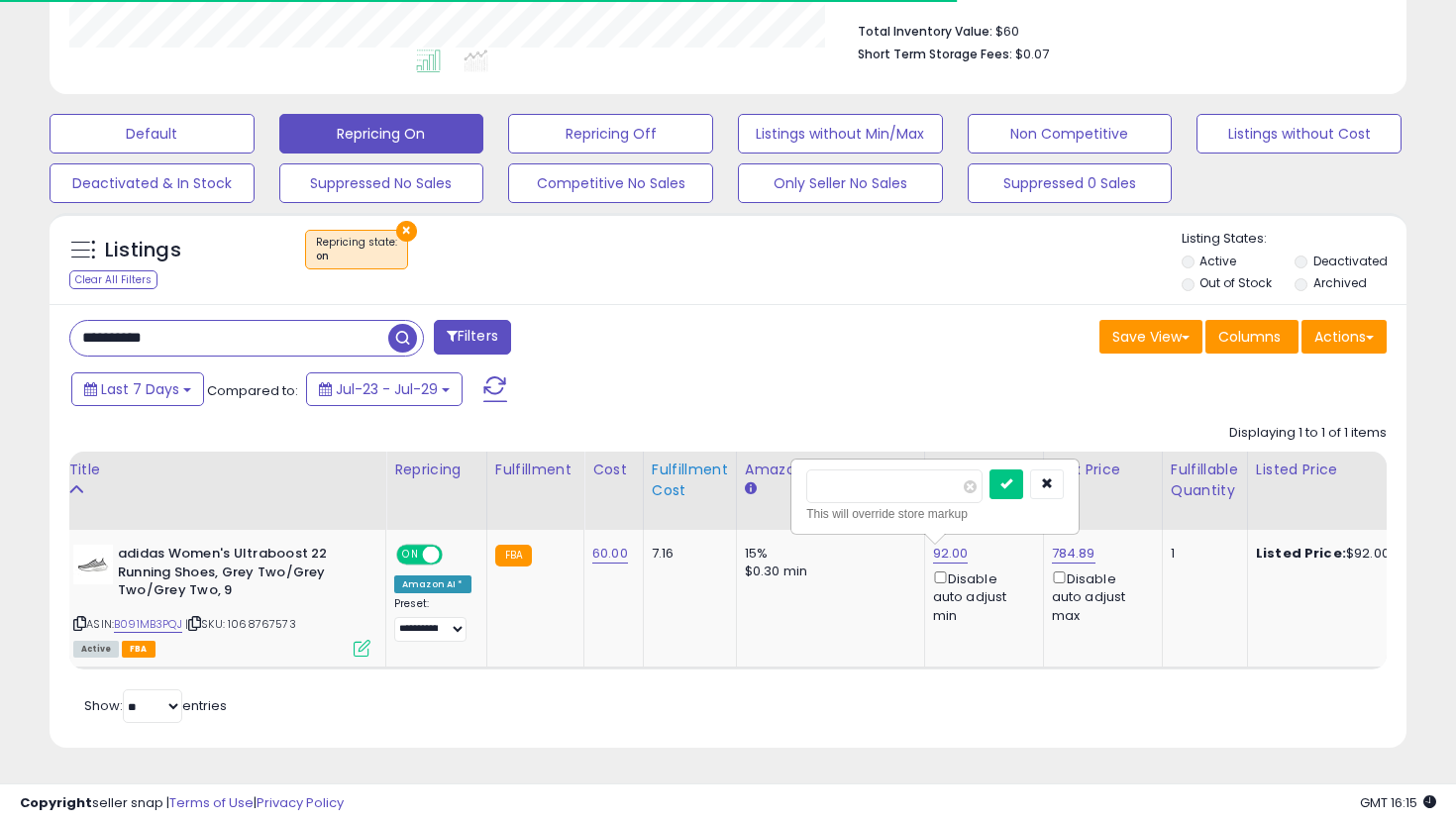 scroll, scrollTop: 989967, scrollLeft: 989690, axis: both 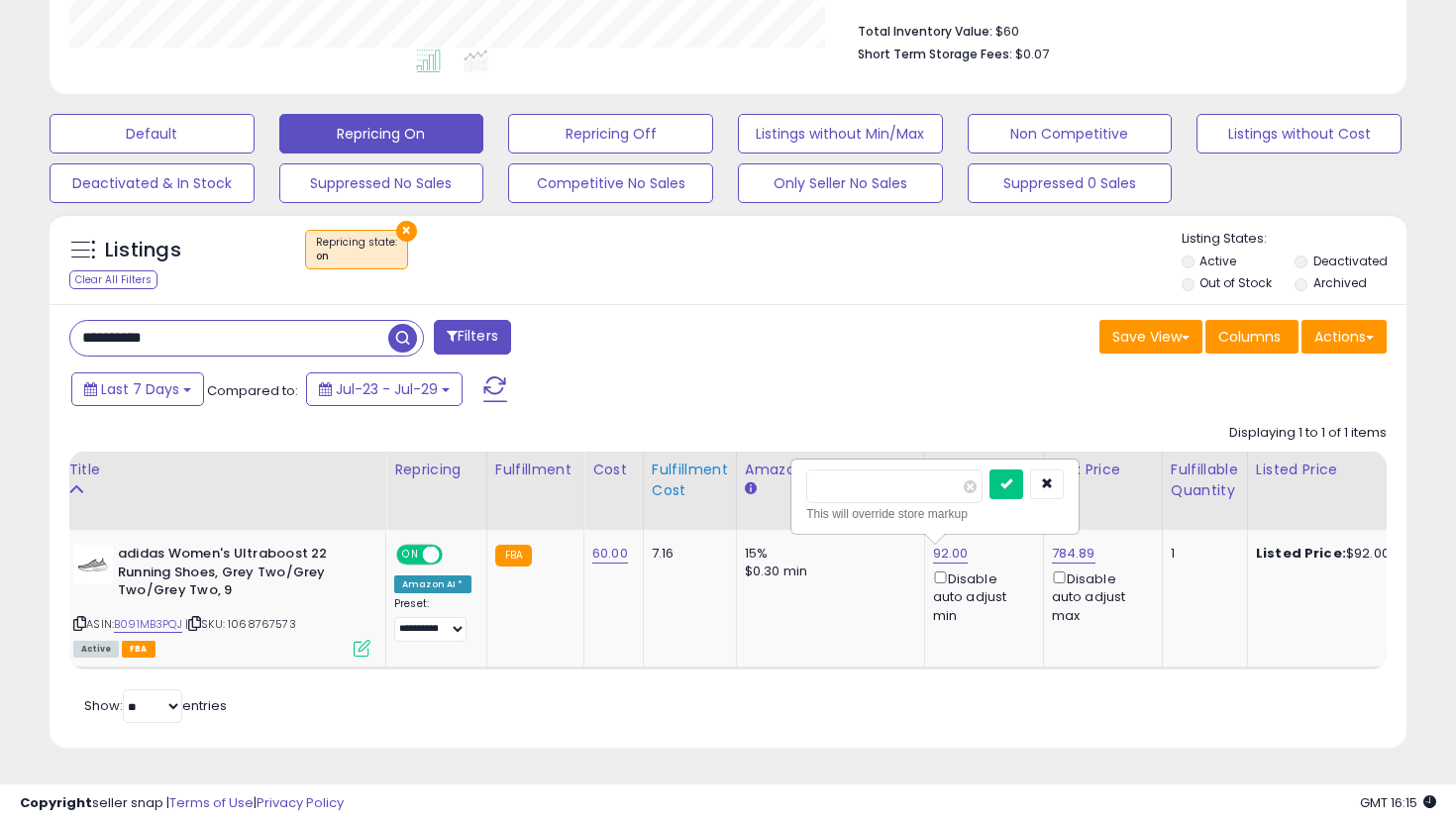 type on "**" 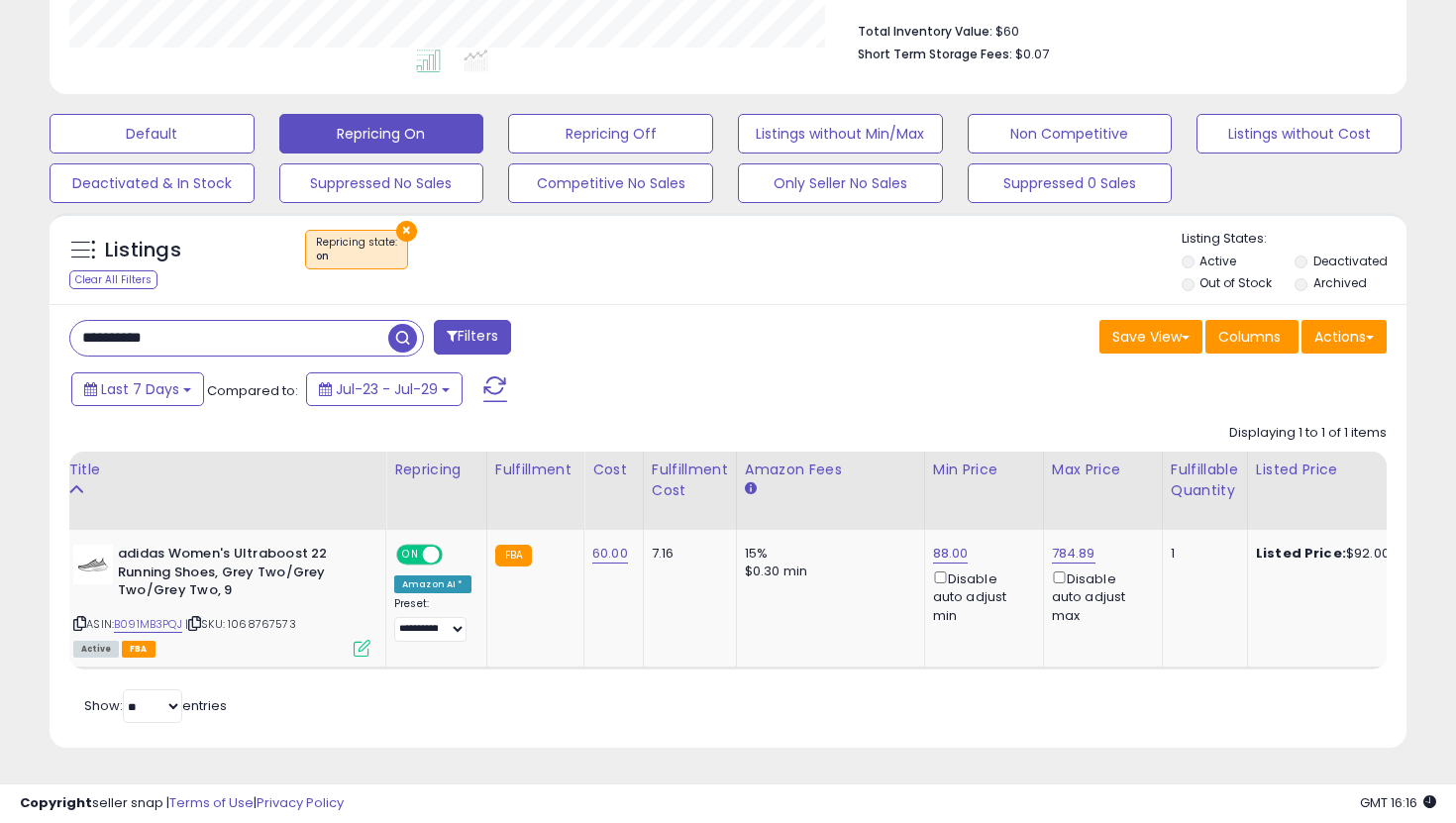 click on "**********" at bounding box center (229, 338) 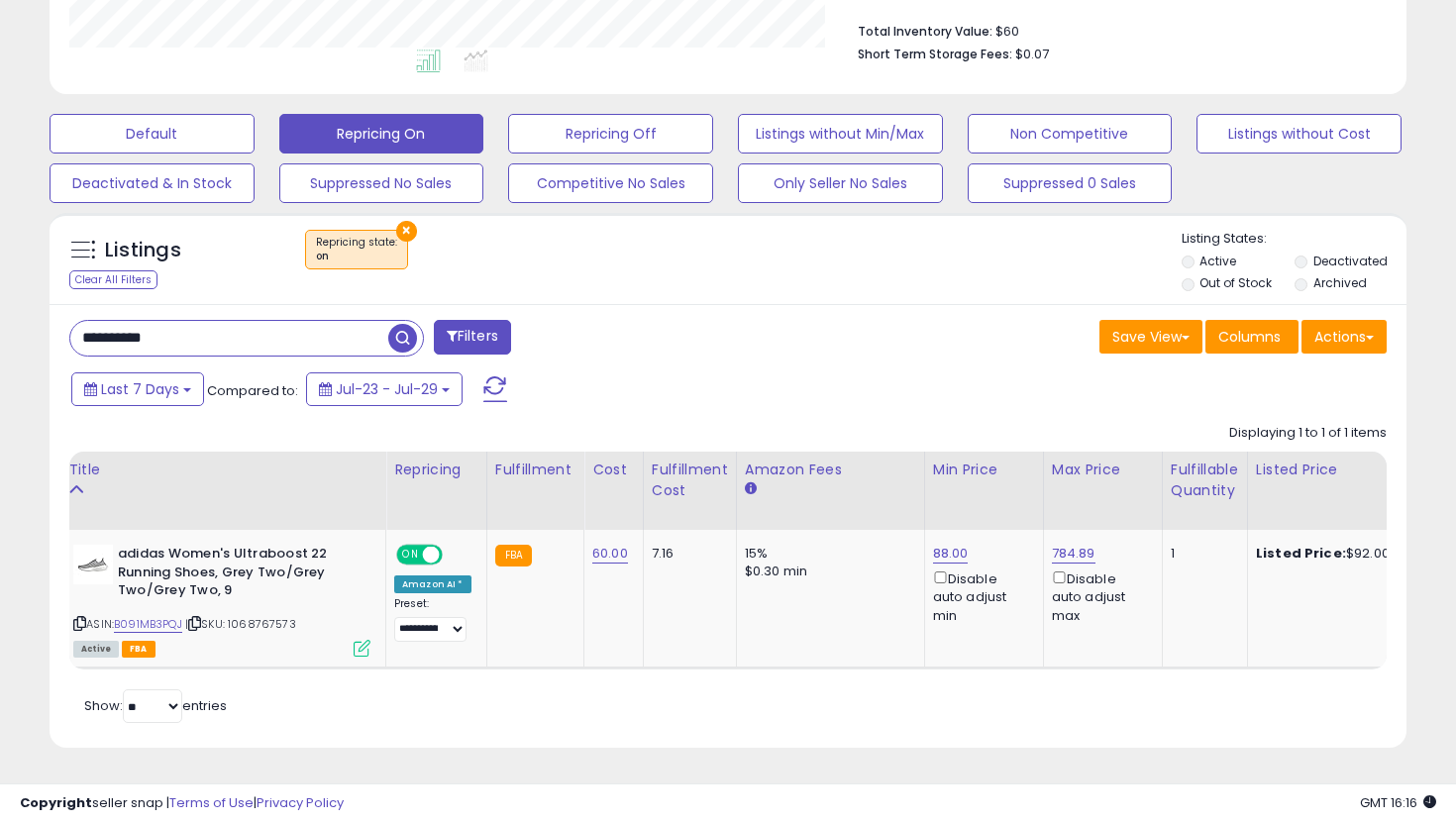 paste 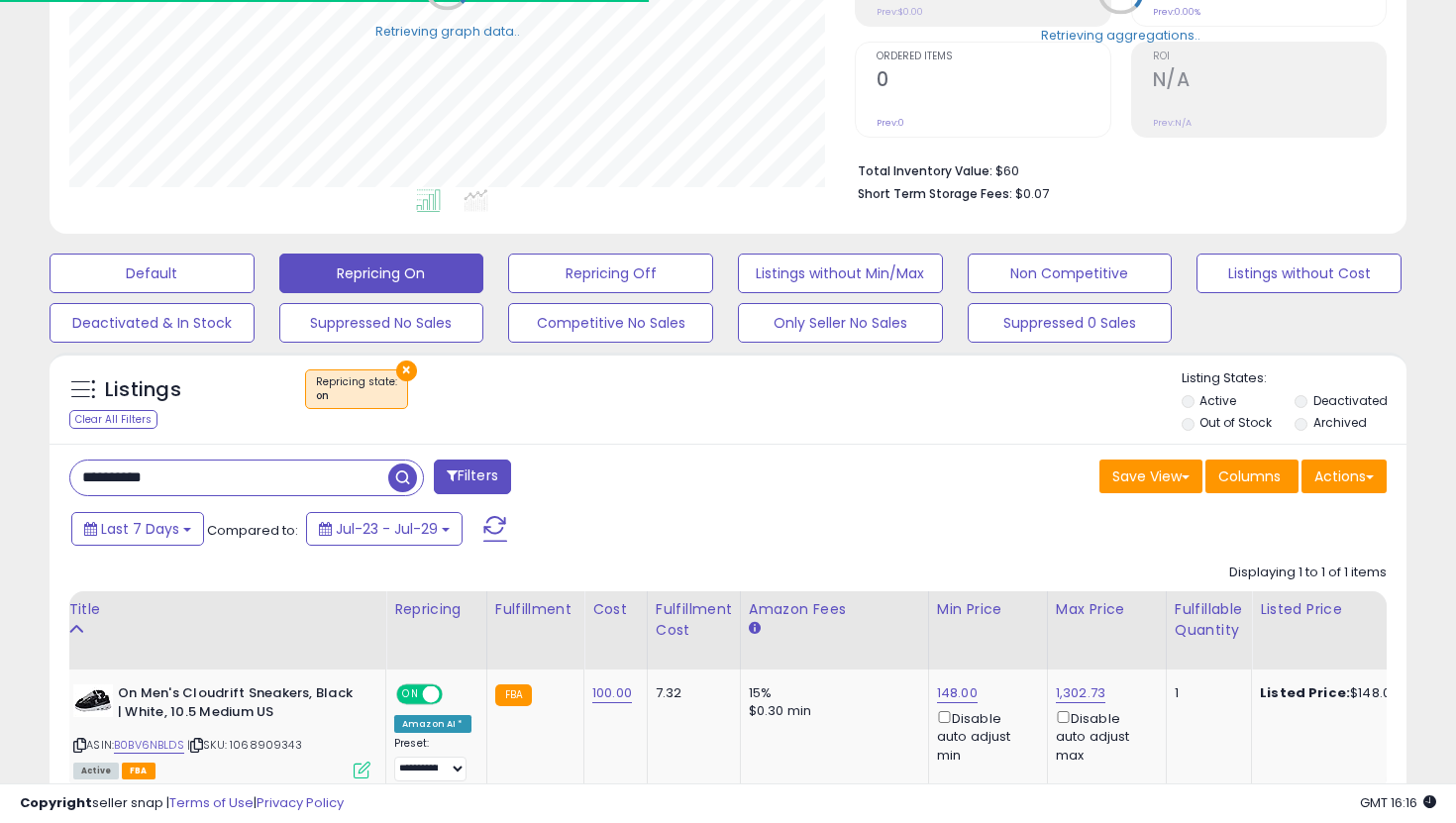 scroll, scrollTop: 492, scrollLeft: 0, axis: vertical 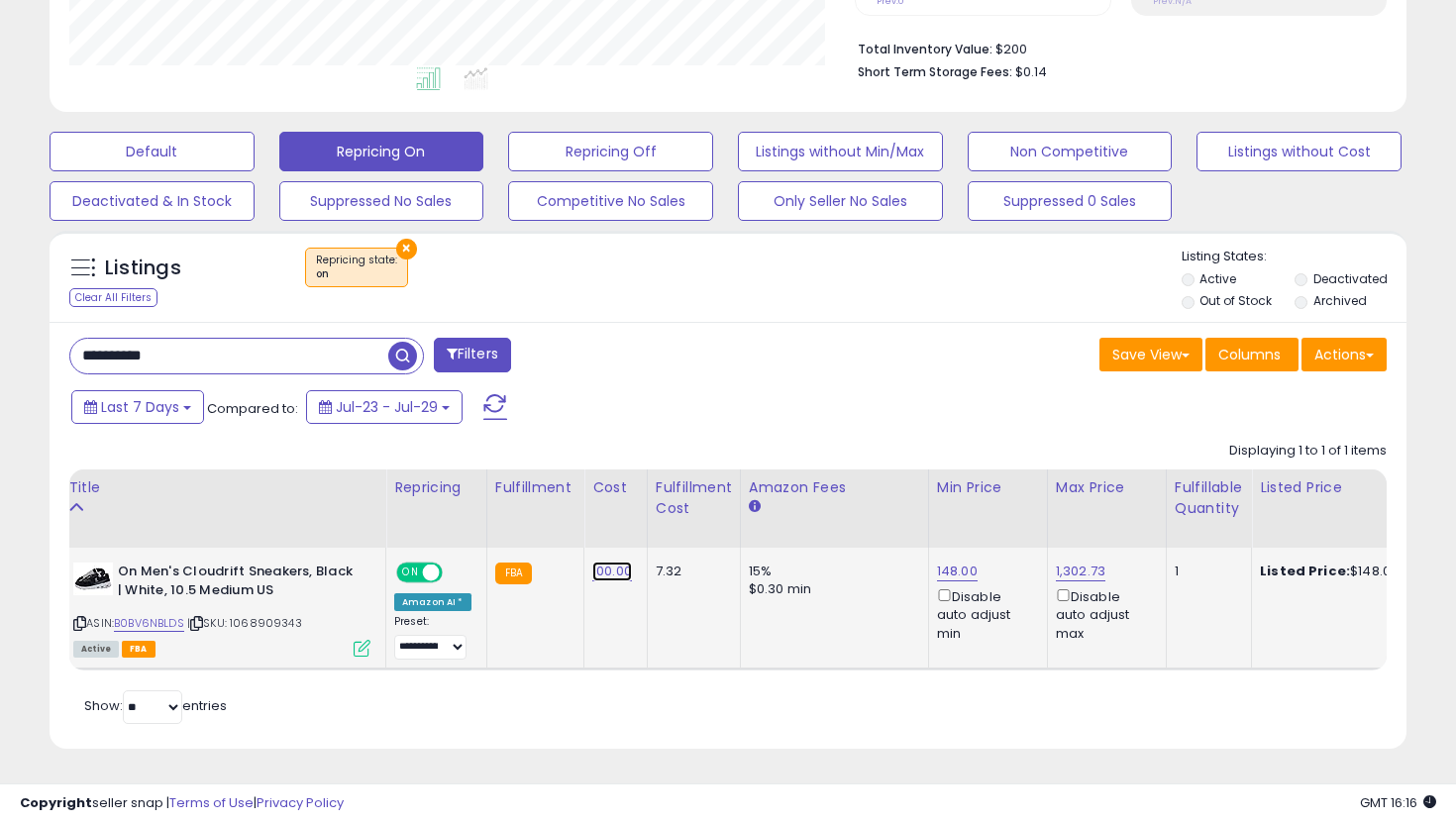 click on "100.00" at bounding box center (612, 571) 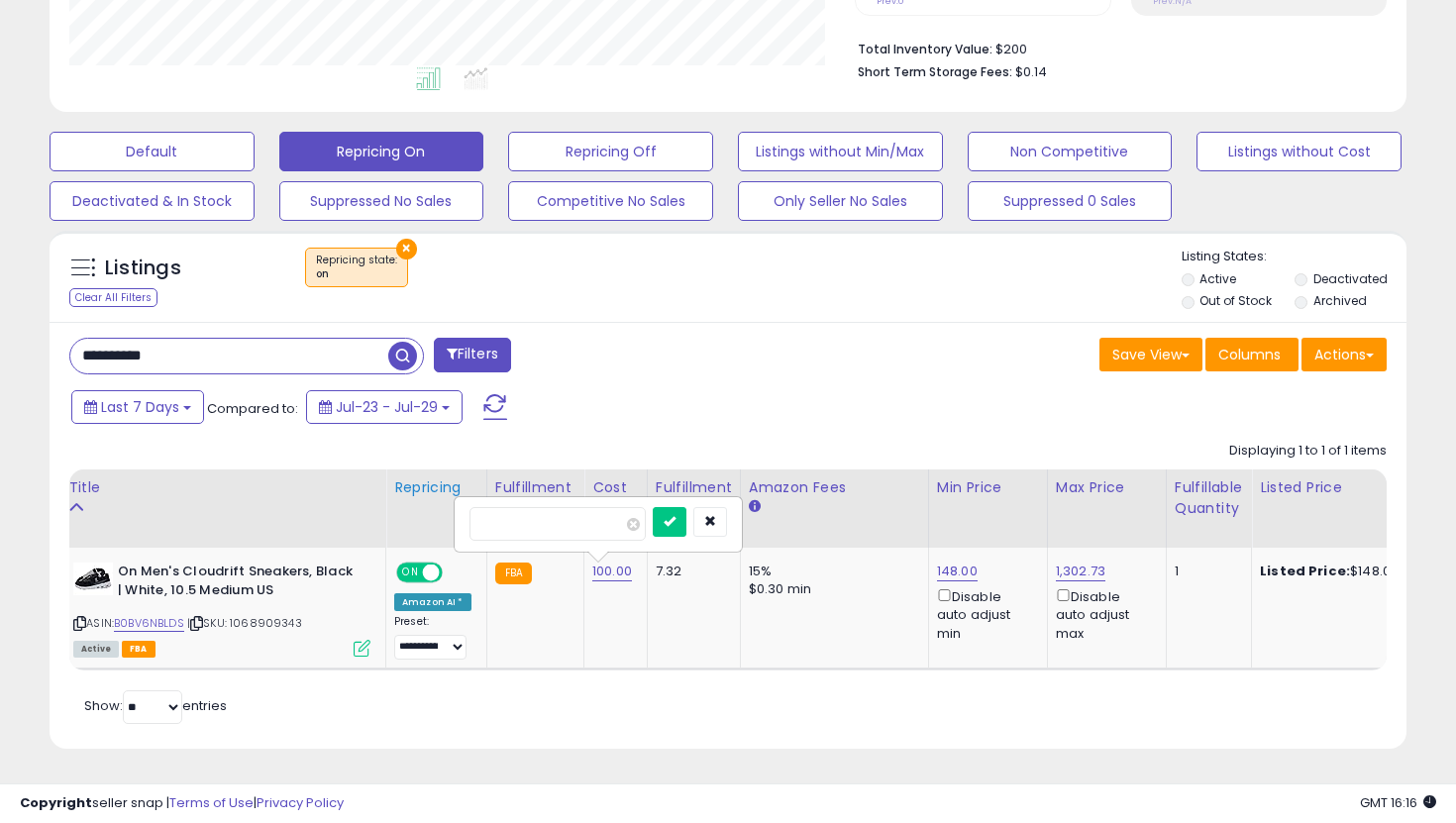 drag, startPoint x: 574, startPoint y: 529, endPoint x: 436, endPoint y: 497, distance: 141.66157 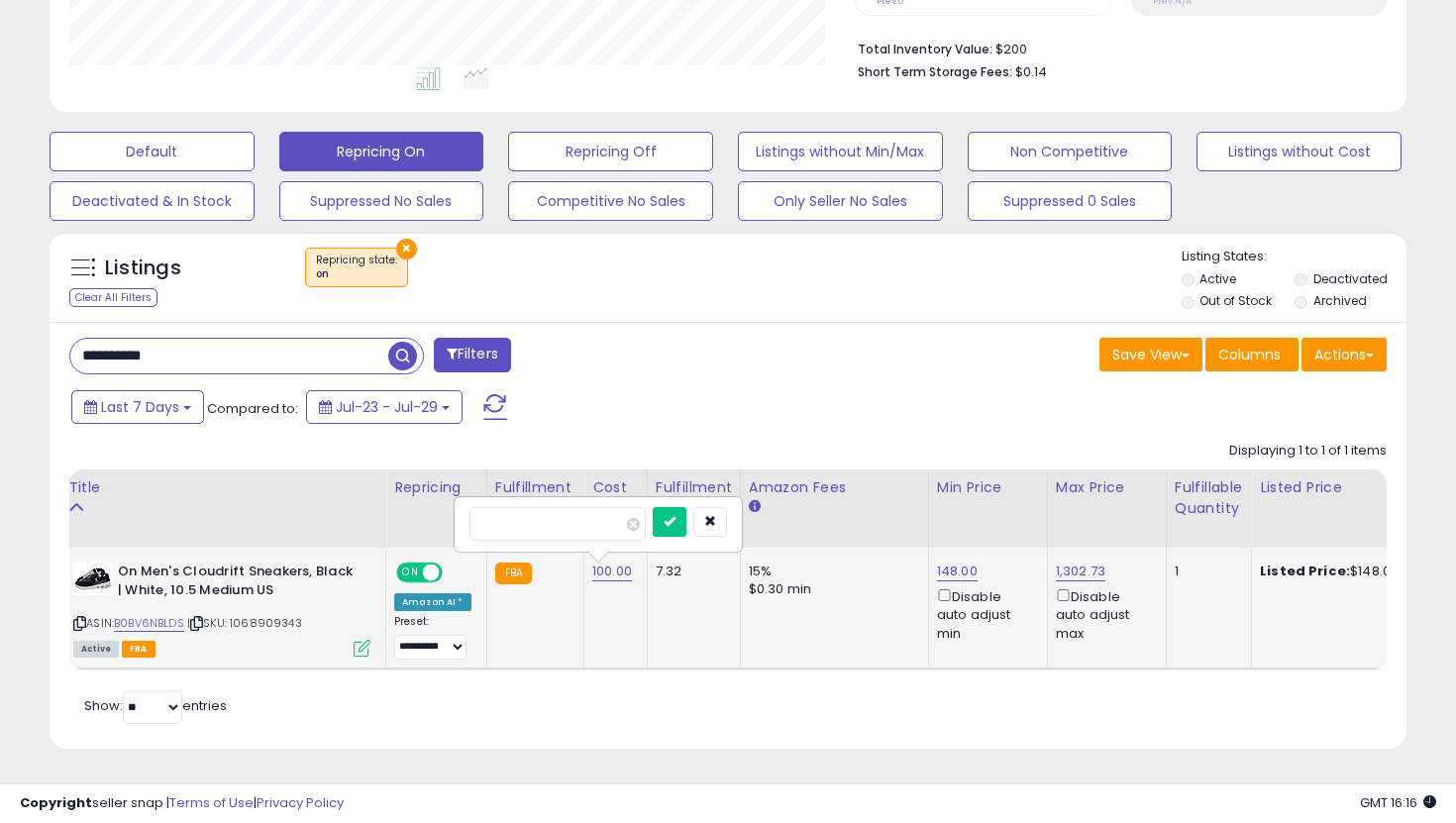 click at bounding box center [670, 522] 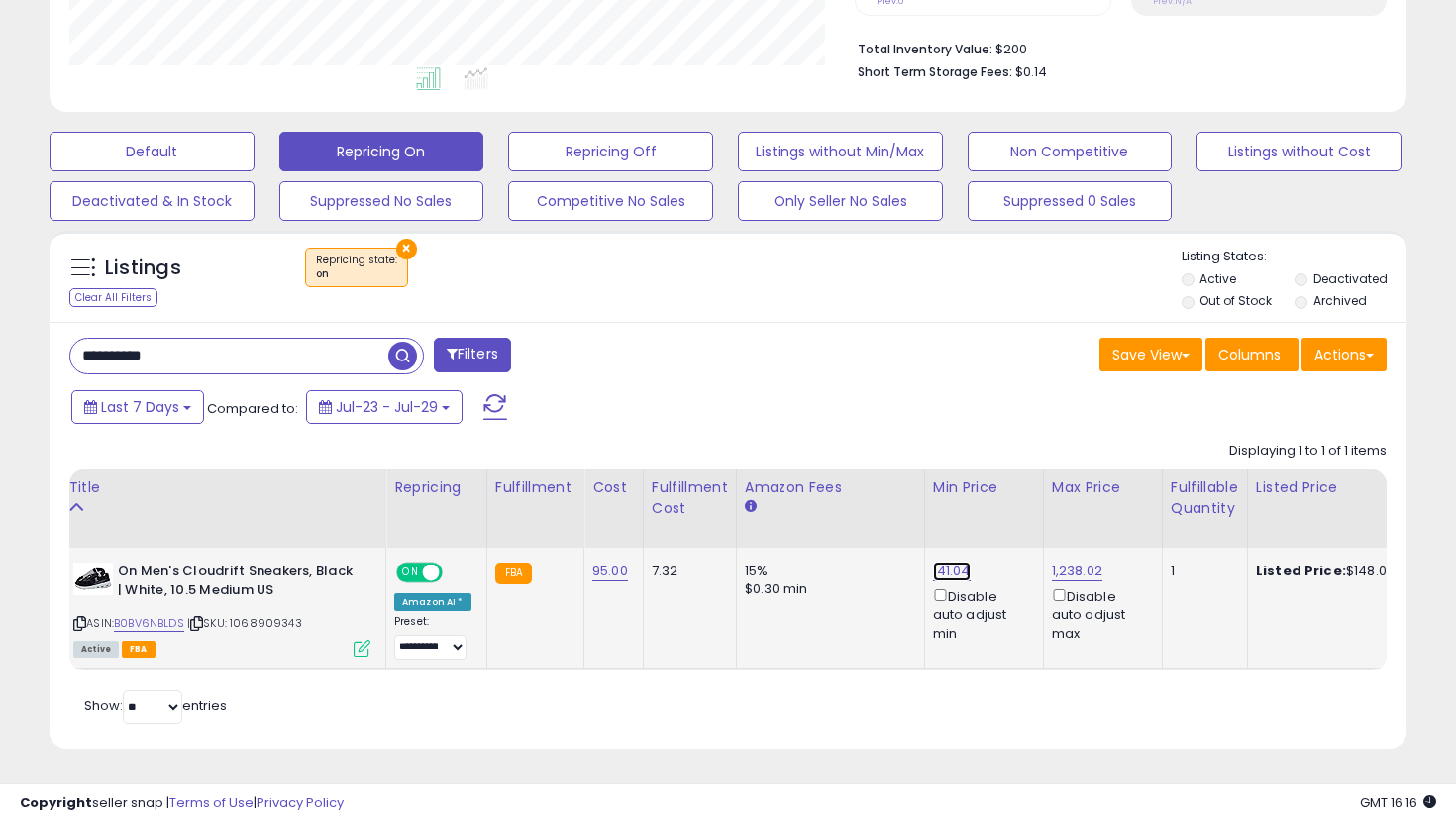 click on "141.04" at bounding box center [952, 571] 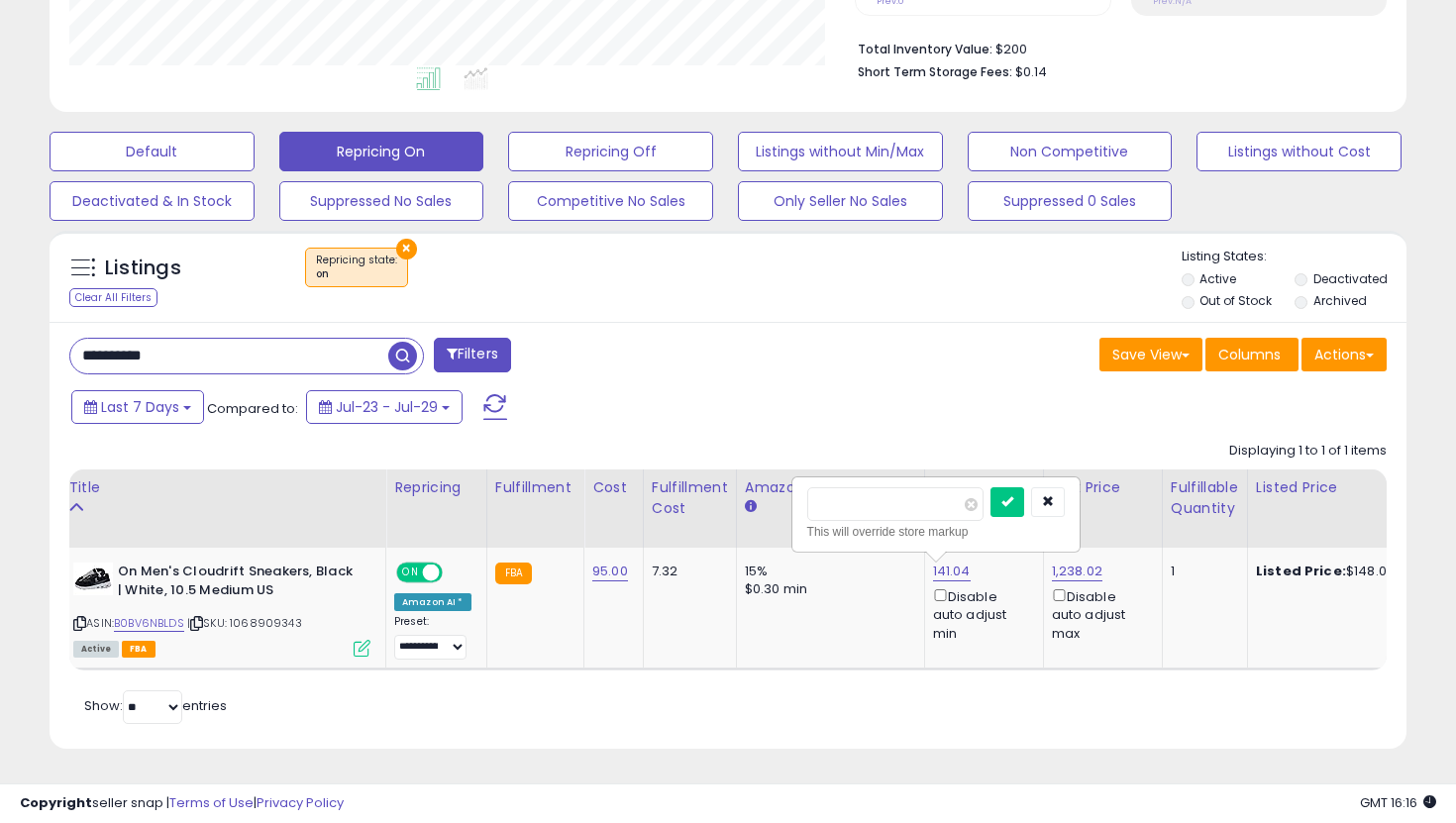 drag, startPoint x: 898, startPoint y: 503, endPoint x: 742, endPoint y: 503, distance: 156 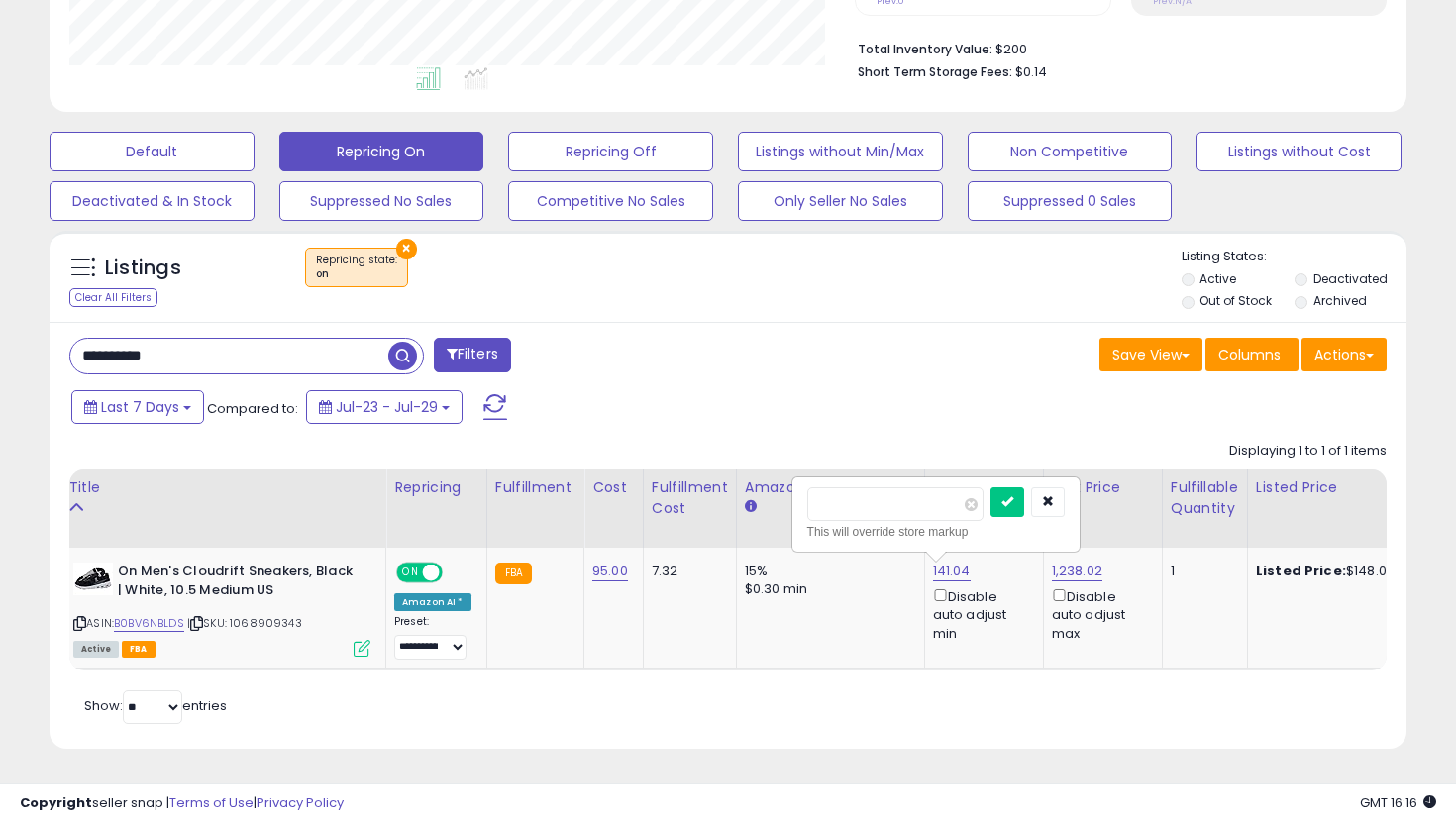 type on "***" 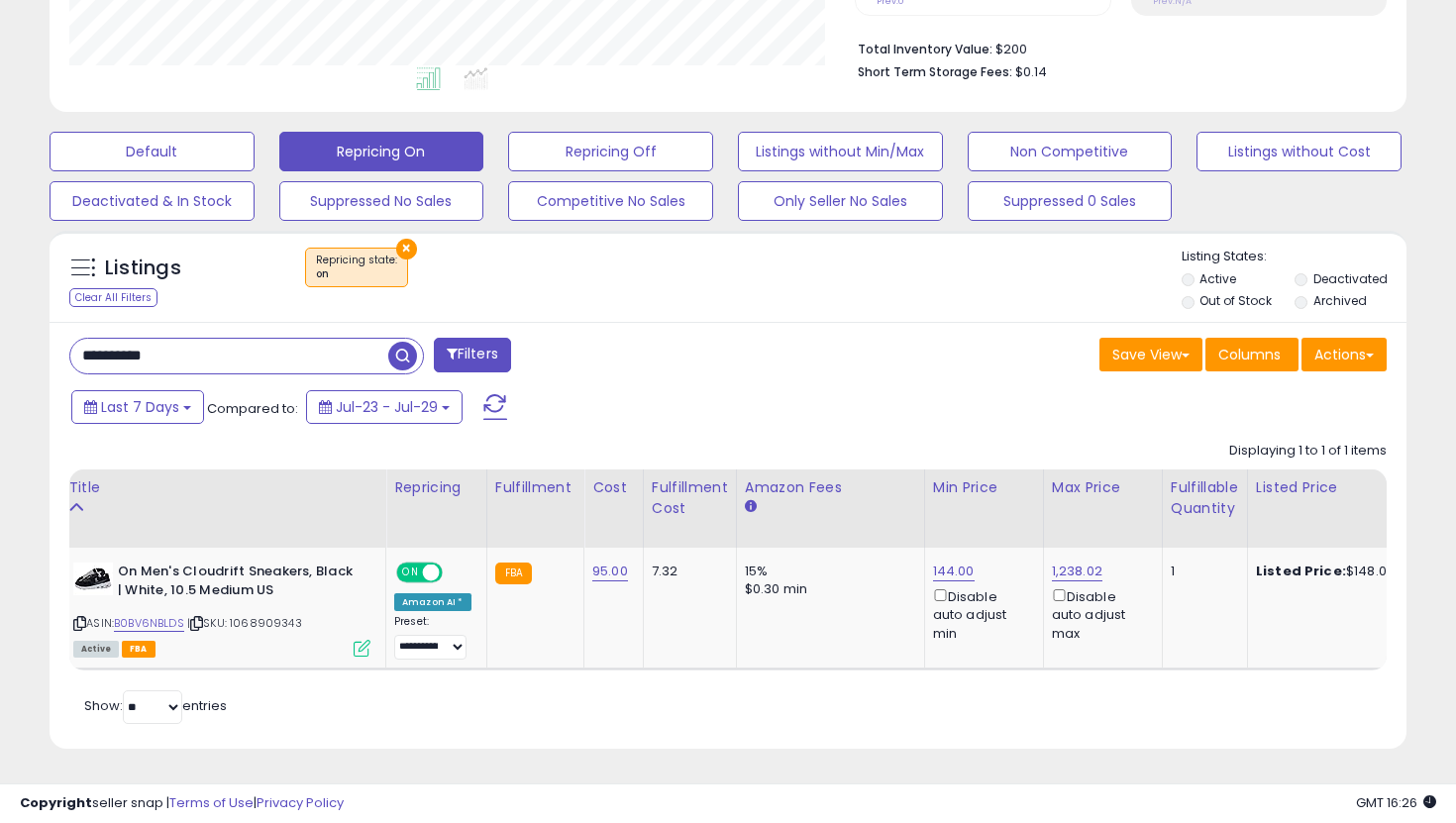 click on "**********" at bounding box center [391, 358] 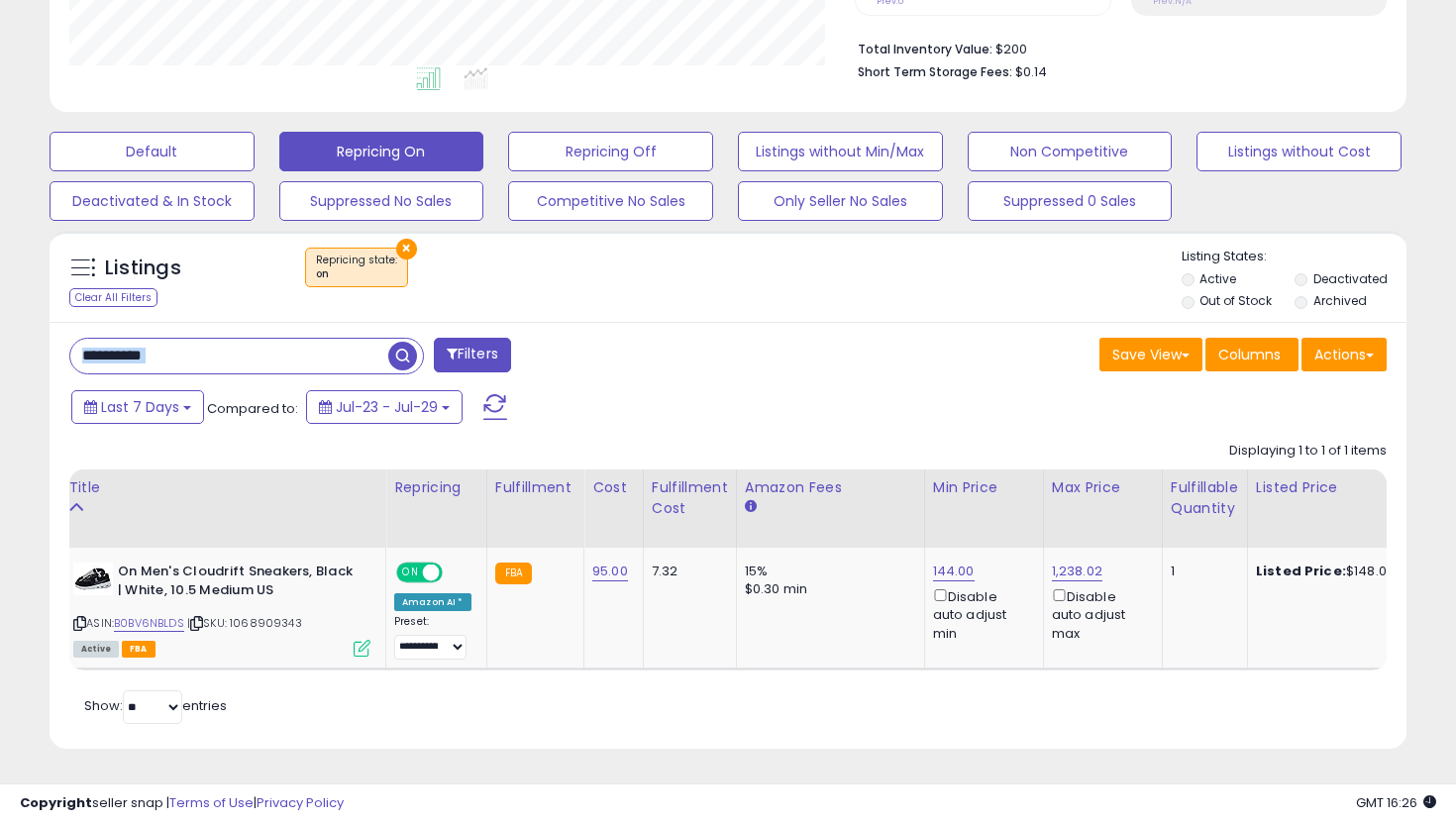 click on "**********" at bounding box center [391, 358] 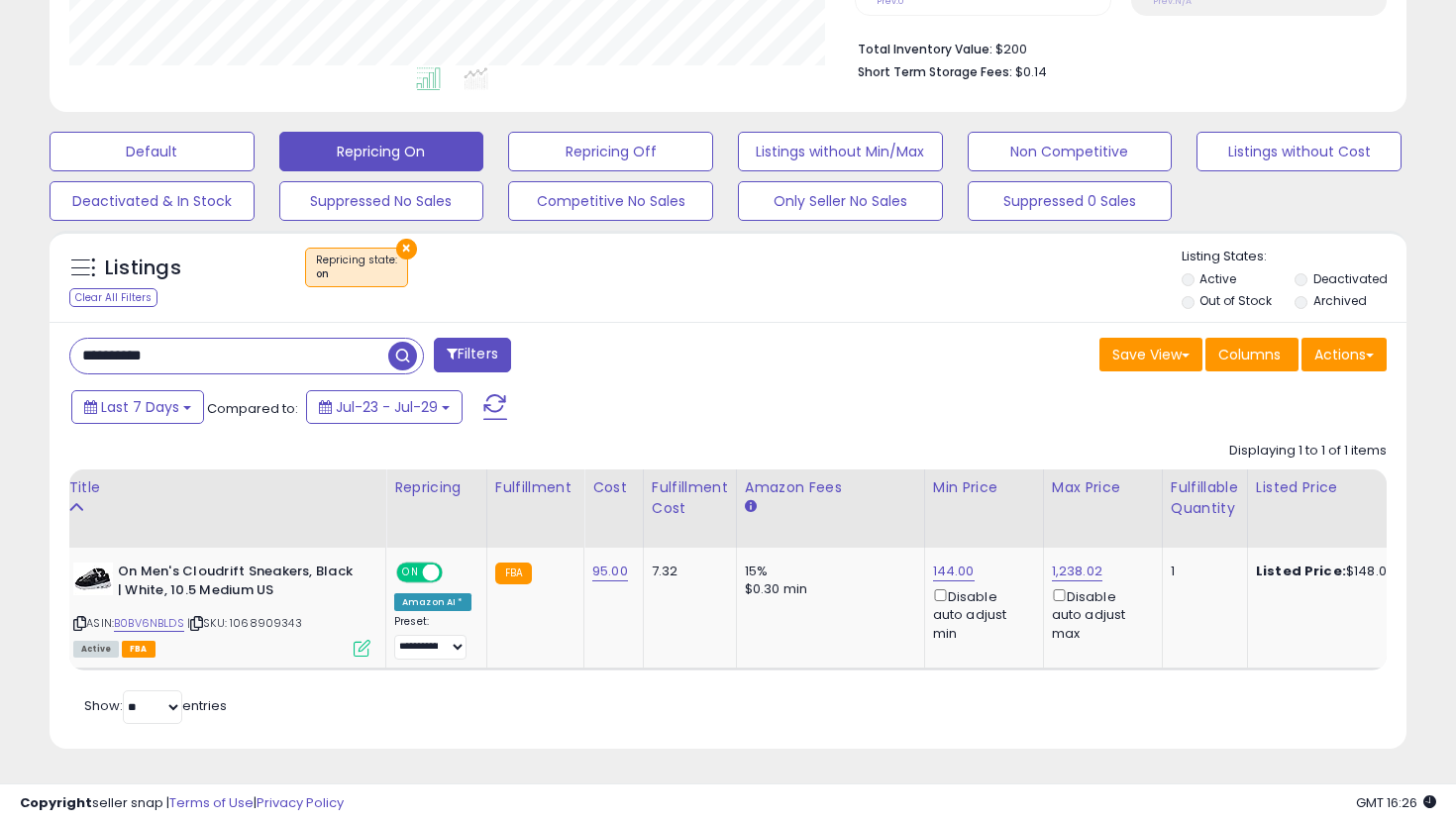 click on "**********" at bounding box center (229, 356) 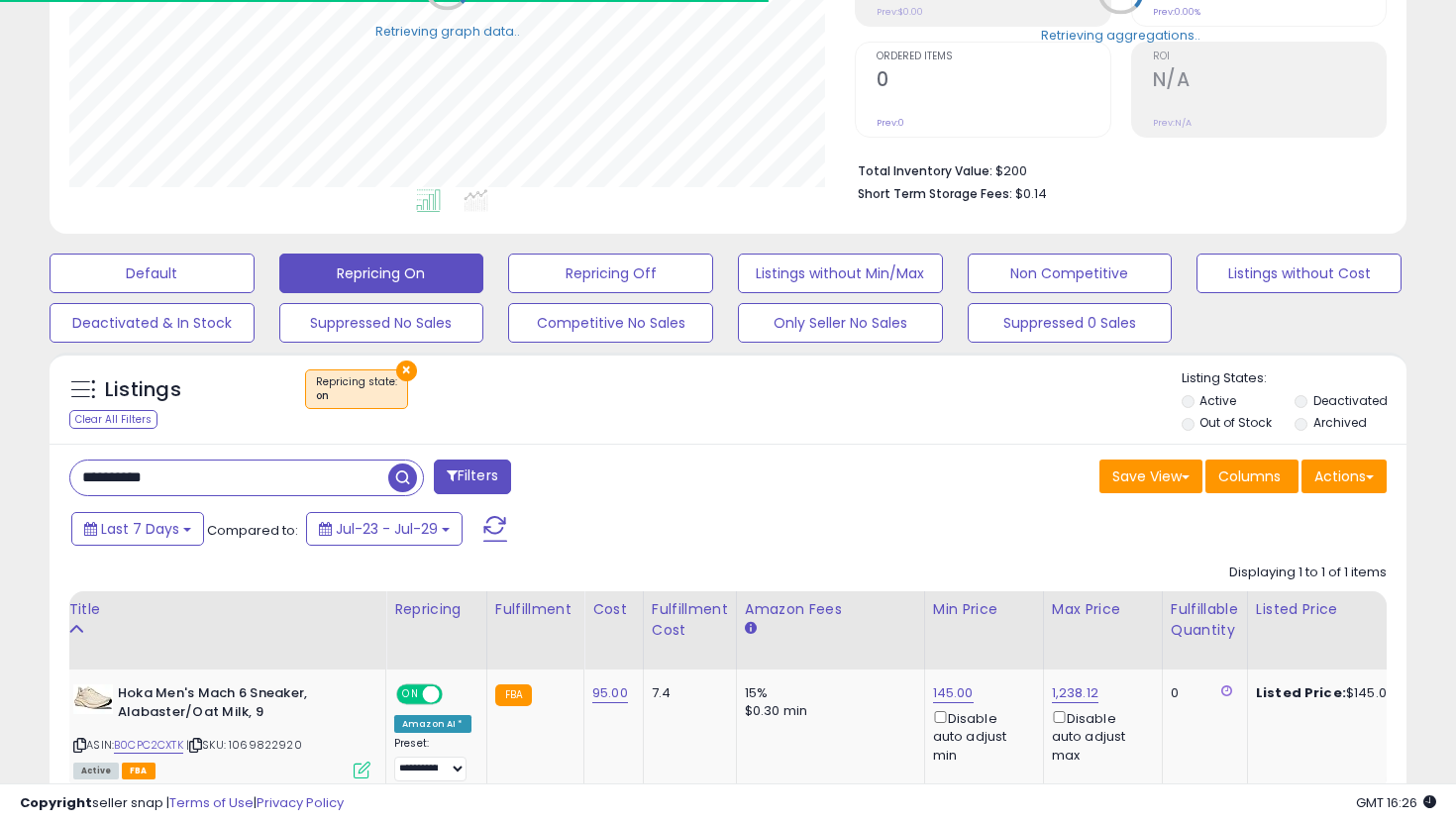 scroll, scrollTop: 492, scrollLeft: 0, axis: vertical 